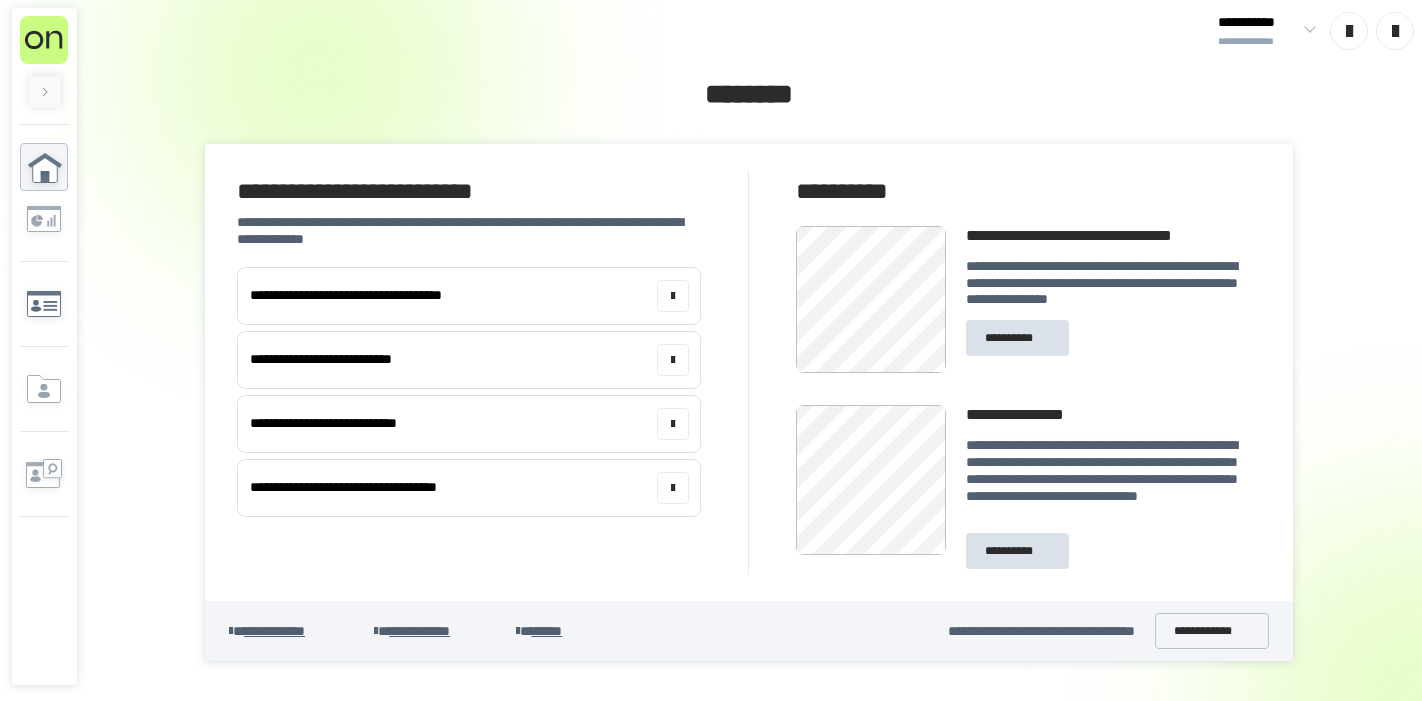 scroll, scrollTop: 0, scrollLeft: 0, axis: both 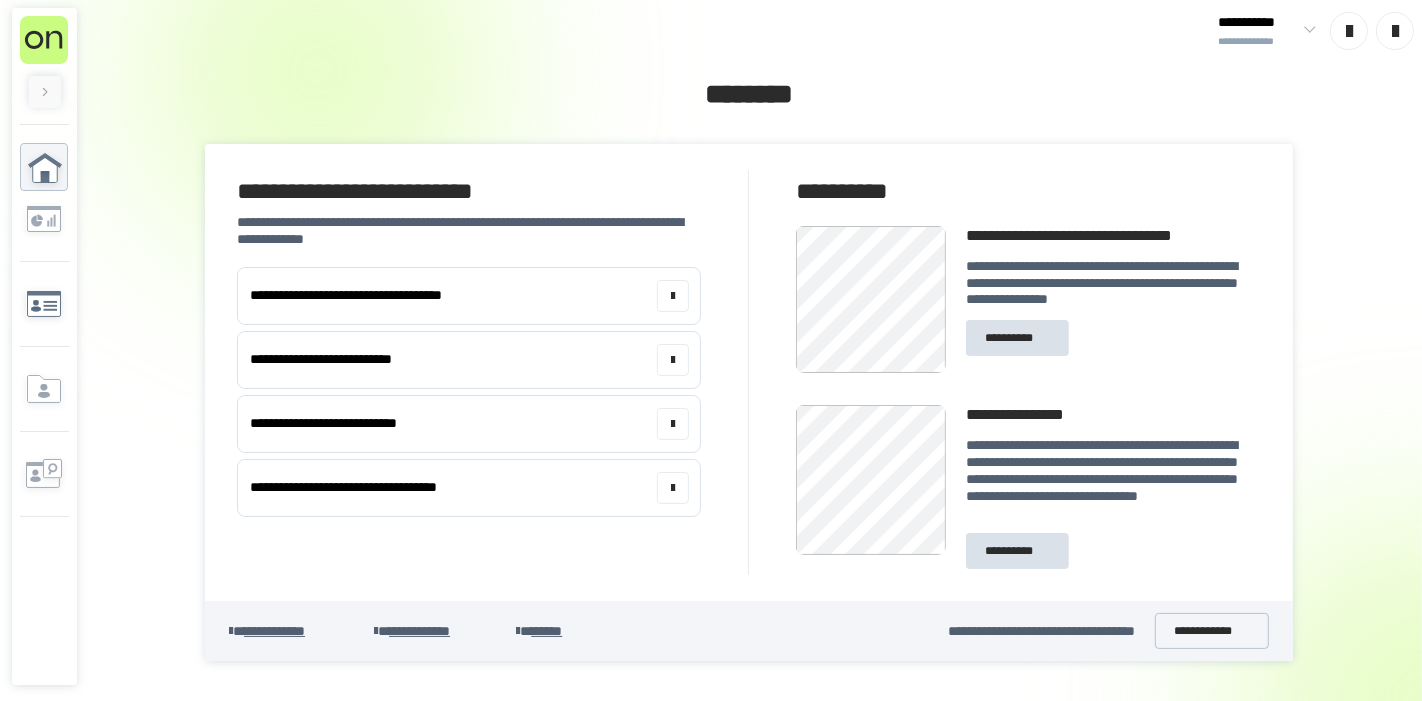 click 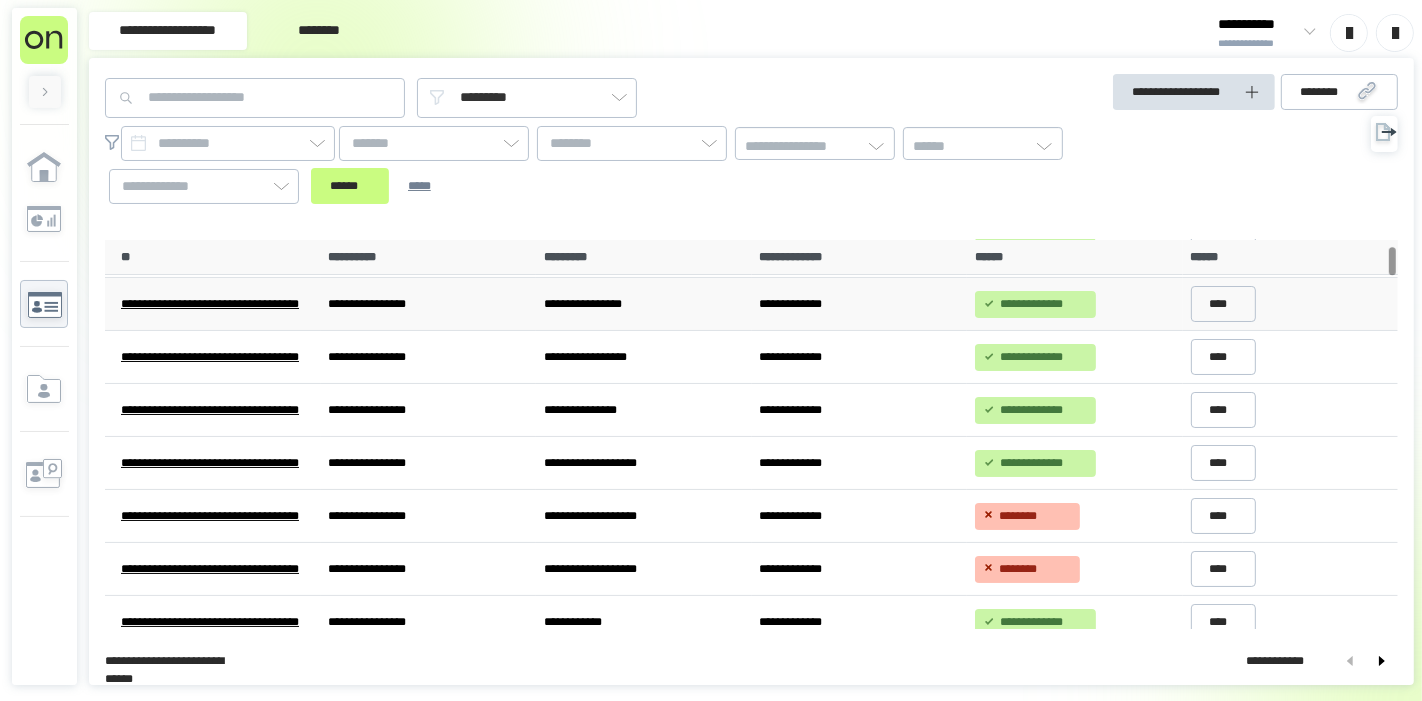 scroll, scrollTop: 222, scrollLeft: 0, axis: vertical 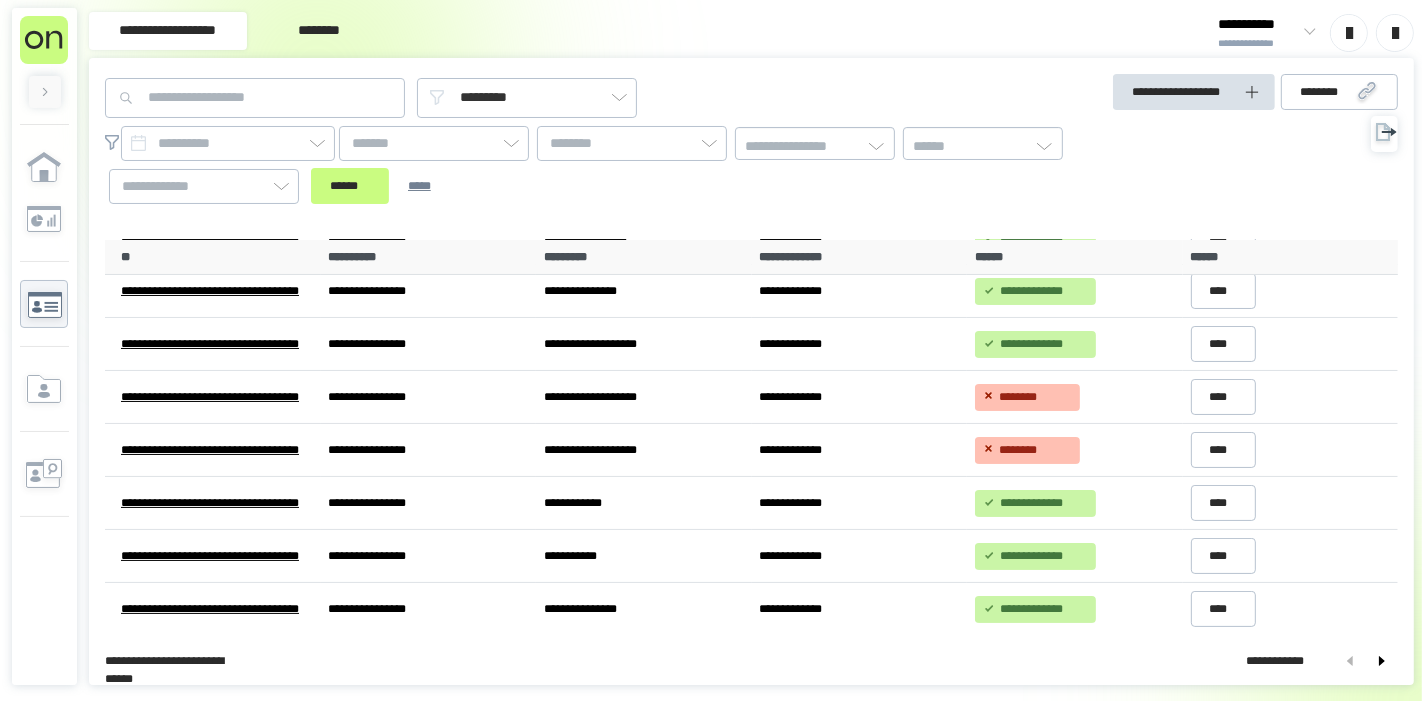 click on "********" at bounding box center [319, 31] 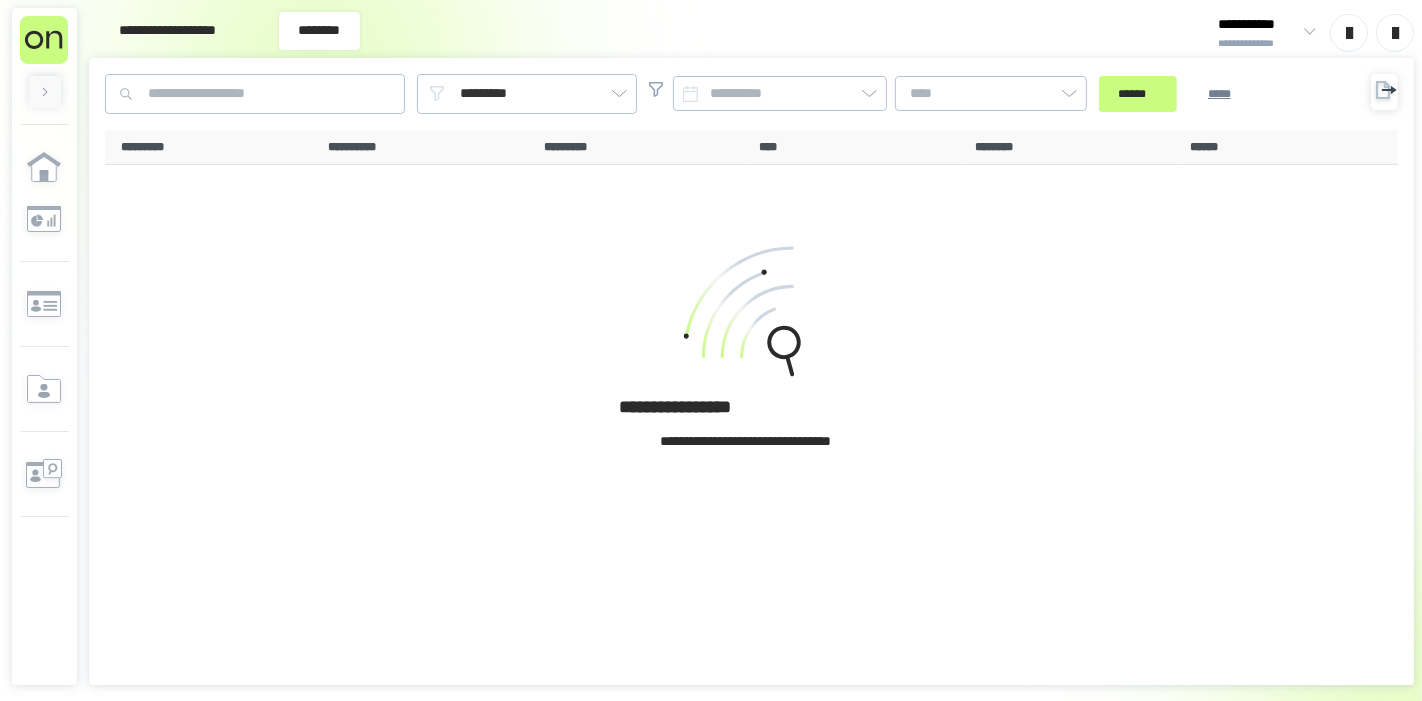 click on "**********" at bounding box center (168, 31) 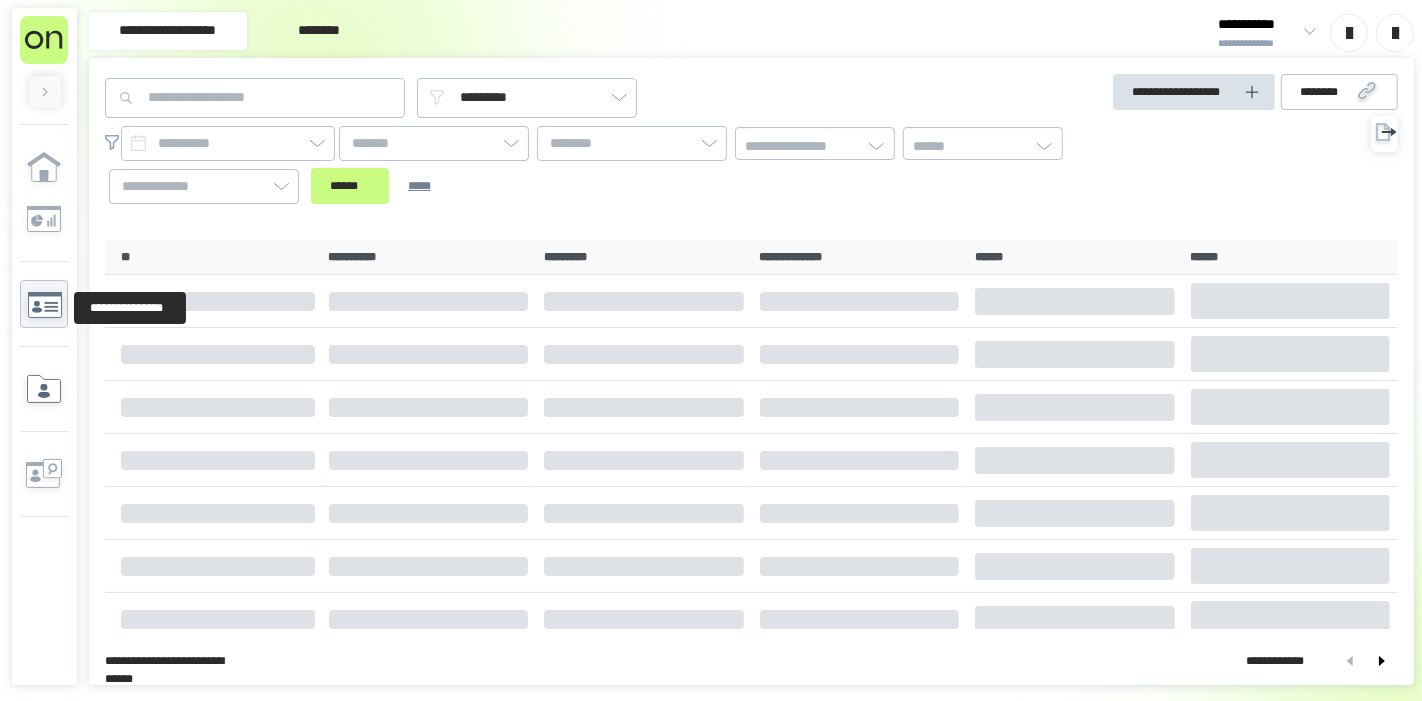 click 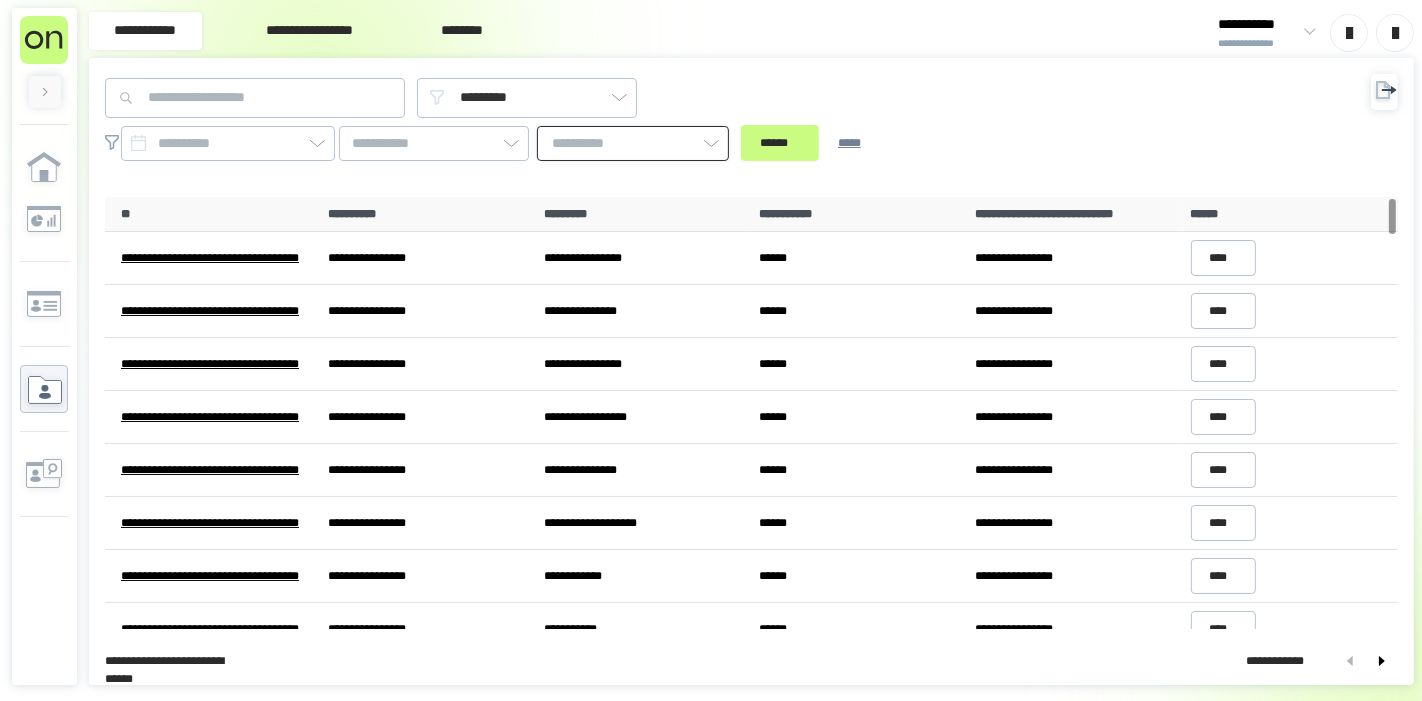 click at bounding box center [633, 143] 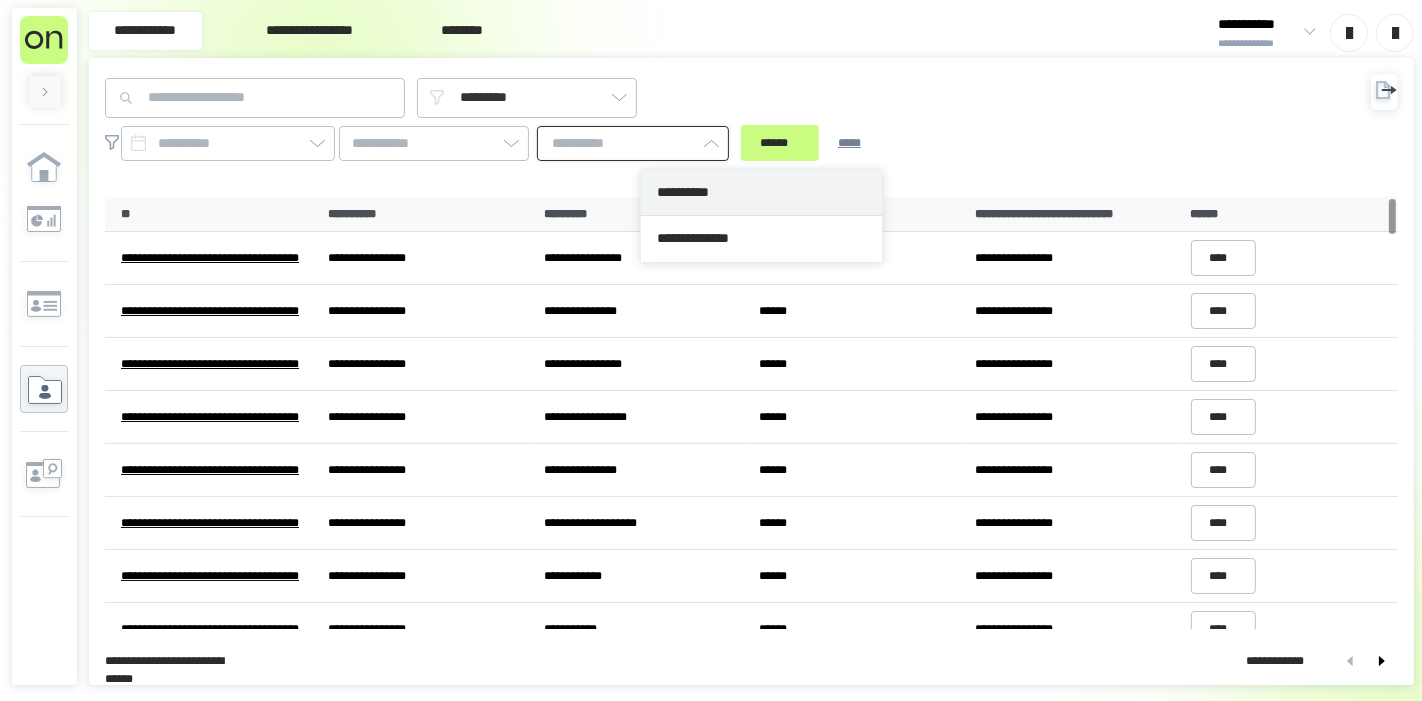 type on "**********" 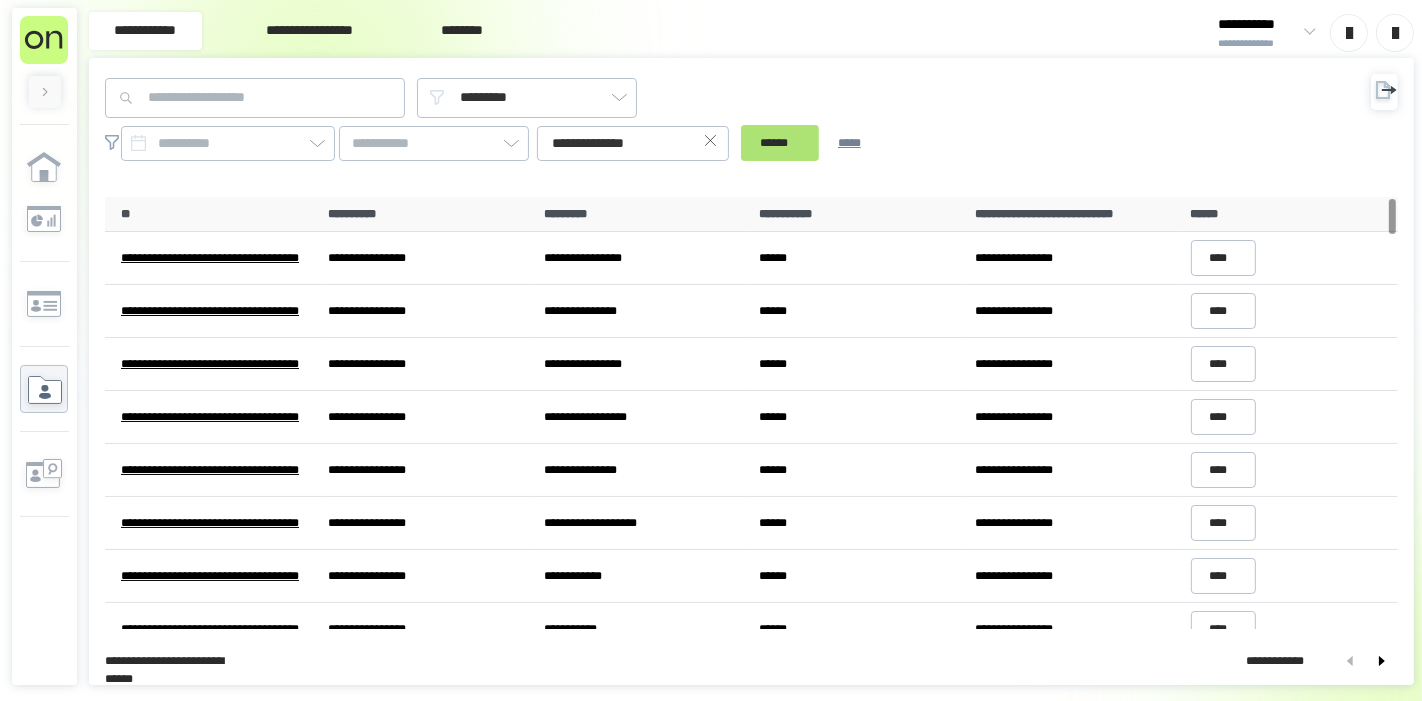 click on "******" at bounding box center [780, 143] 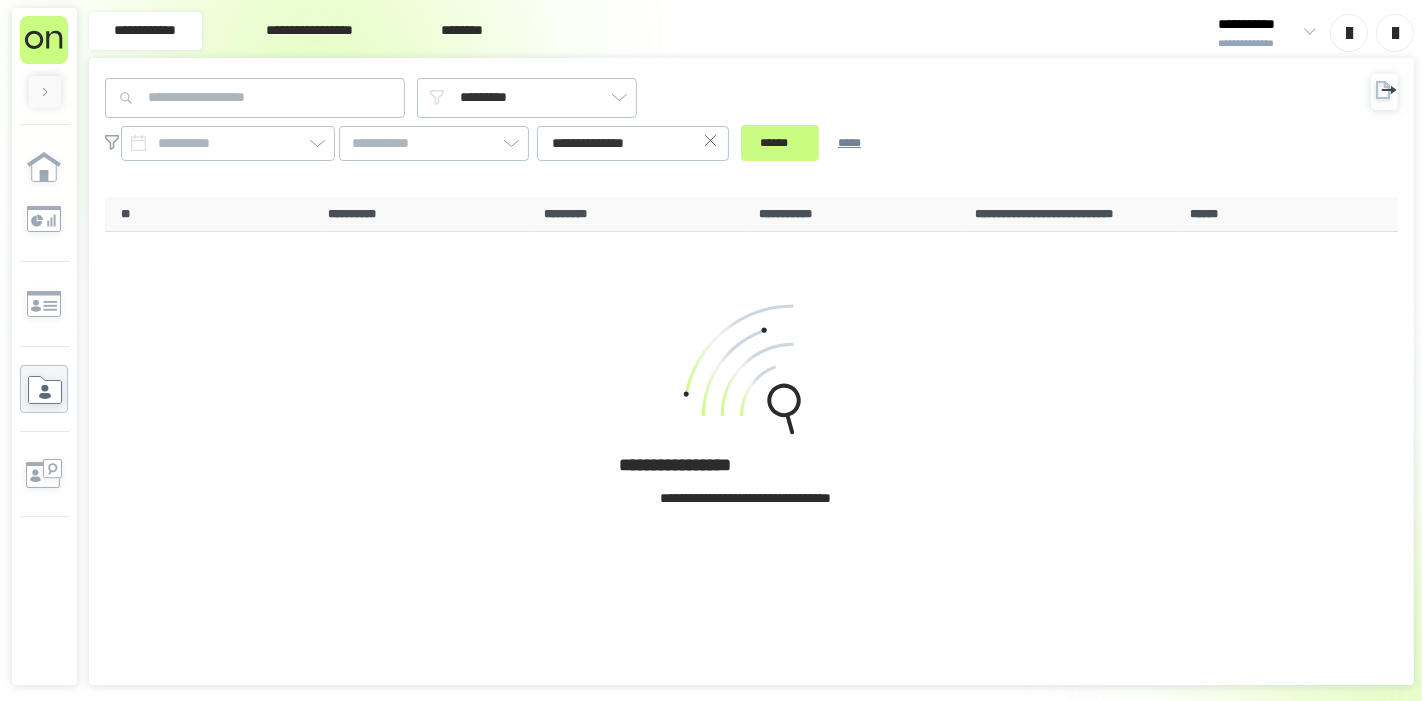 click on "**********" at bounding box center (309, 31) 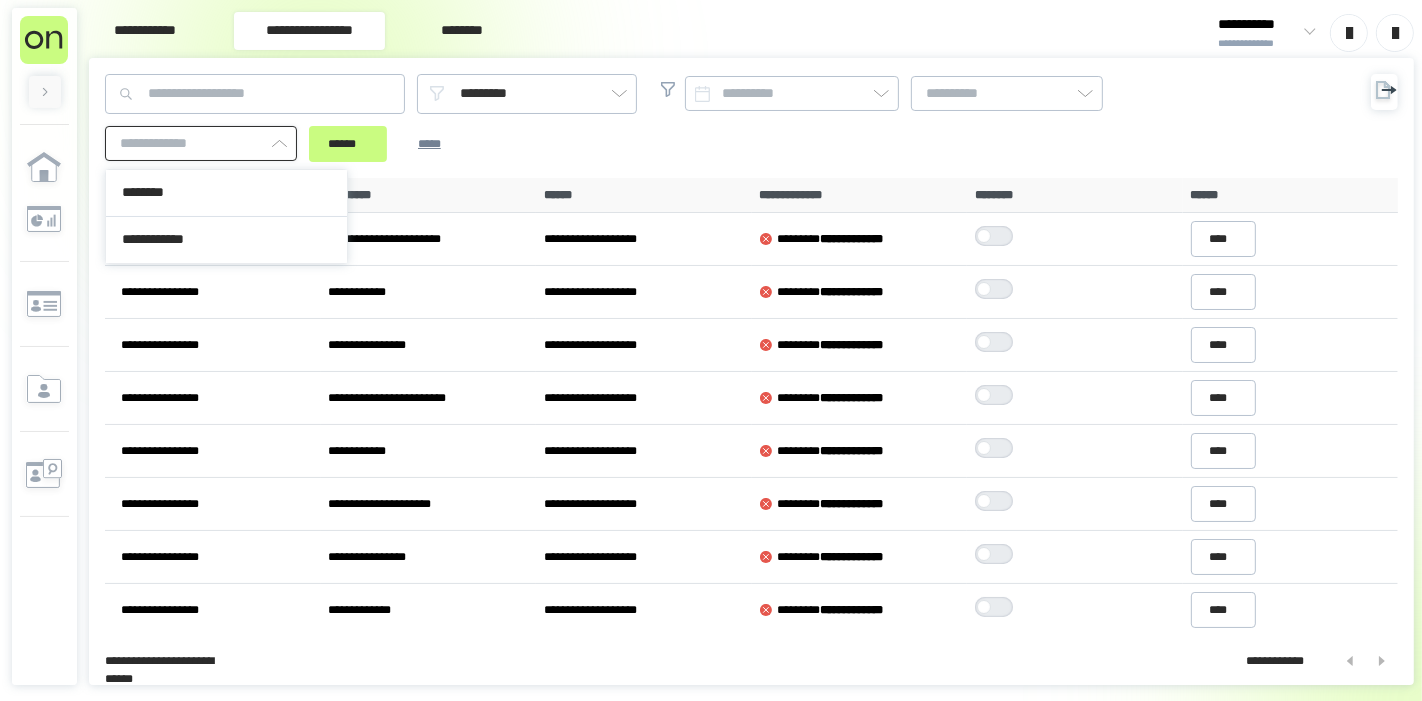 click at bounding box center (201, 143) 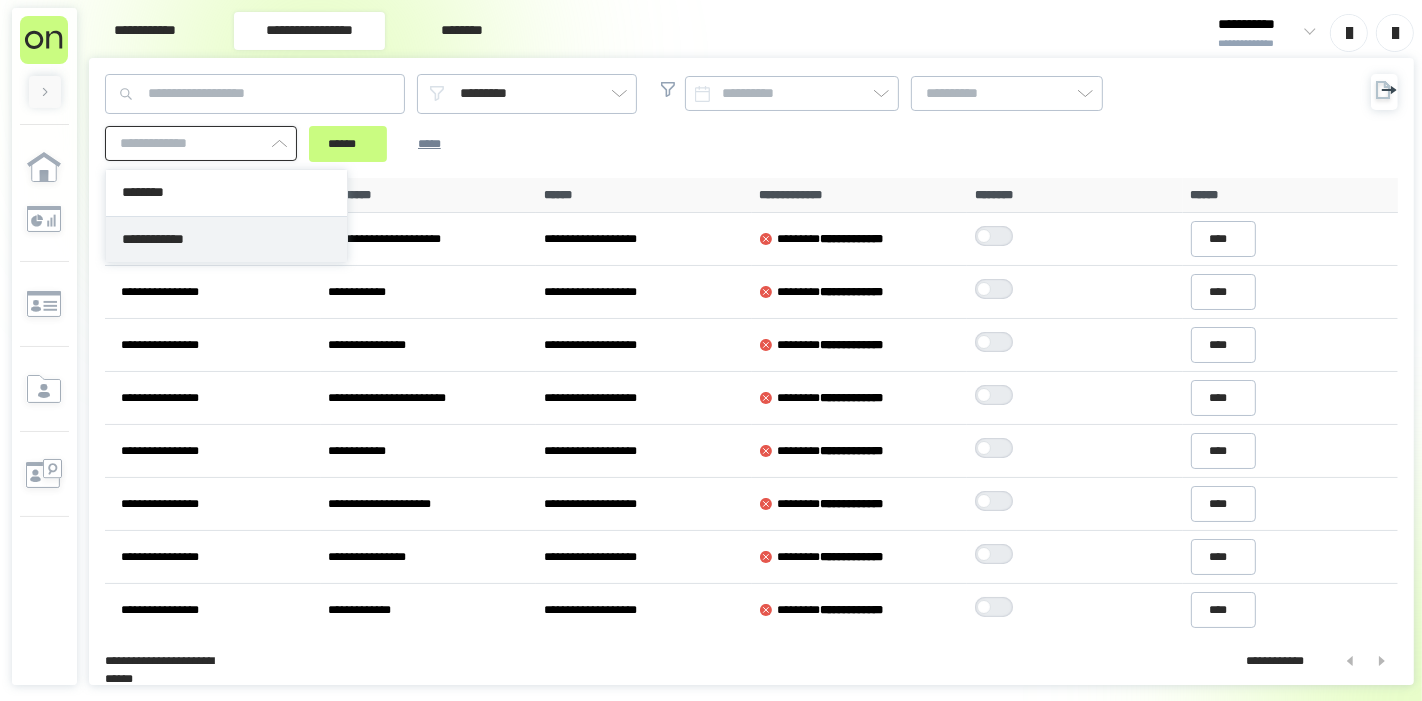 type on "**********" 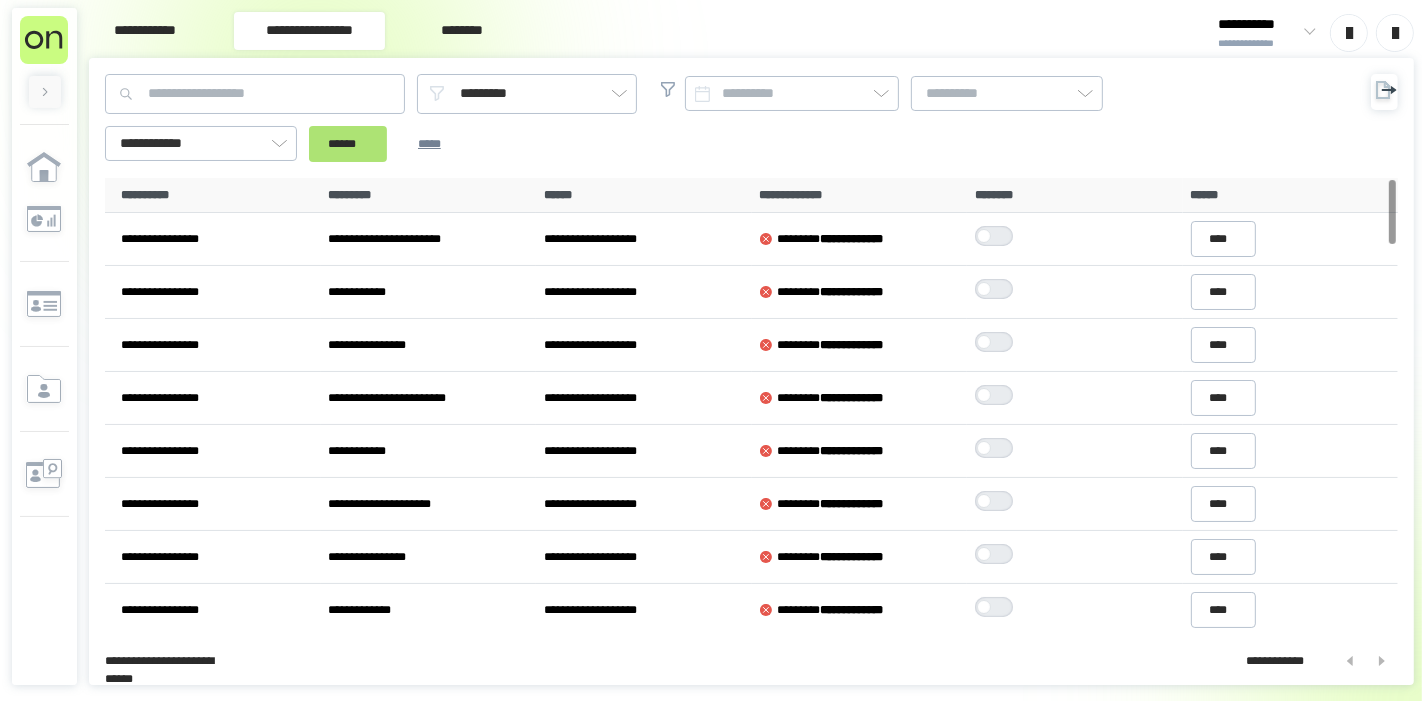 click on "******" at bounding box center (348, 143) 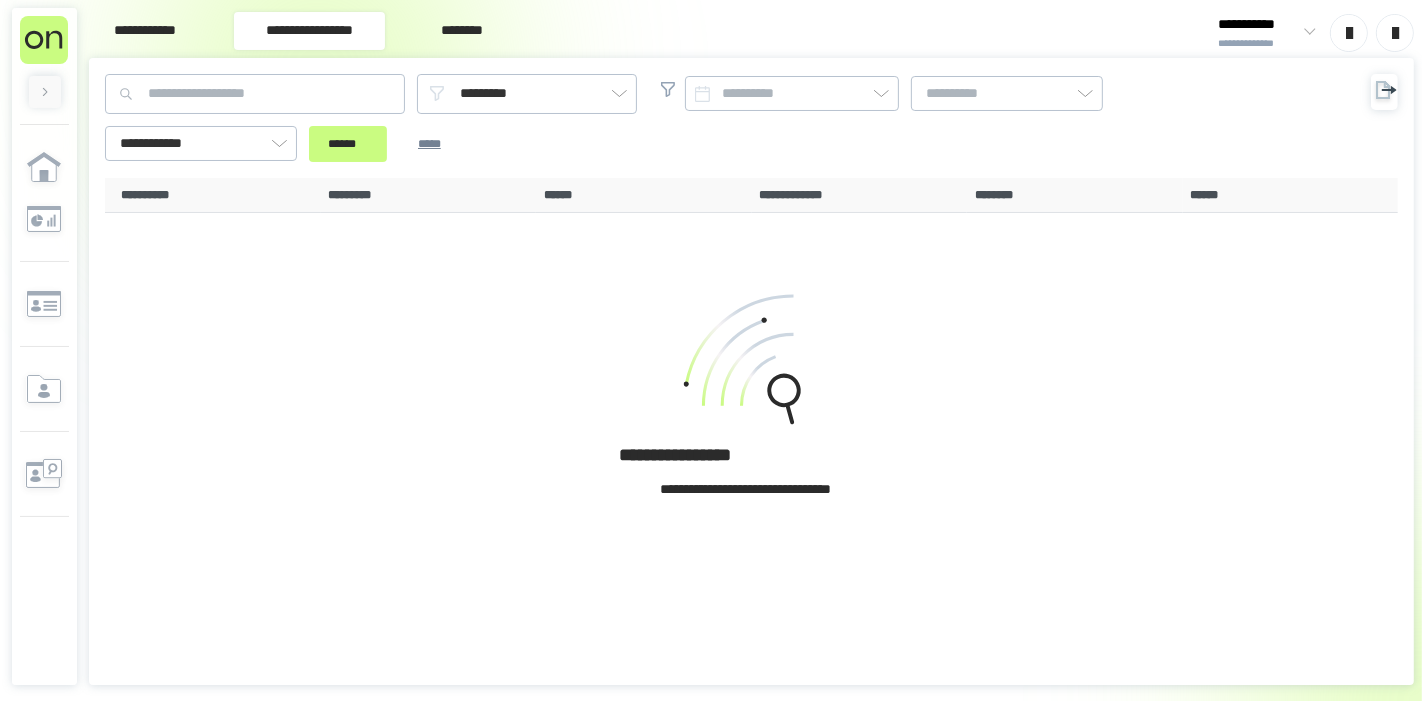 click on "**********" at bounding box center [1258, 25] 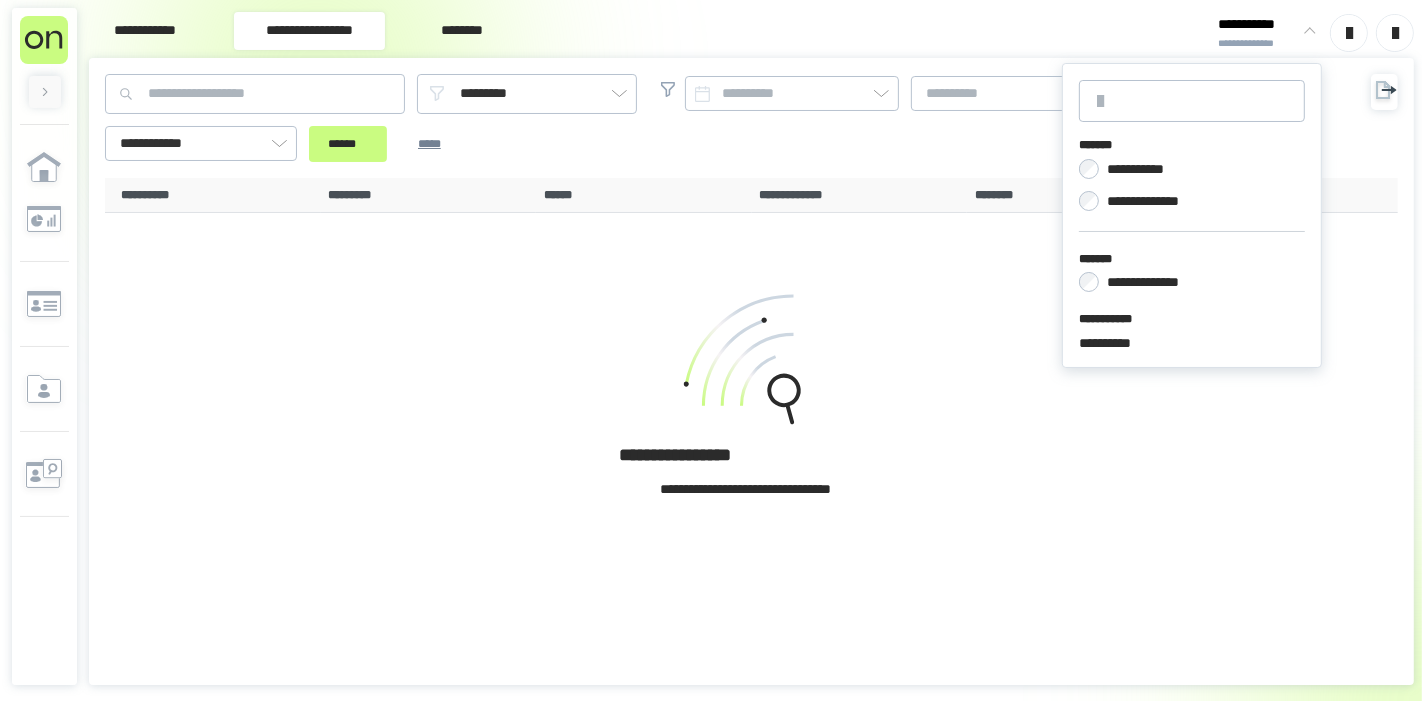 click on "**********" at bounding box center (1147, 201) 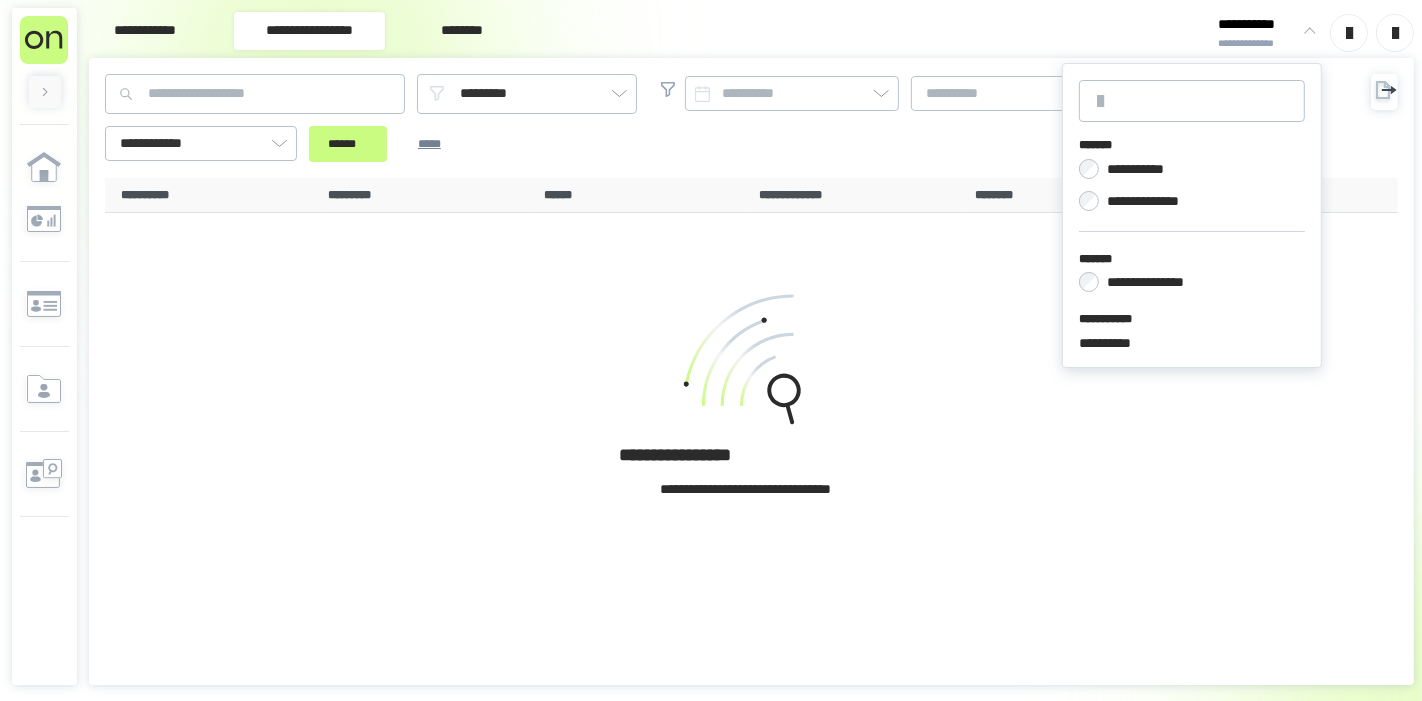 click on "**********" at bounding box center (1156, 282) 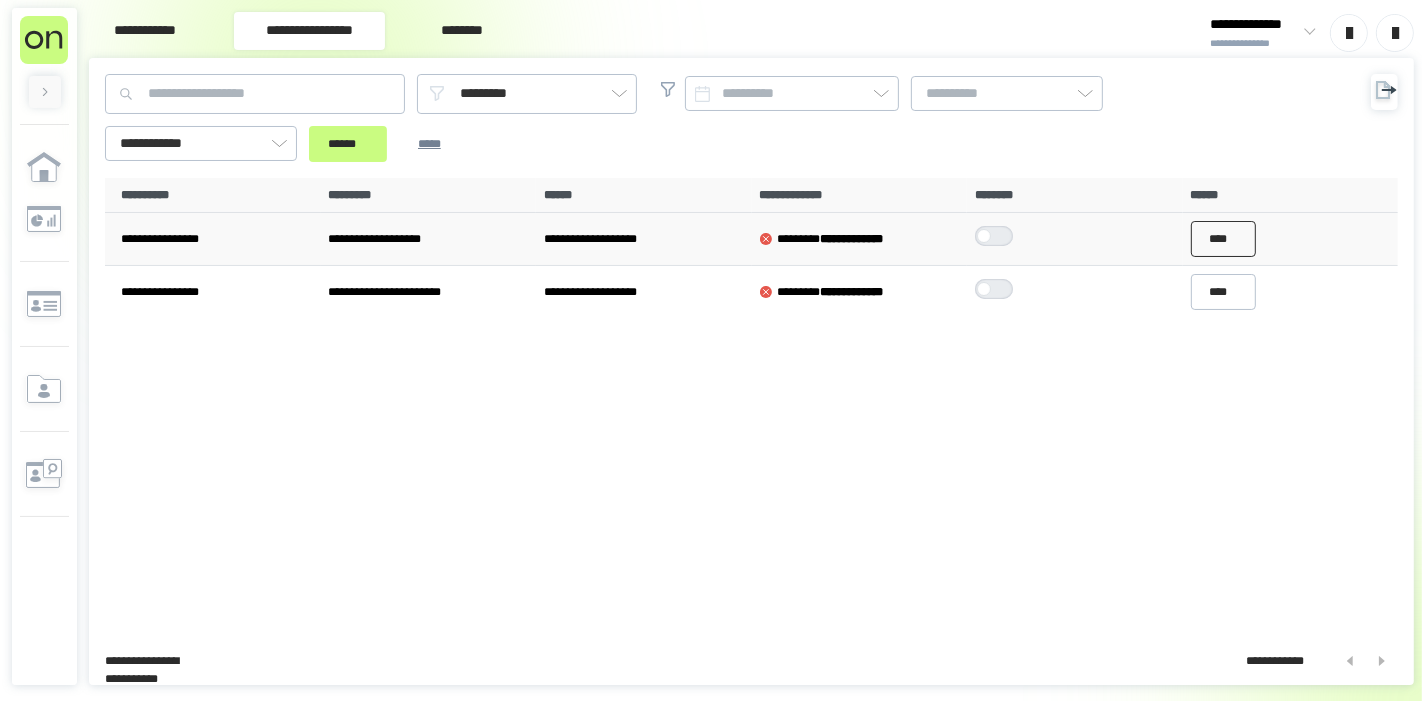 click on "****" at bounding box center [1224, 239] 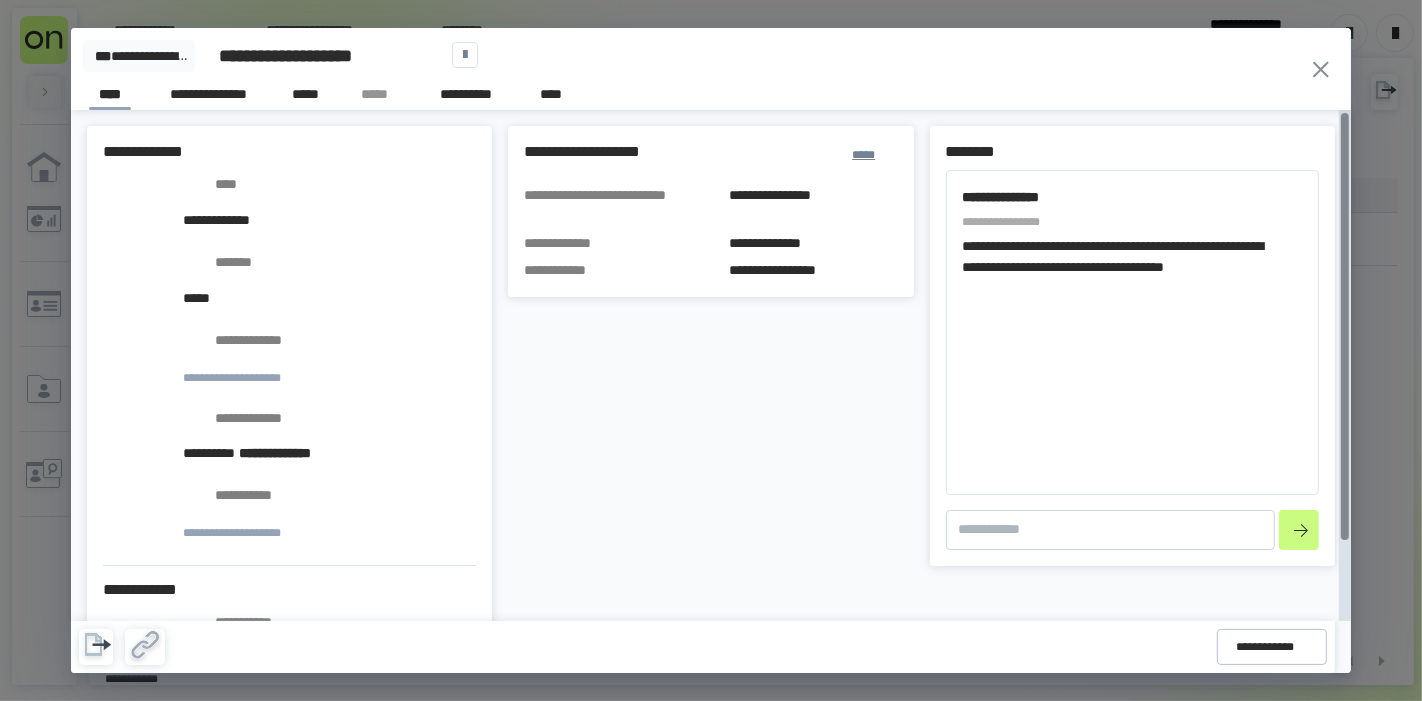 click on "**********" at bounding box center (273, 817) 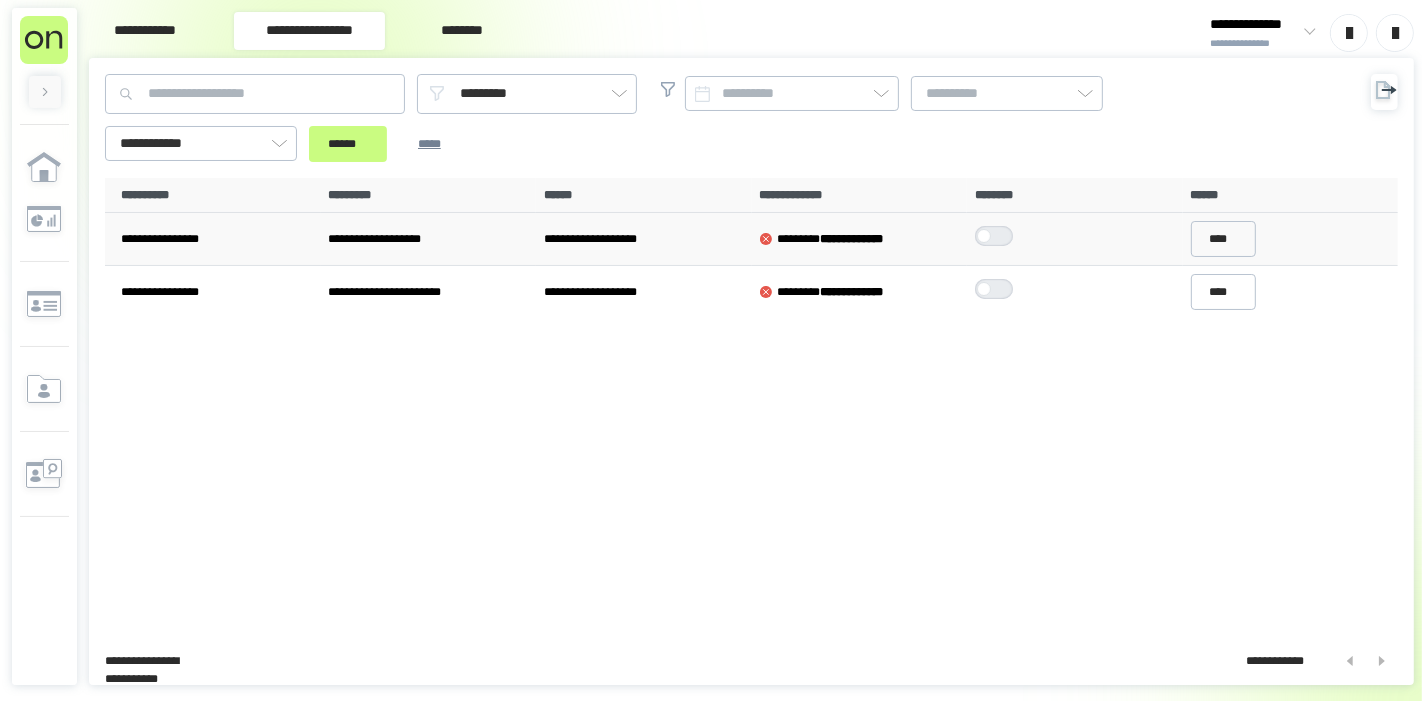 click at bounding box center (999, 236) 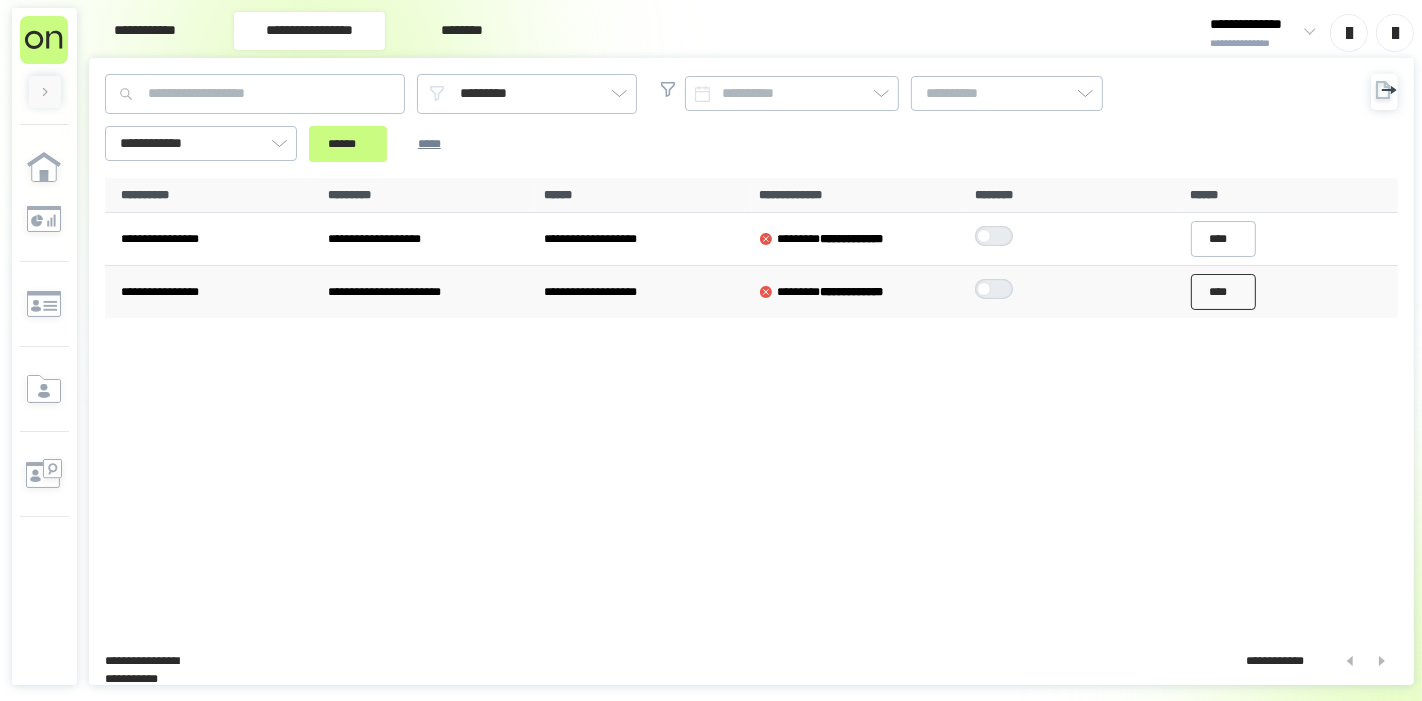 click on "****" at bounding box center (1224, 292) 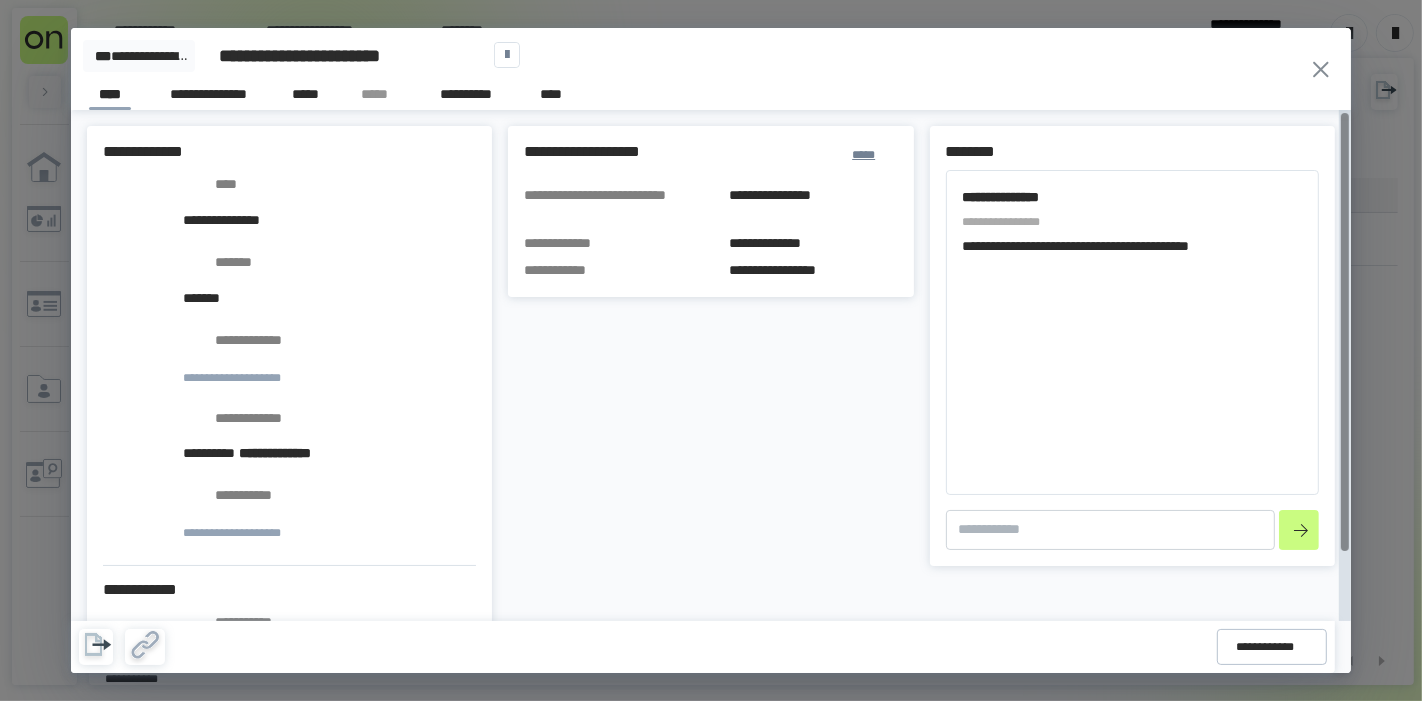 click on "**********" at bounding box center (273, 807) 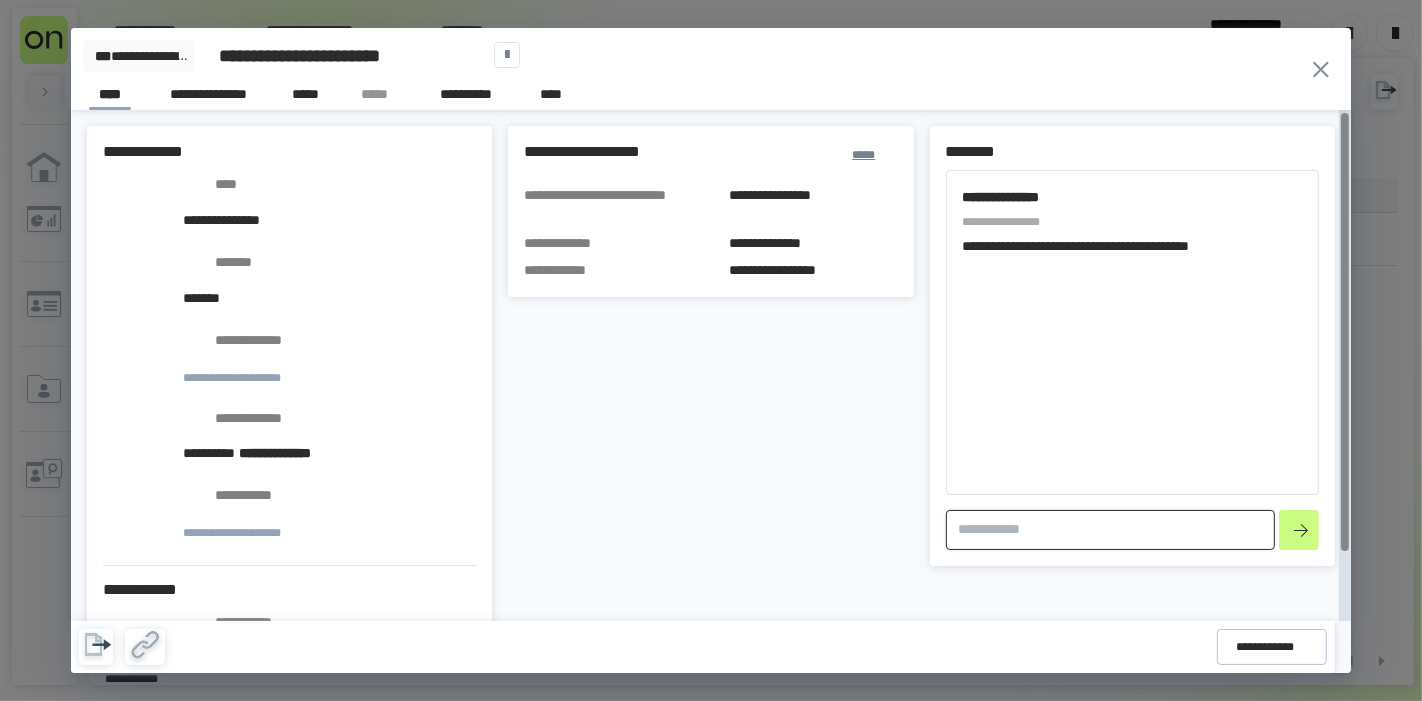 click at bounding box center [1110, 530] 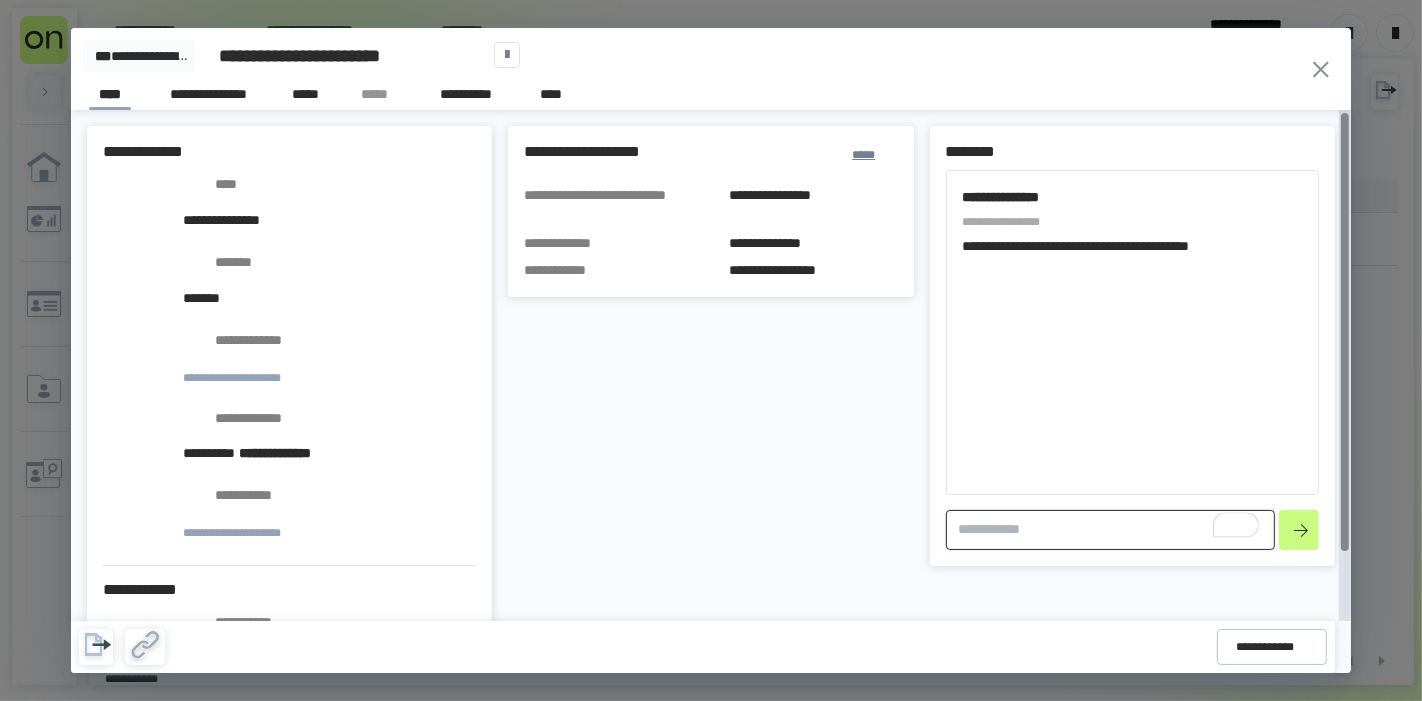 click at bounding box center (1110, 530) 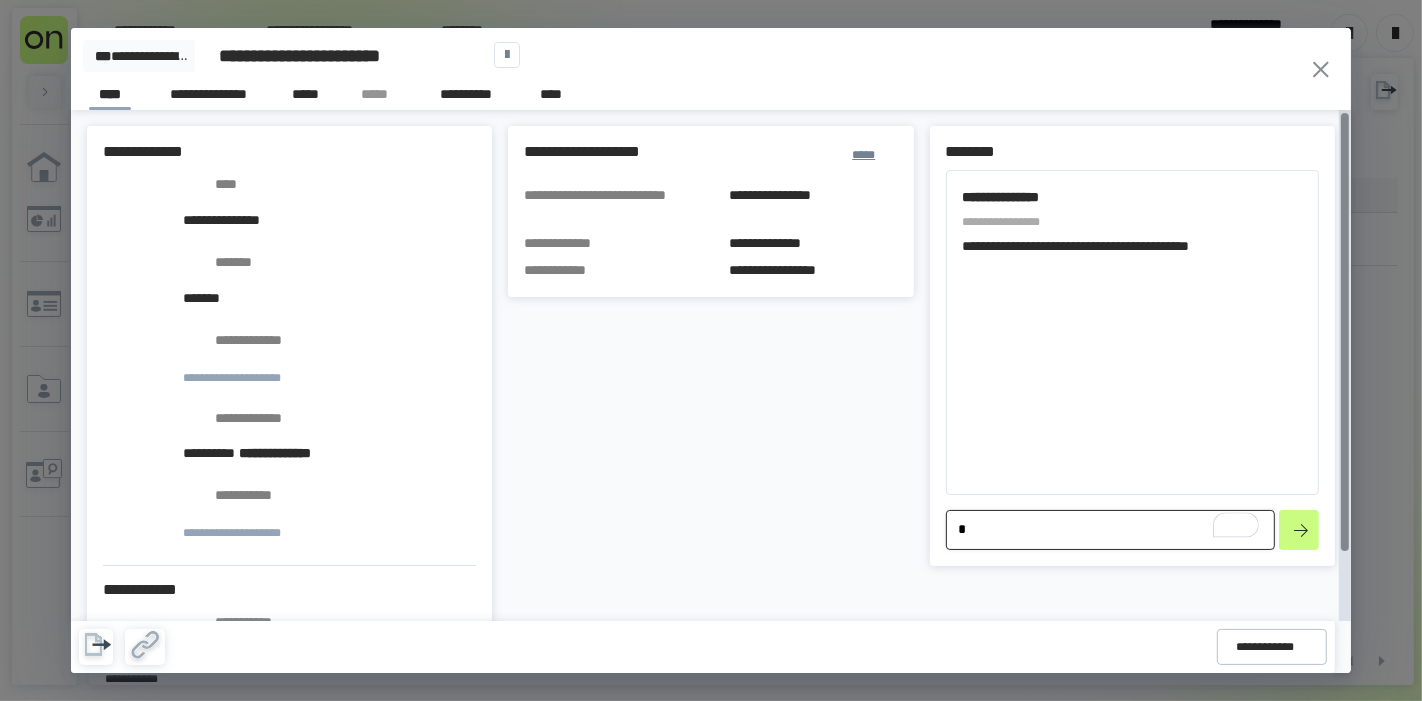 type on "*" 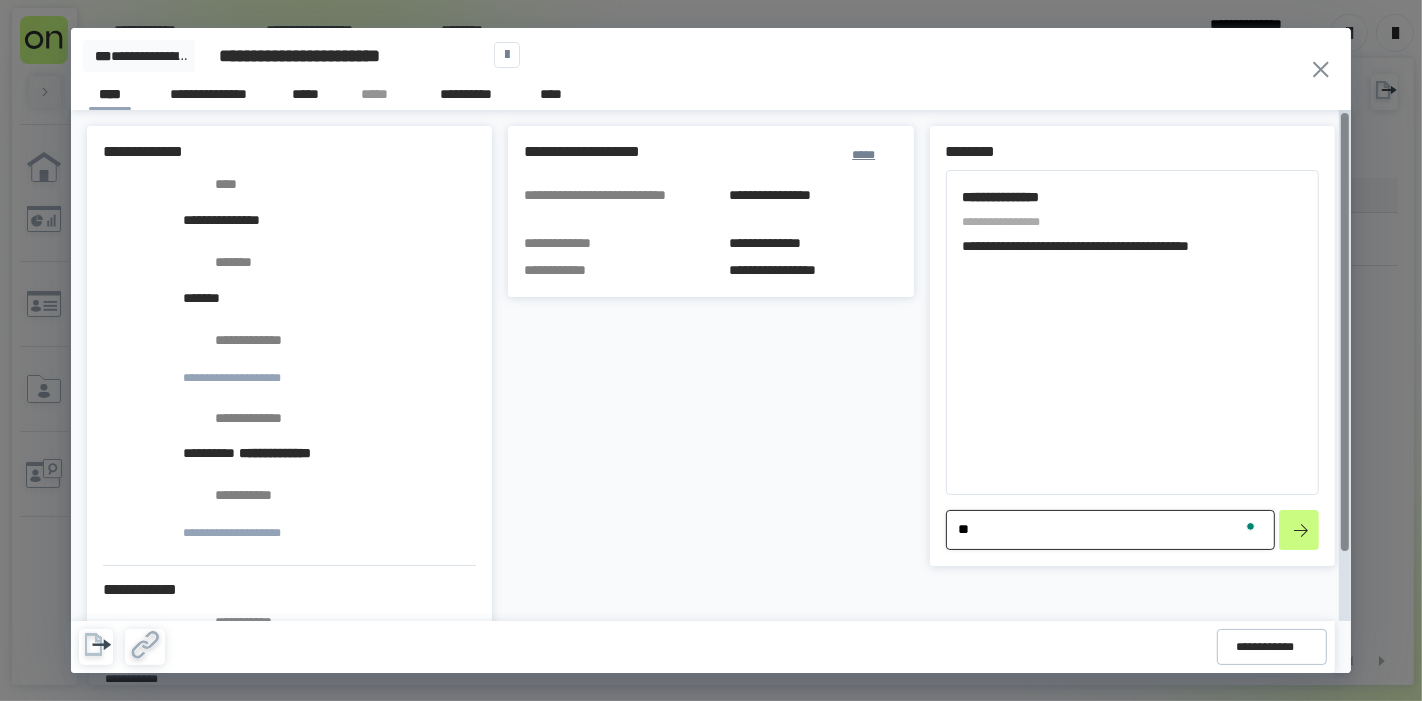 type on "*" 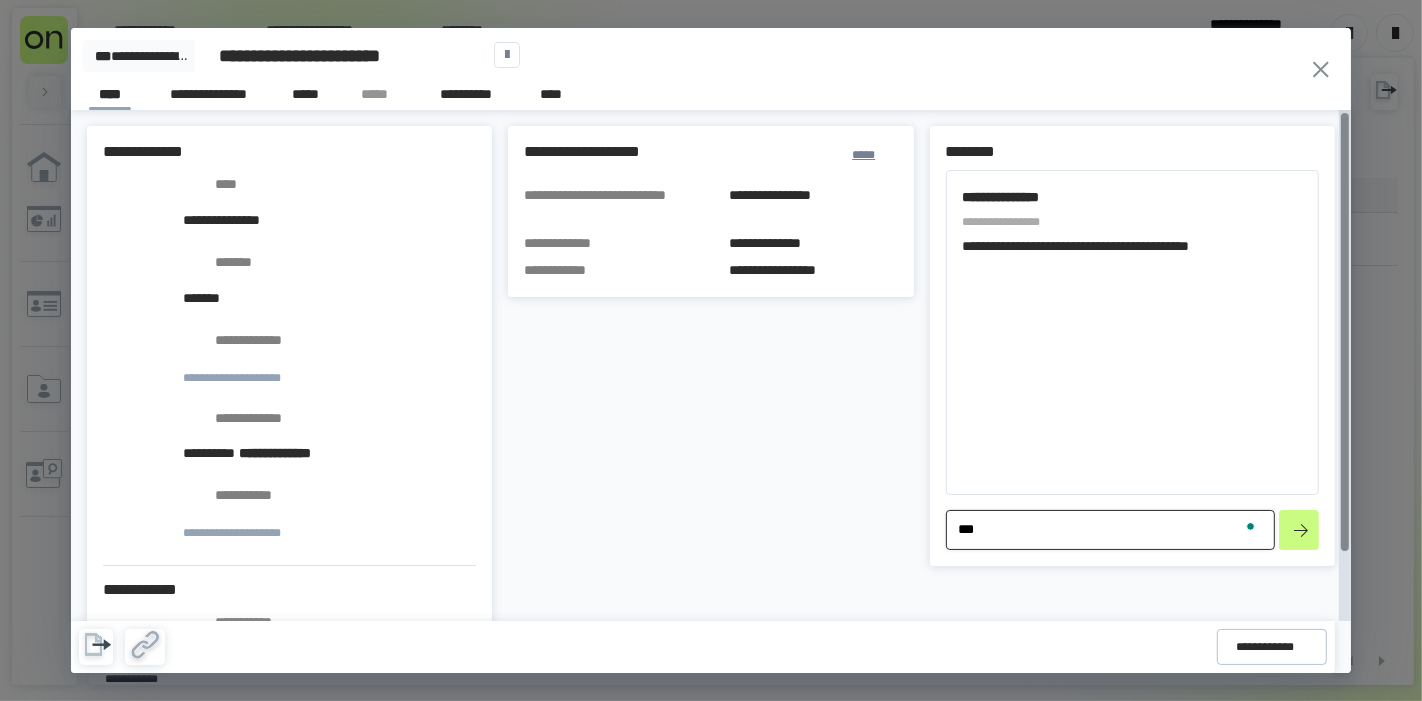 type on "*" 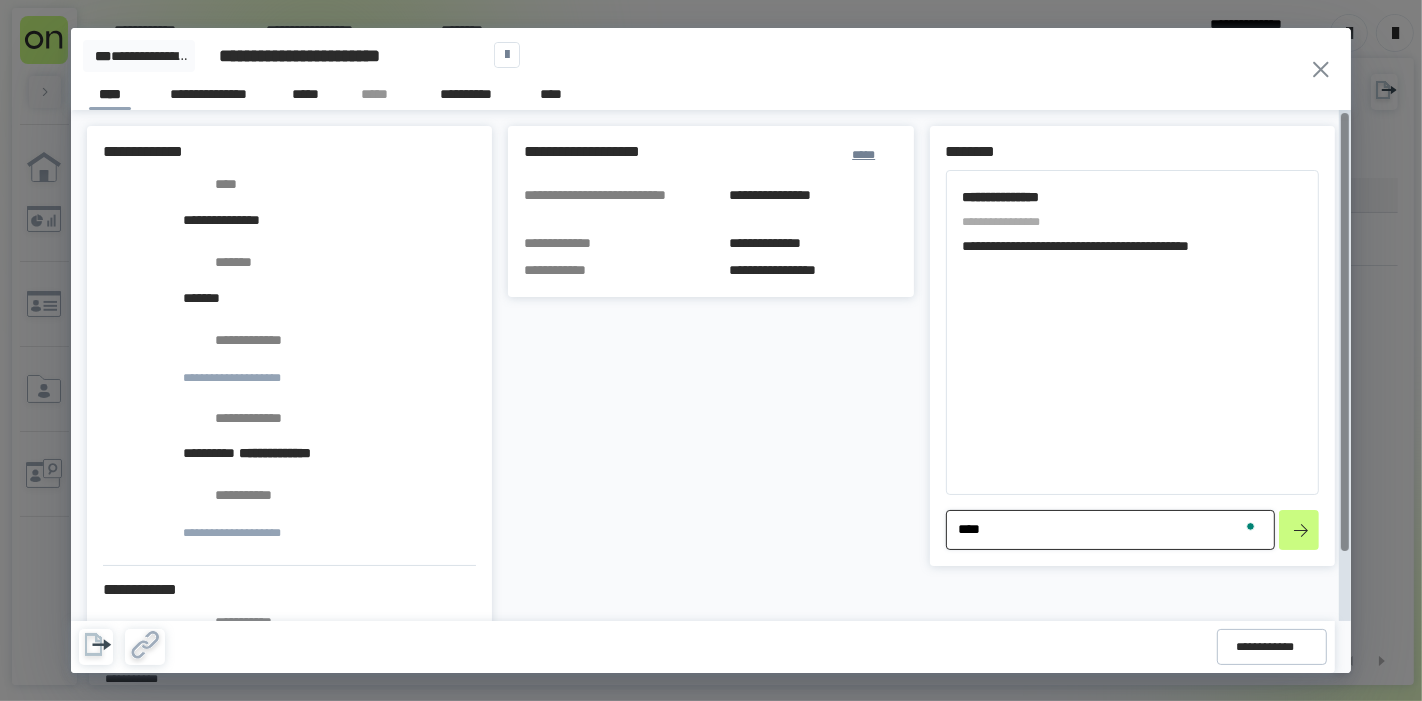type on "*****" 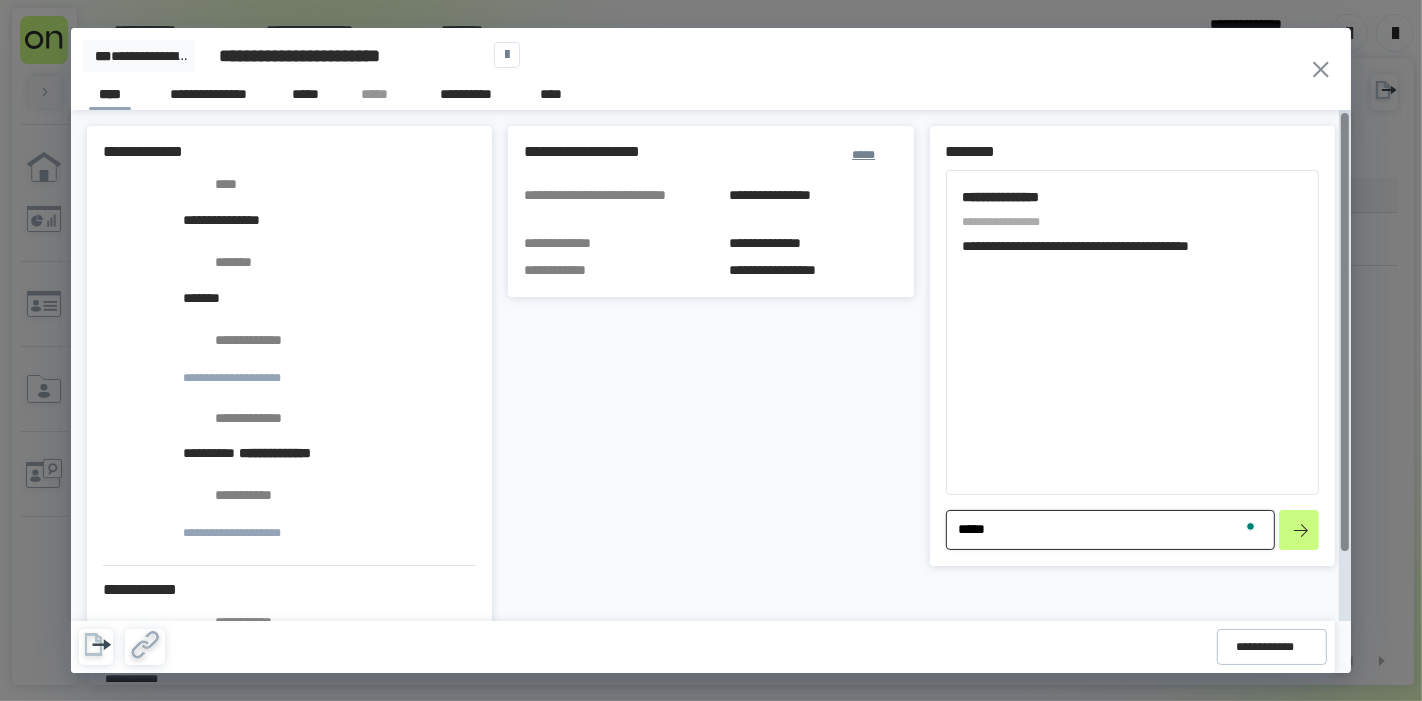 type on "*" 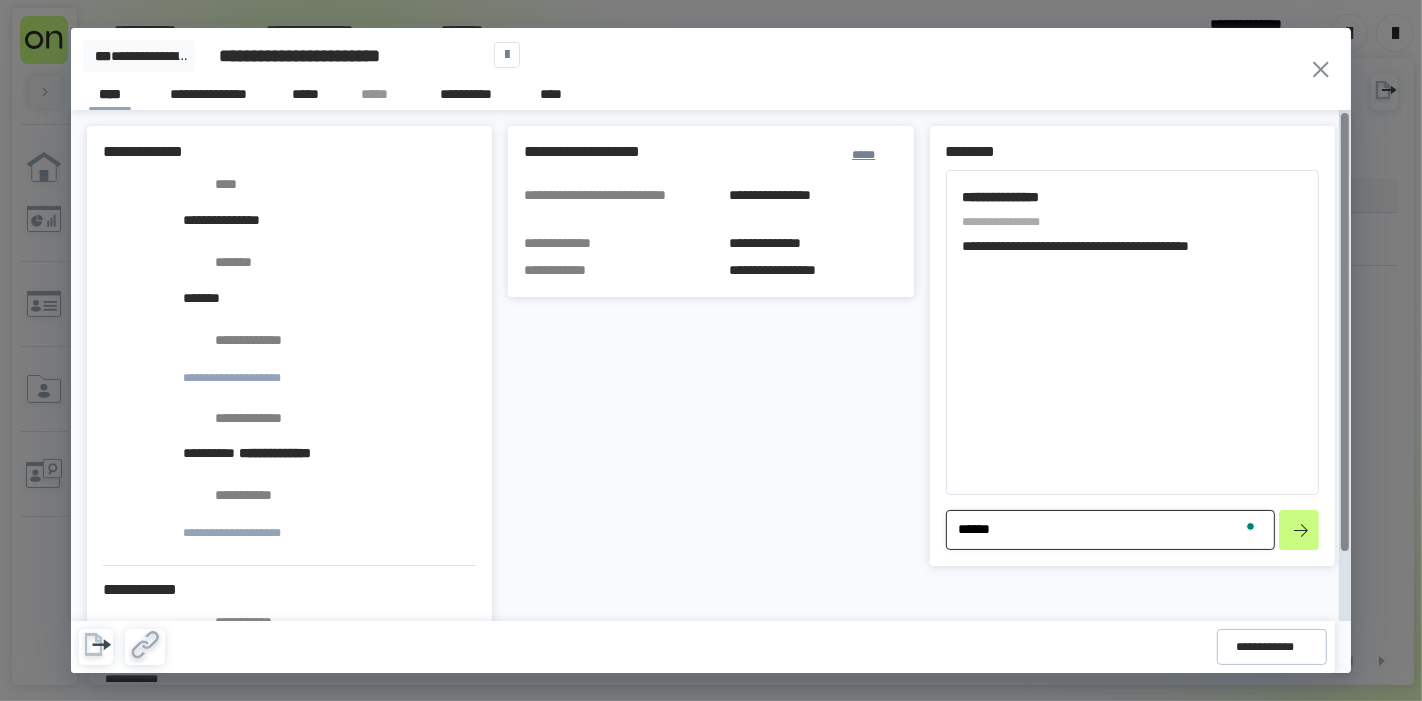 type on "******" 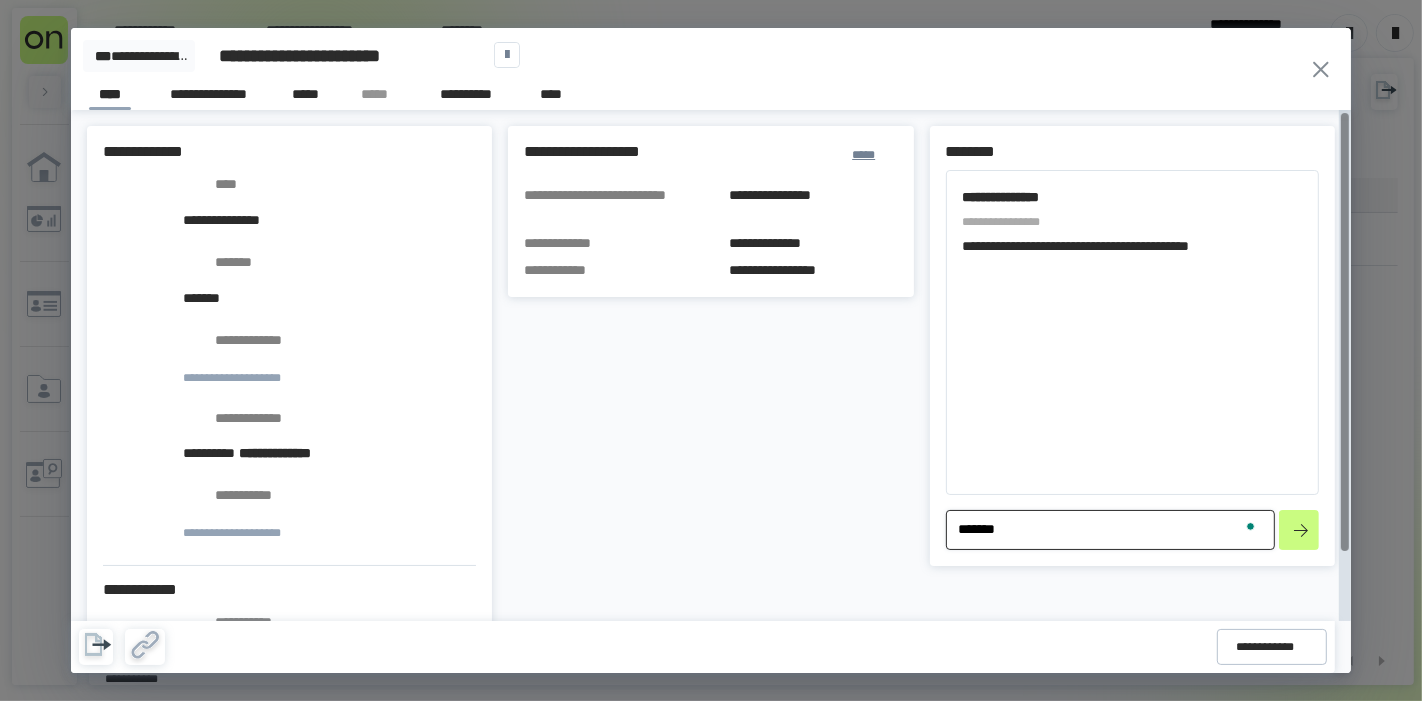 type on "*" 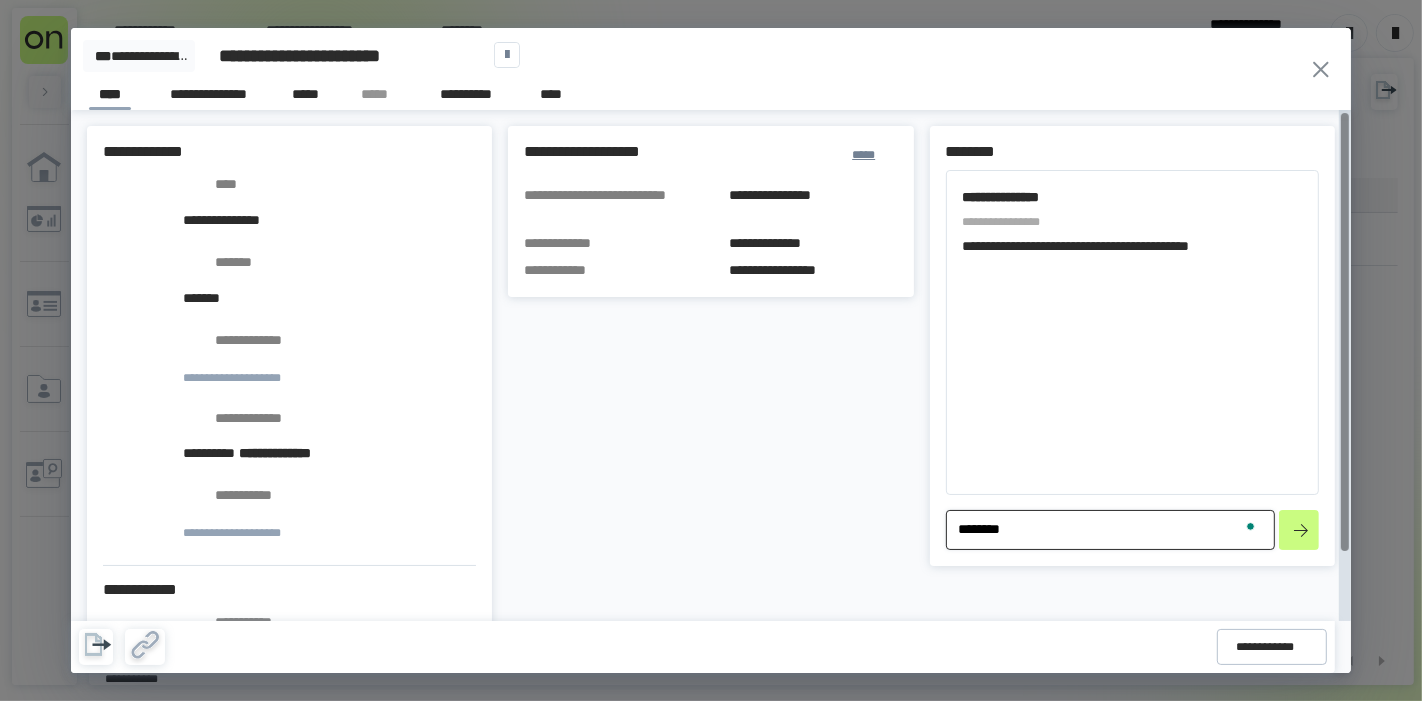 type on "*" 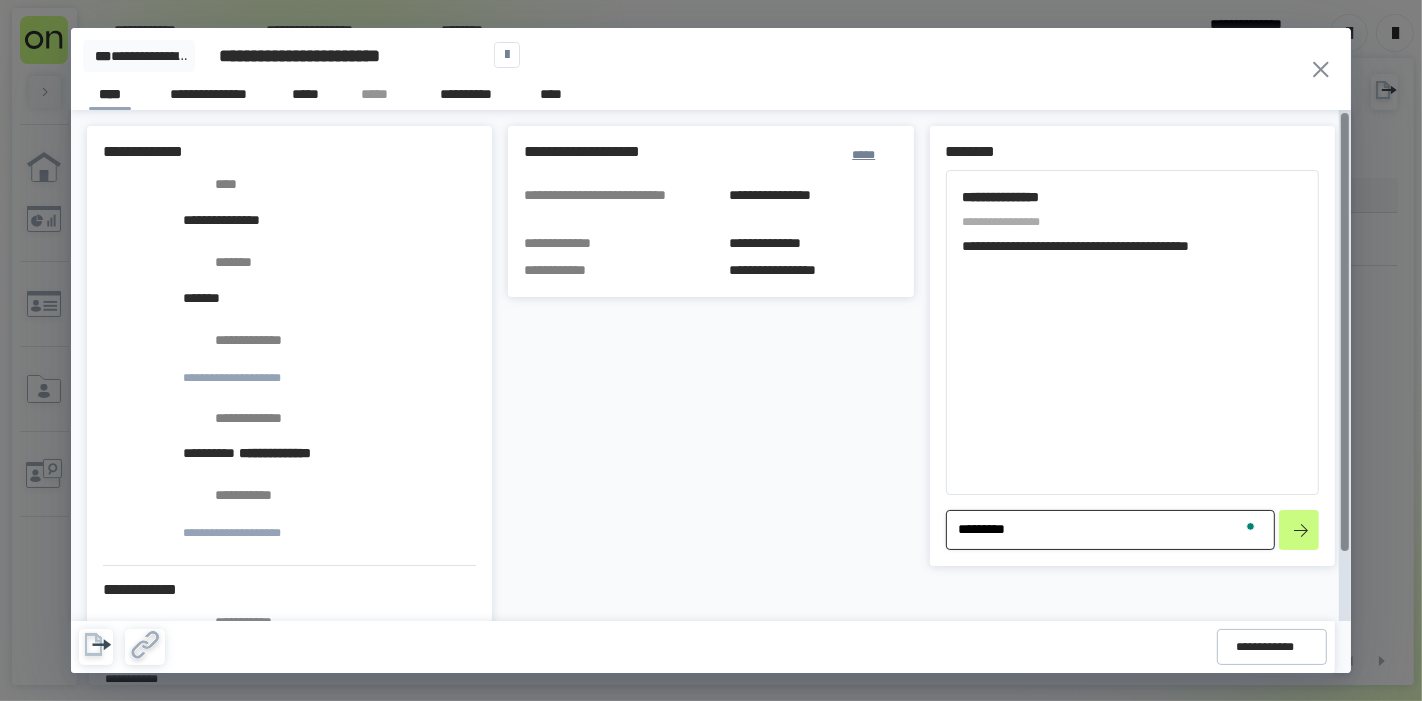 type on "*" 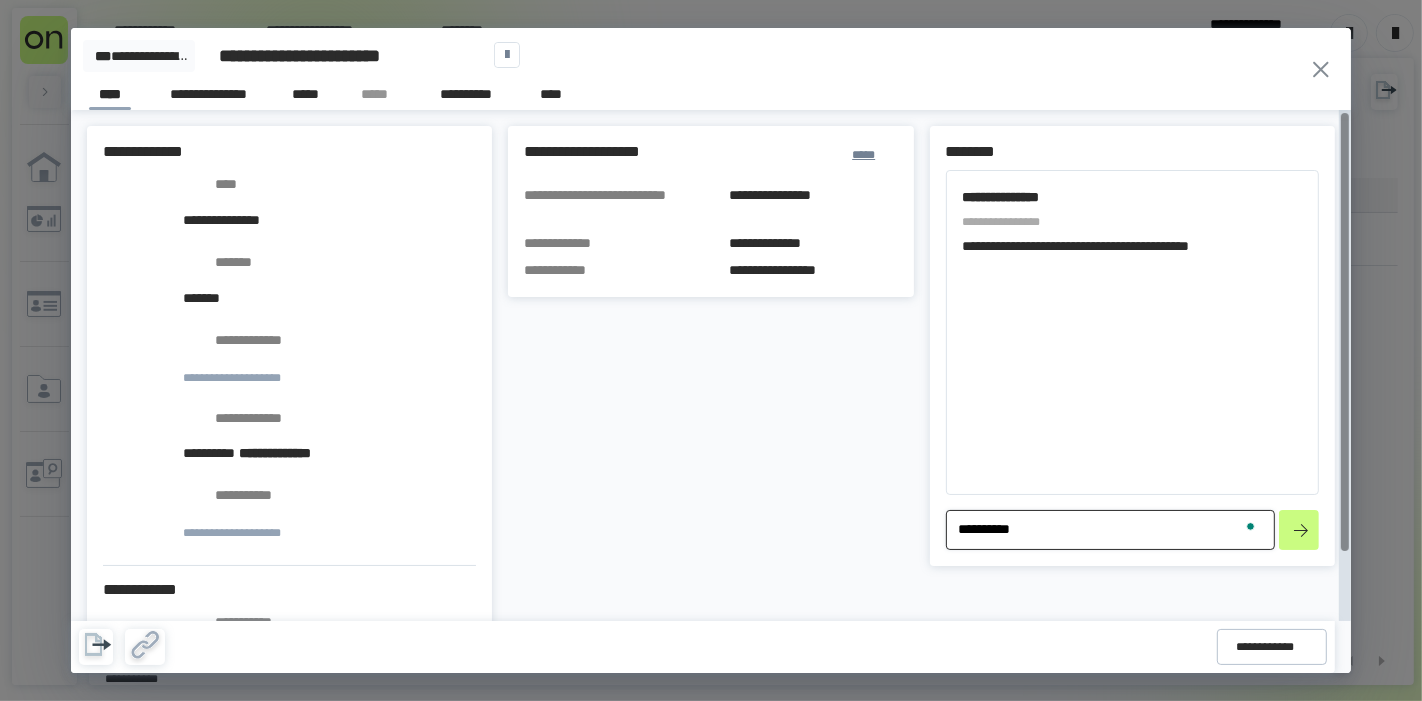 type on "*" 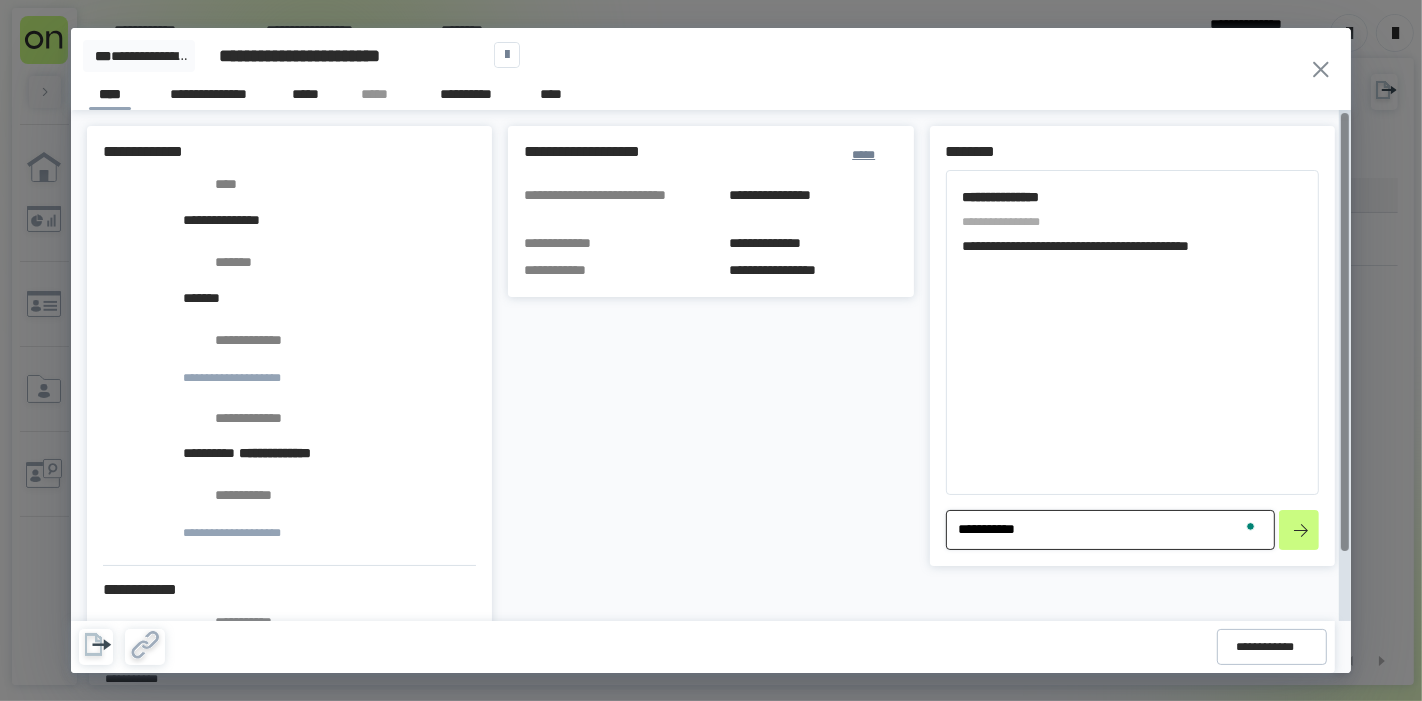 type on "*" 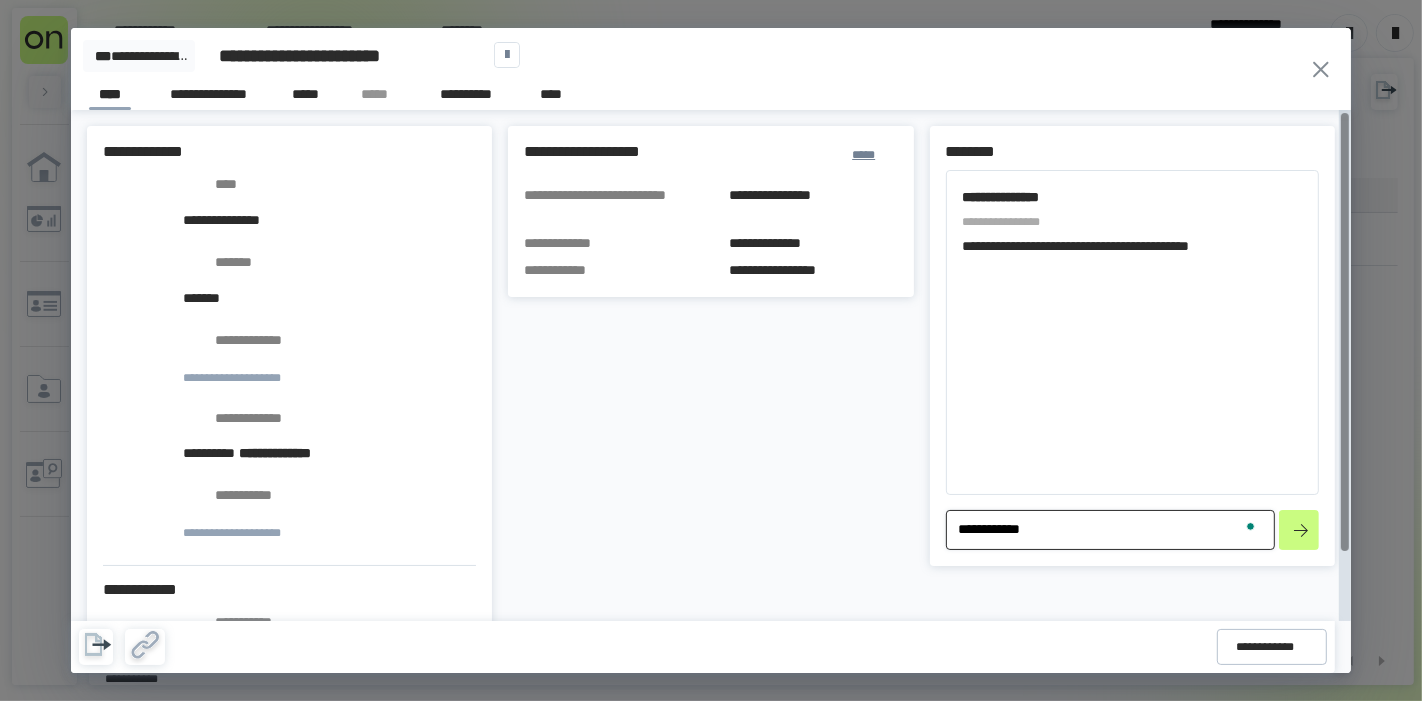 type on "*" 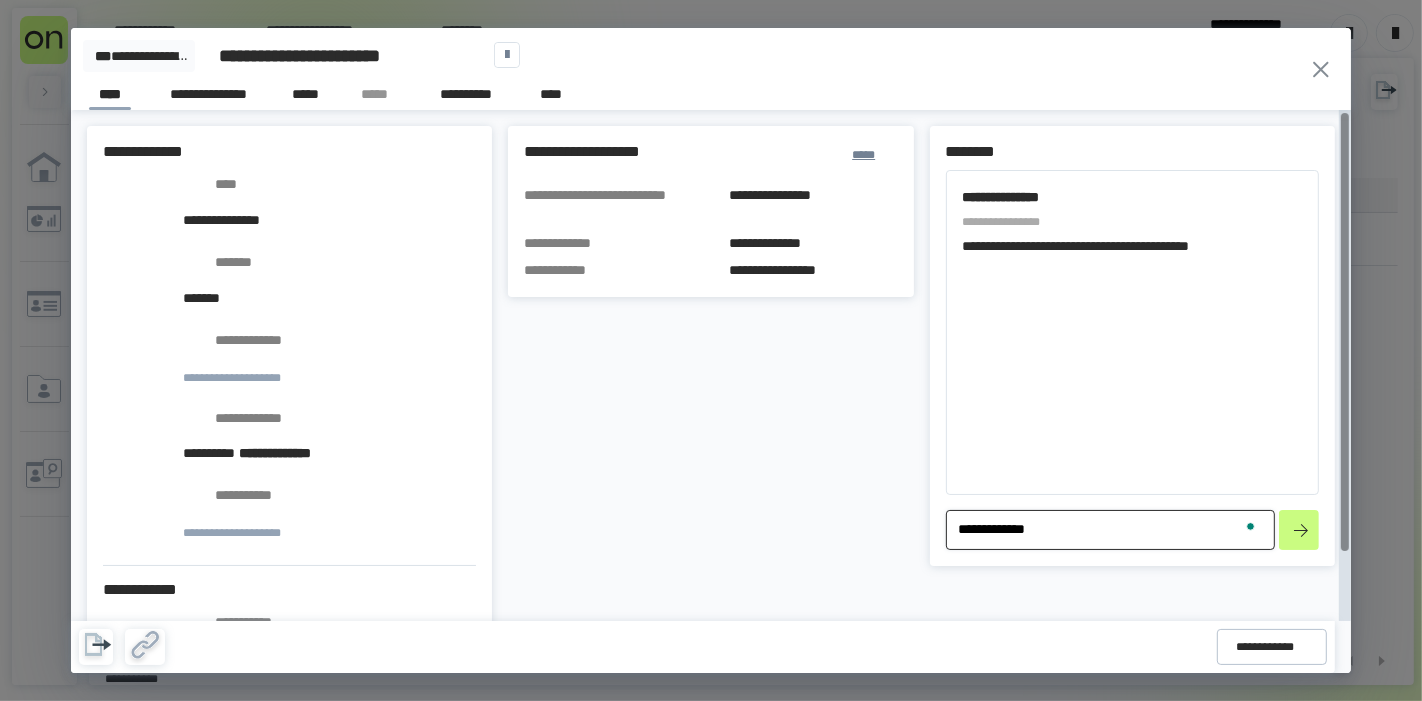 type on "*" 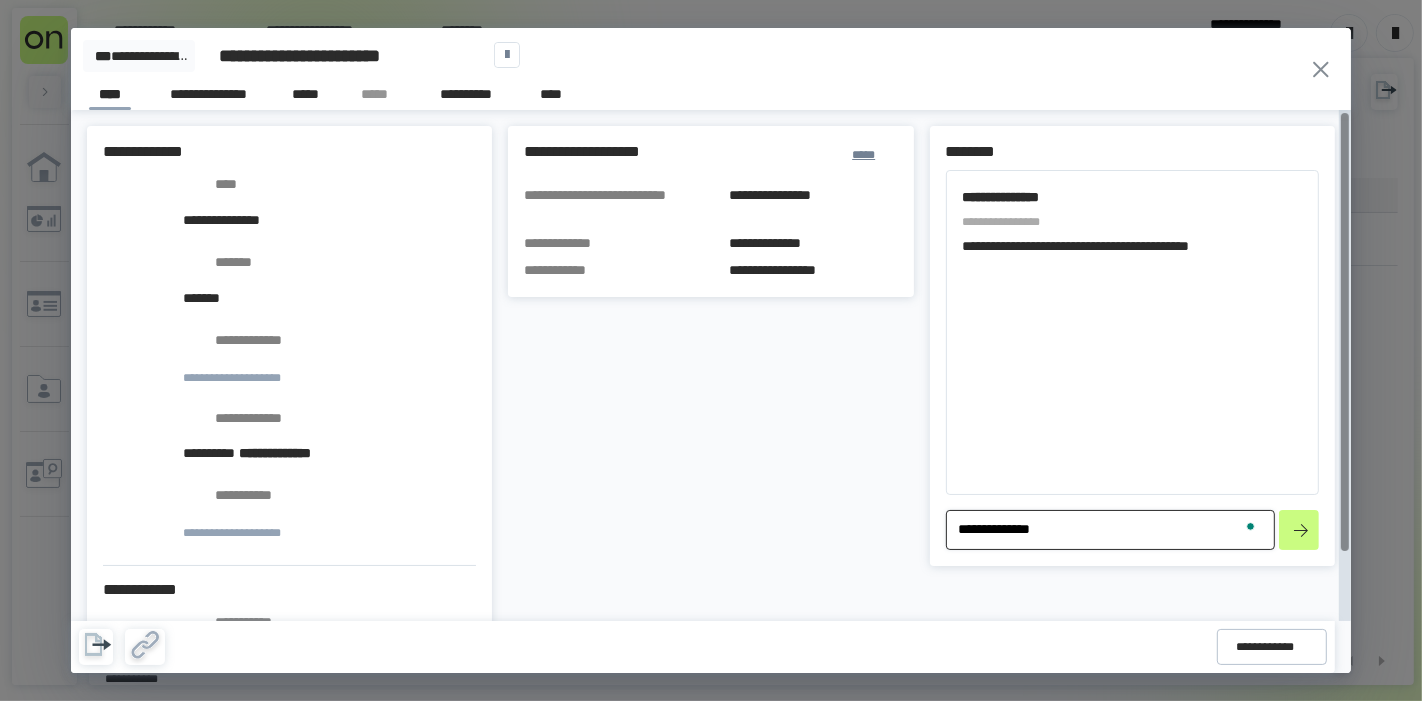 type on "*" 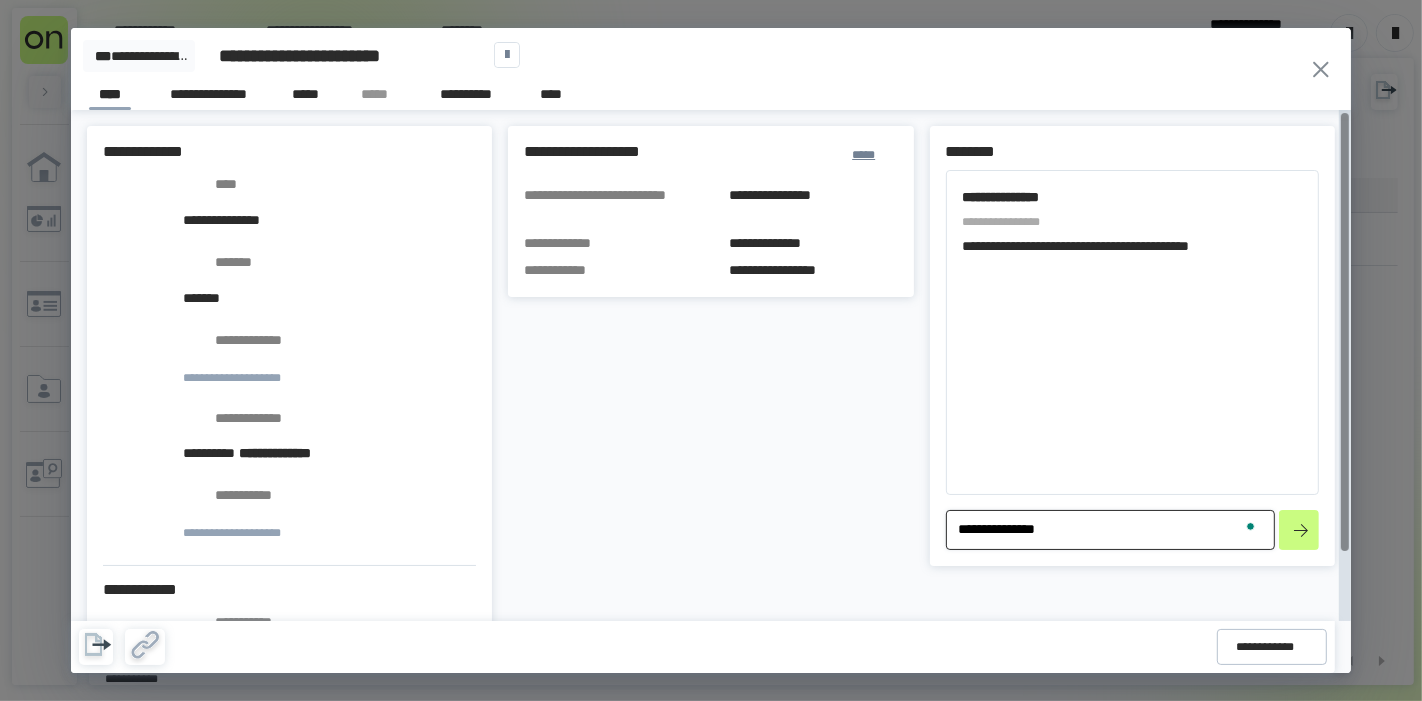 type on "*" 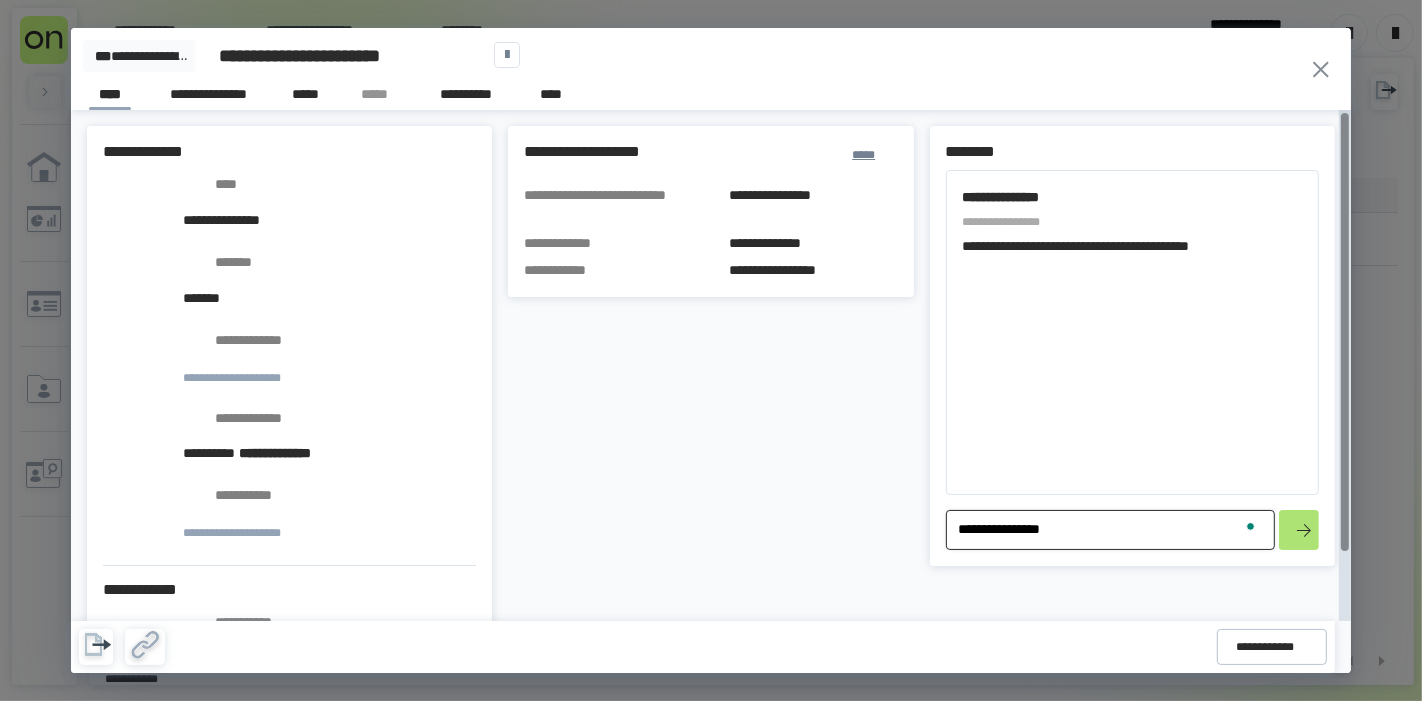 type on "**********" 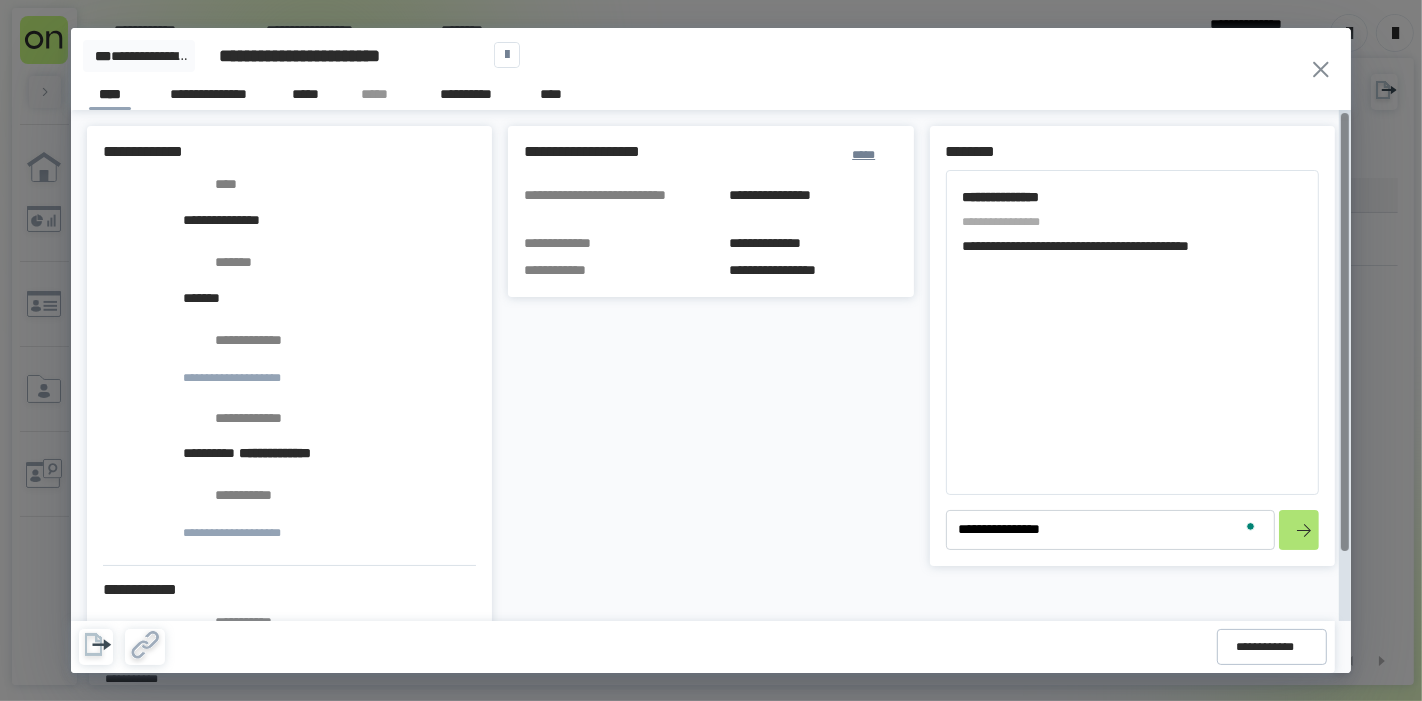 click at bounding box center [1299, 530] 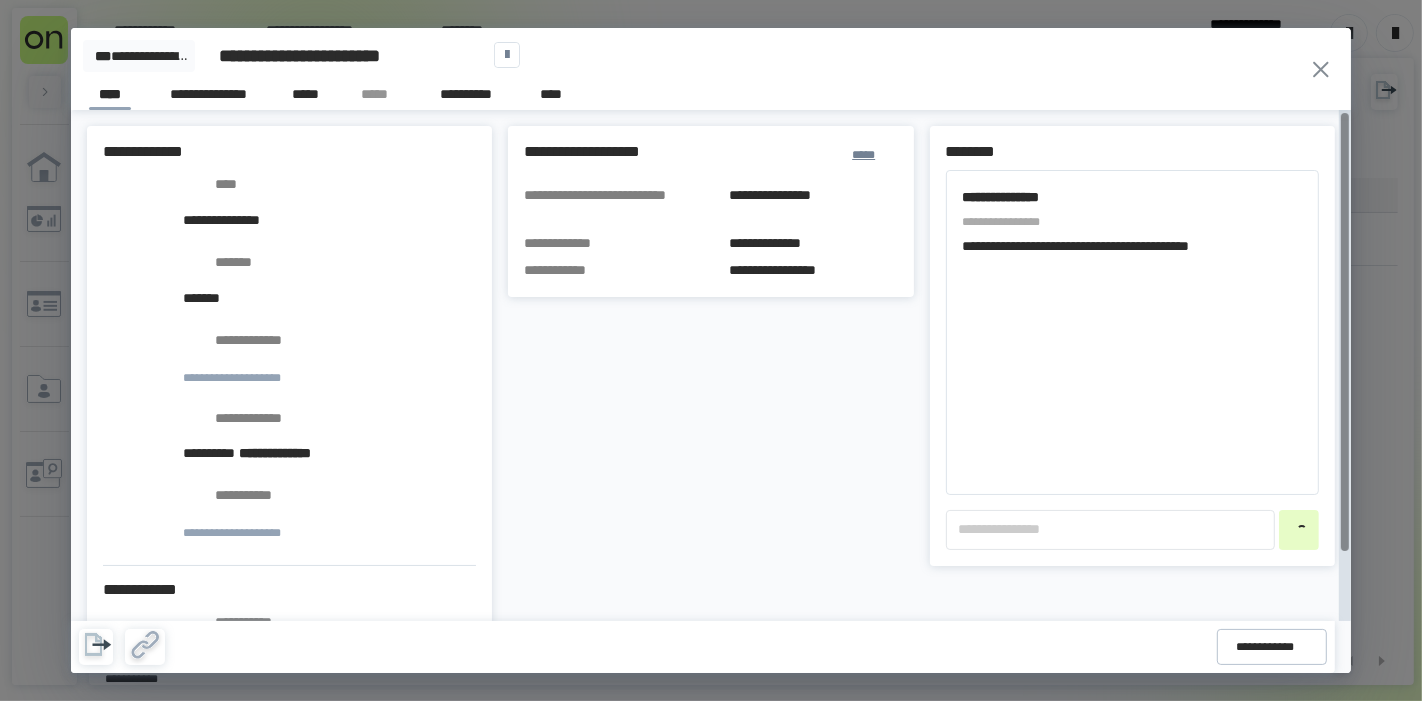 type on "*" 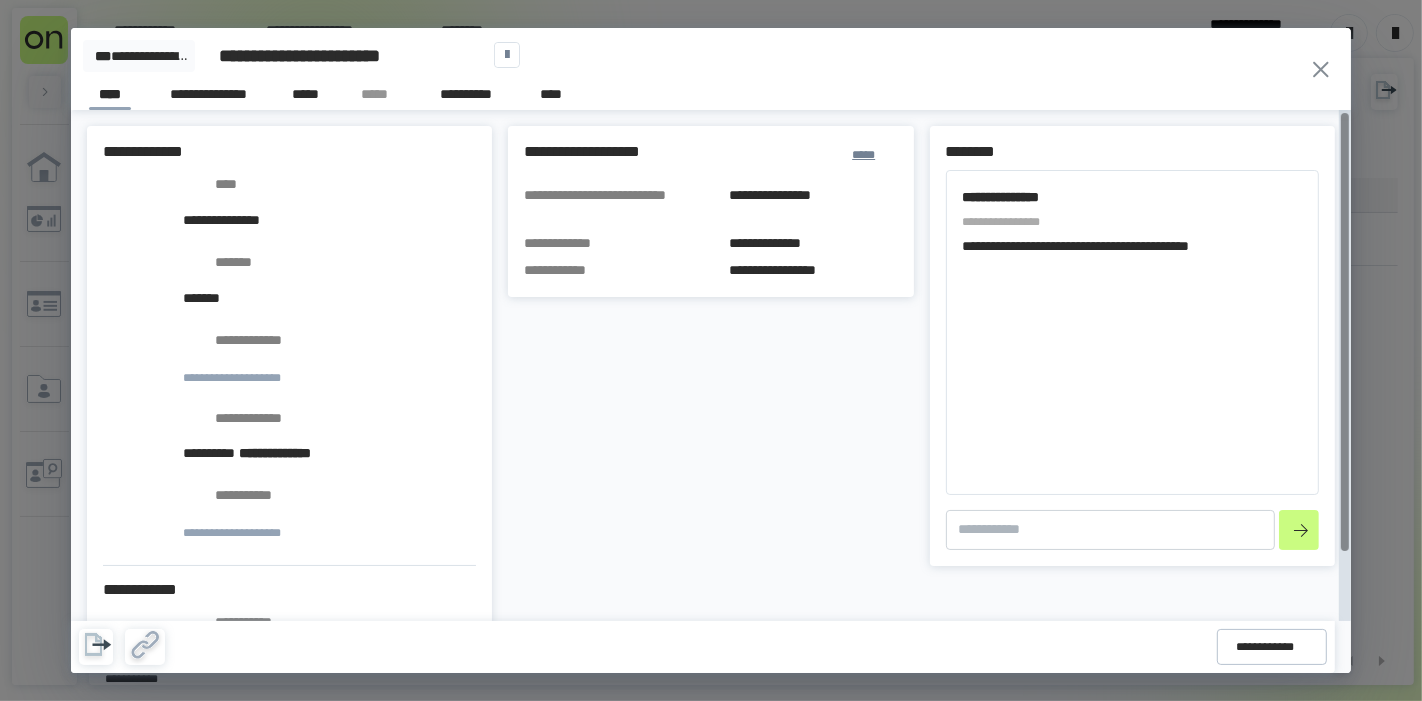type on "*" 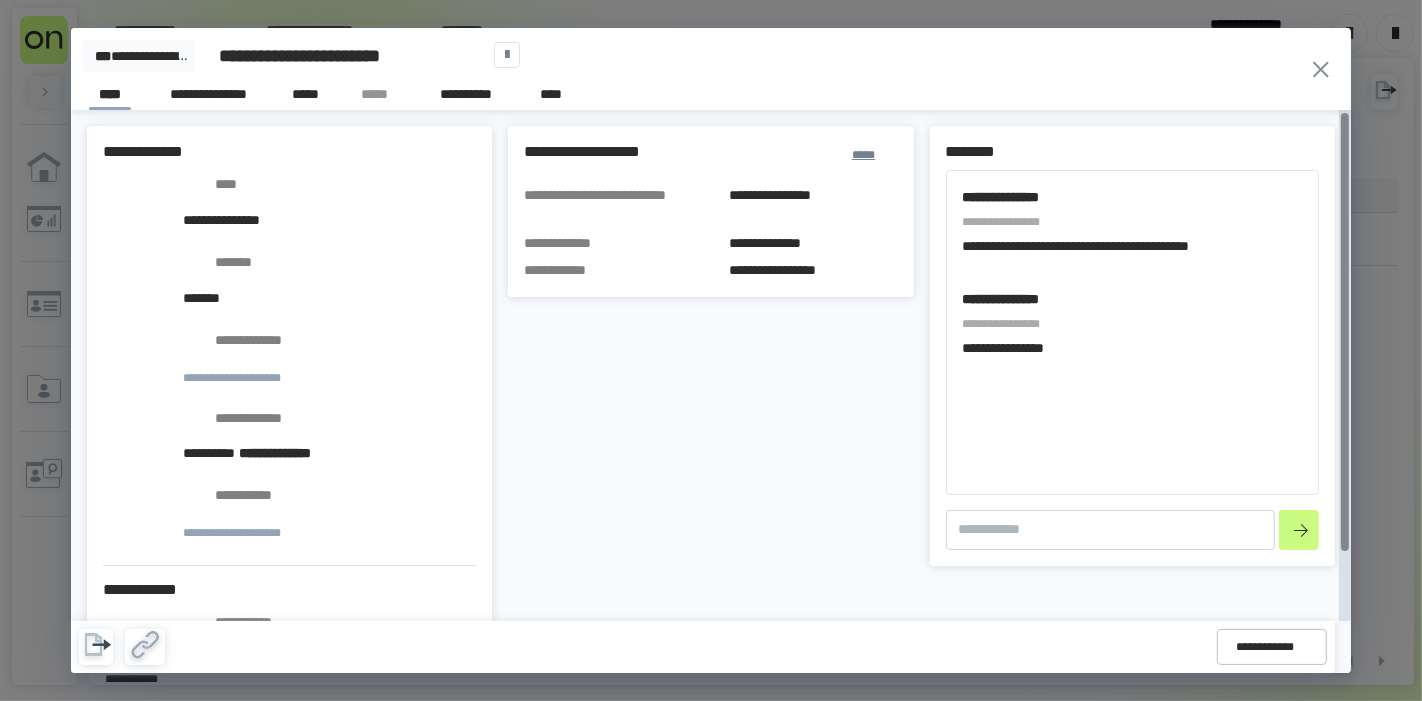 click 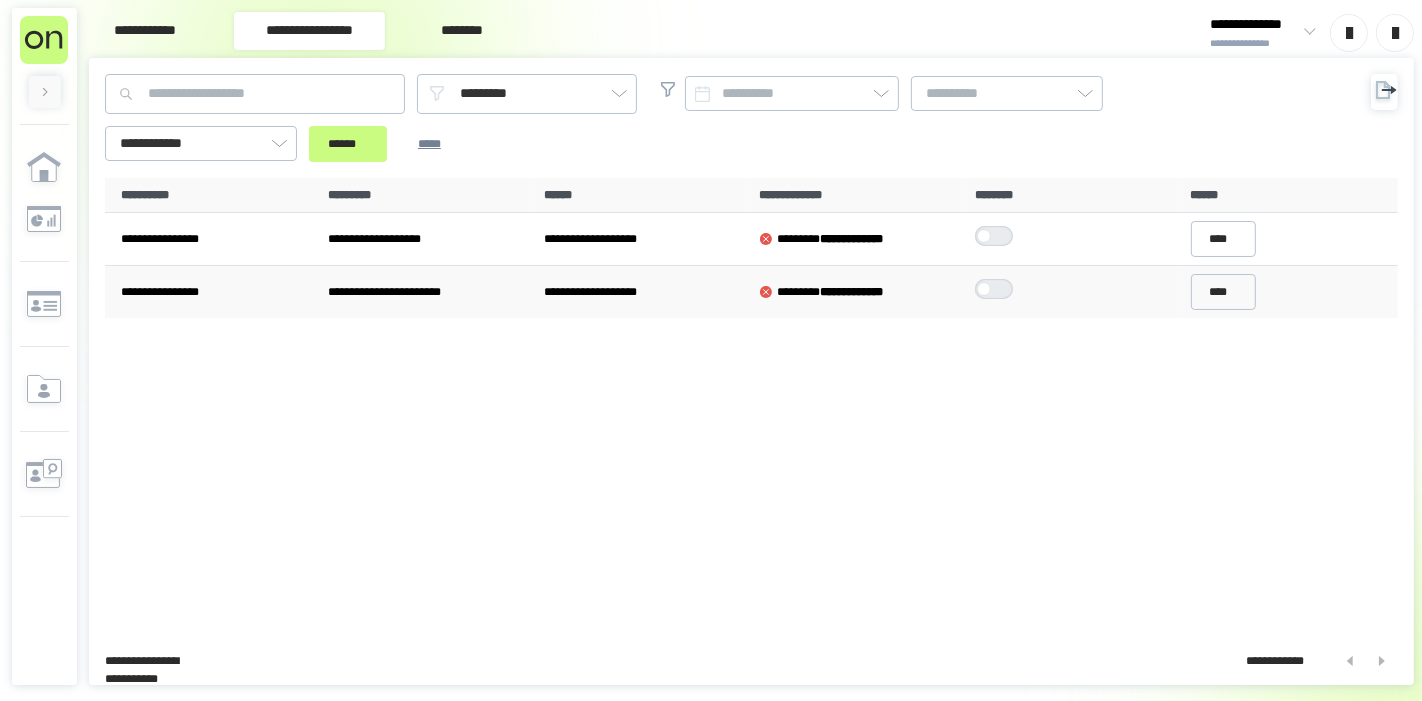 click at bounding box center [994, 289] 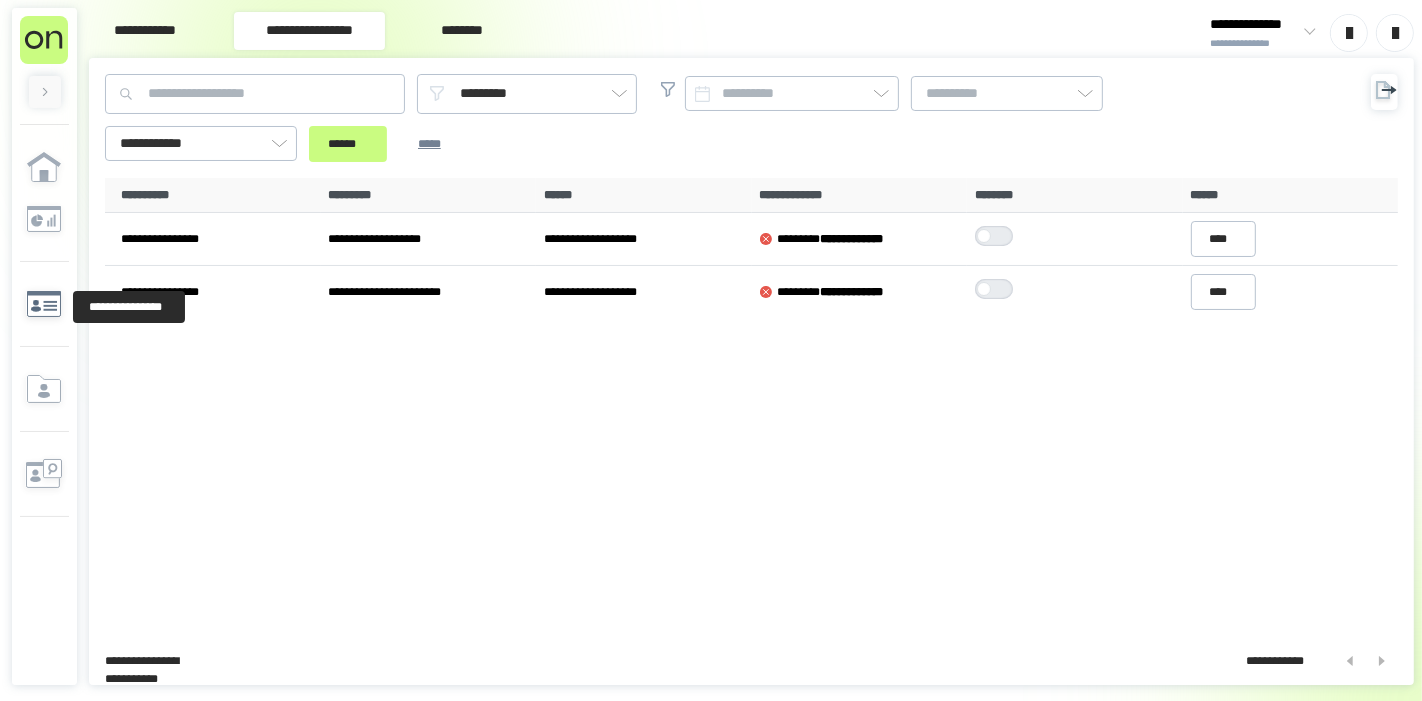 click 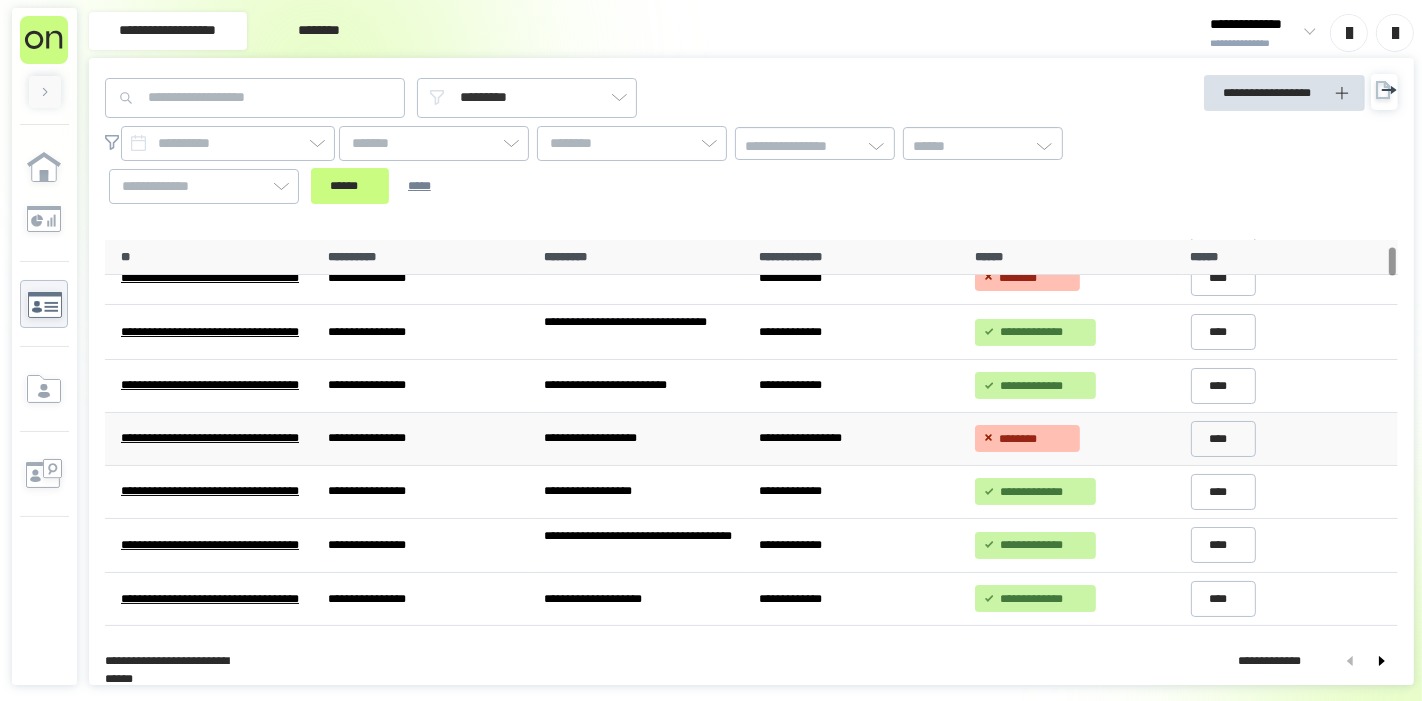 scroll, scrollTop: 111, scrollLeft: 0, axis: vertical 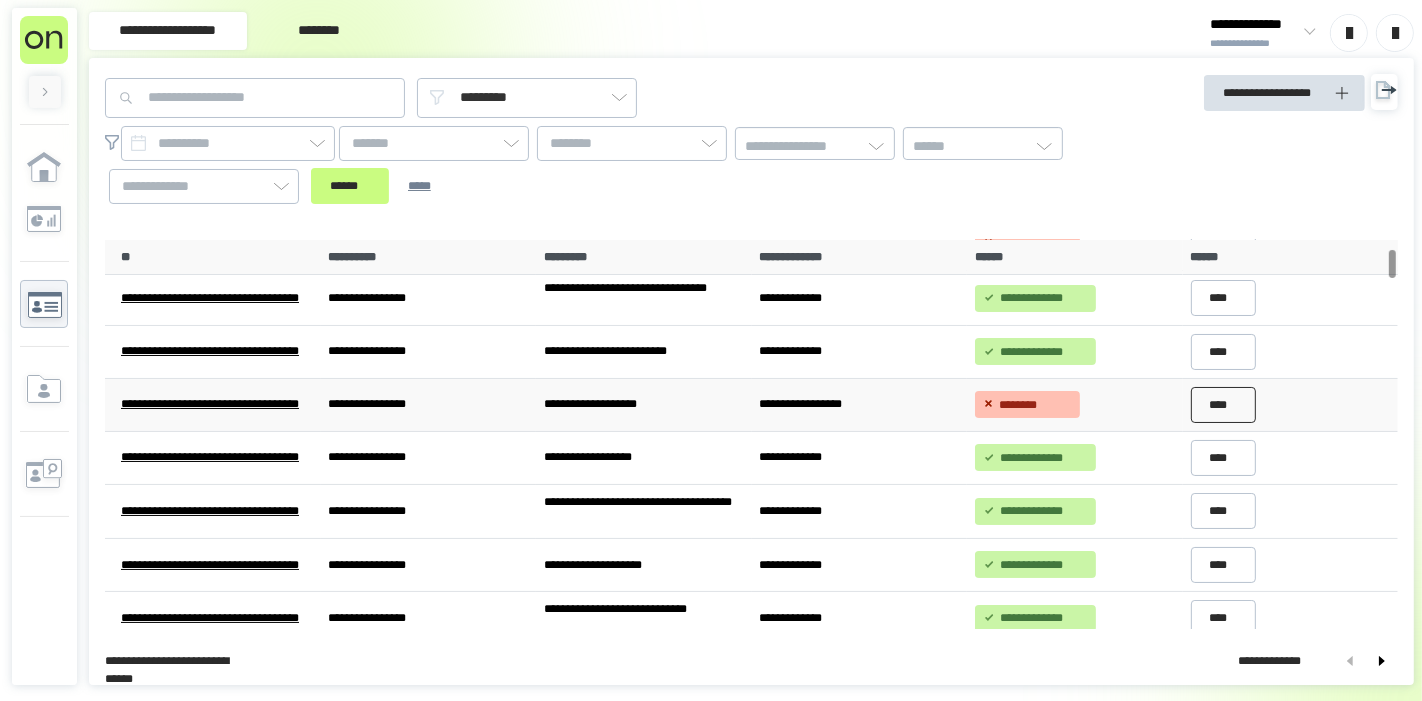 click on "****" at bounding box center (1224, 404) 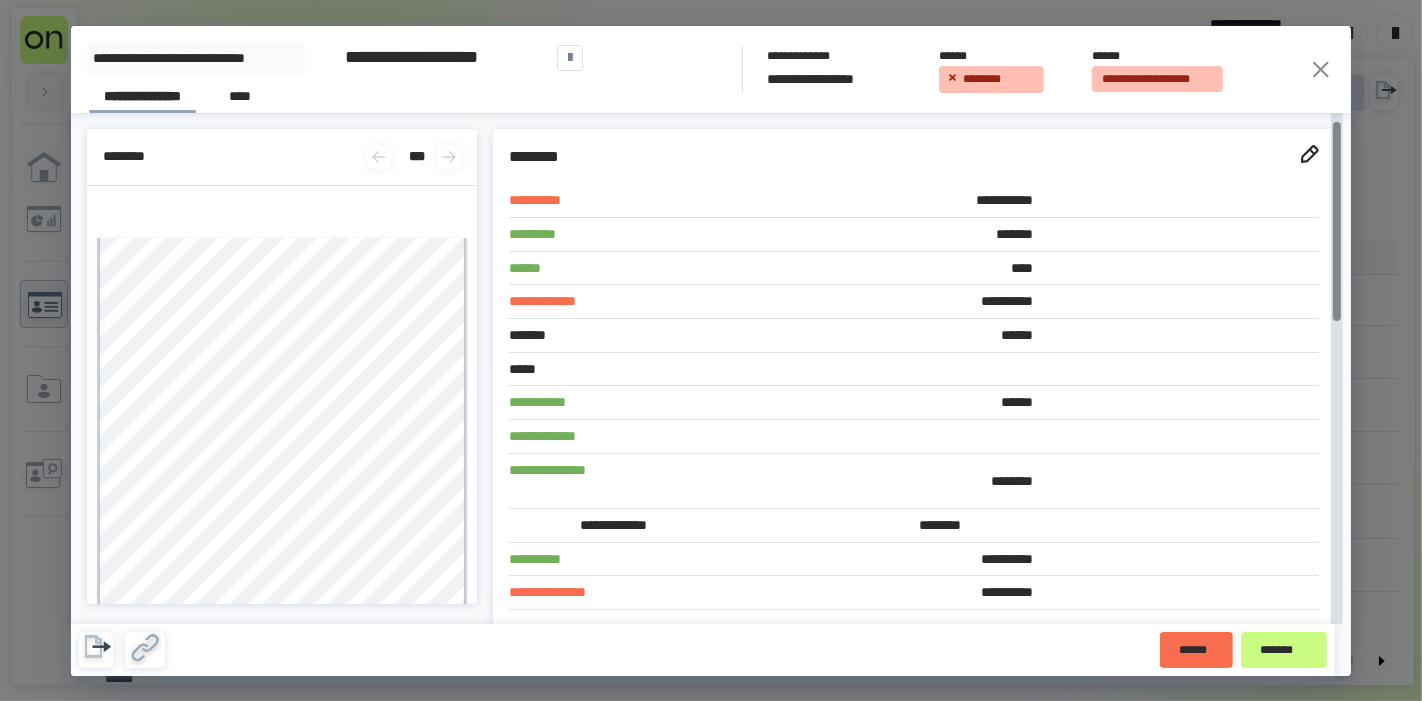 scroll, scrollTop: 111, scrollLeft: 0, axis: vertical 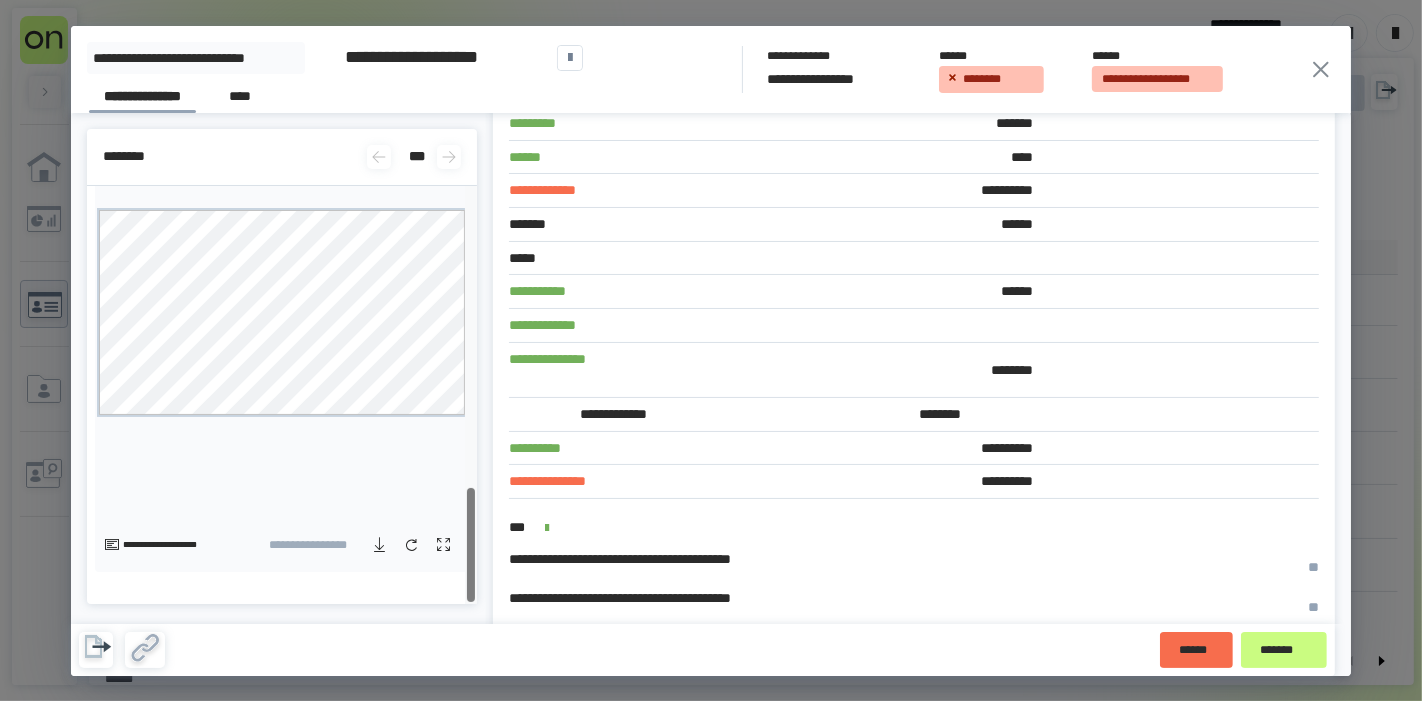 drag, startPoint x: 470, startPoint y: 424, endPoint x: 476, endPoint y: 570, distance: 146.12323 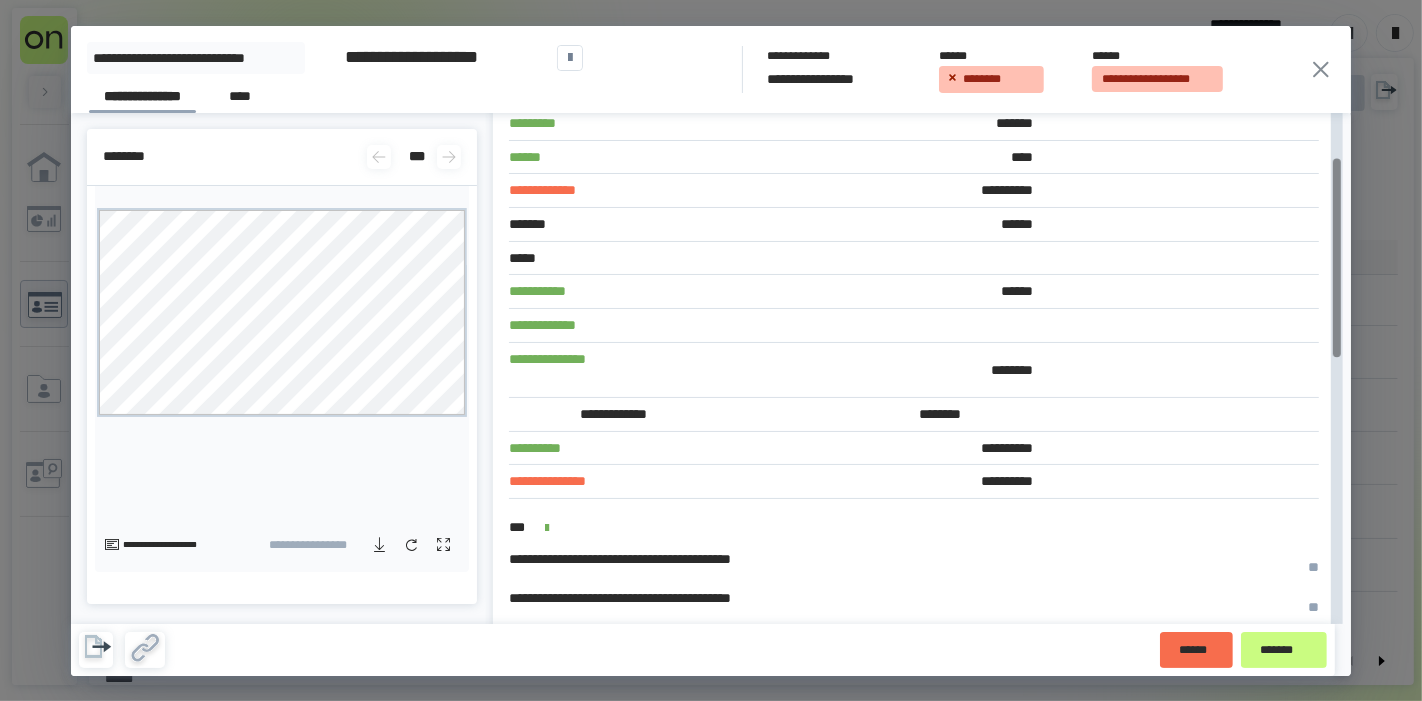 click 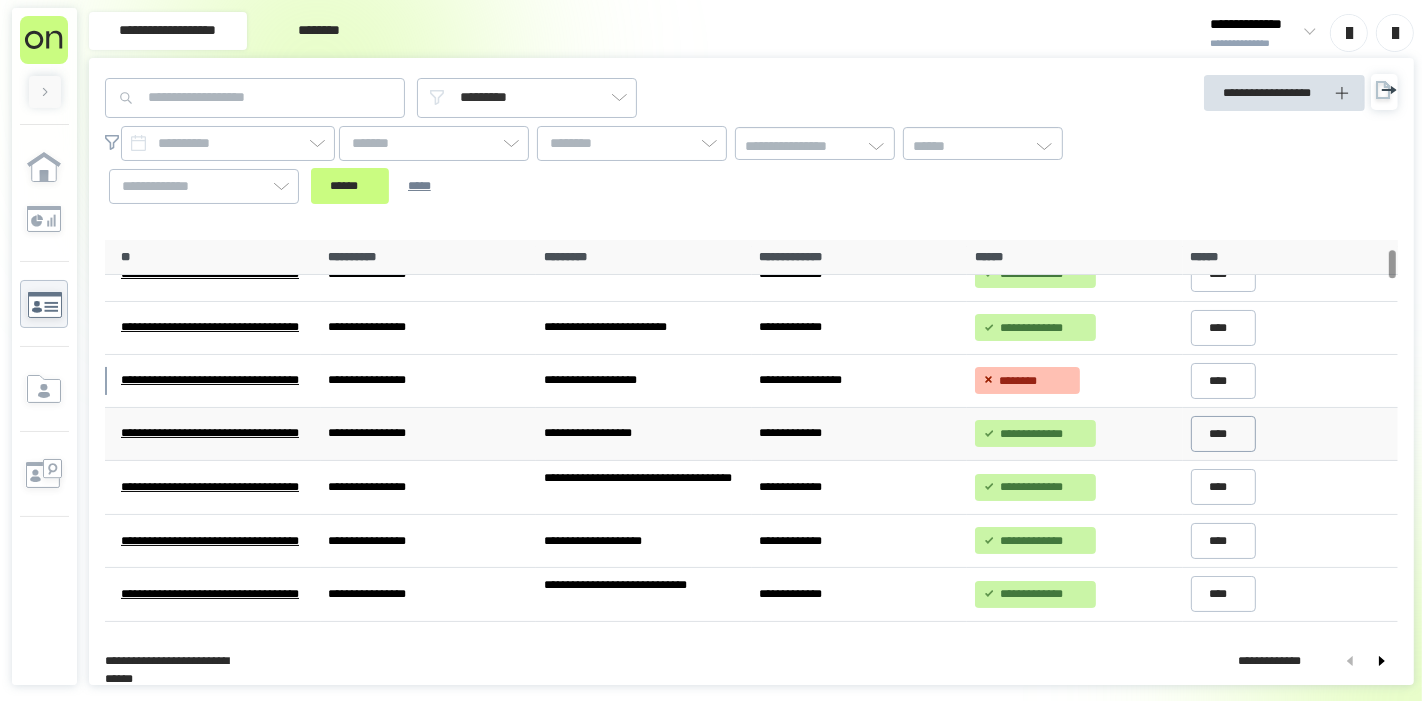 scroll, scrollTop: 111, scrollLeft: 0, axis: vertical 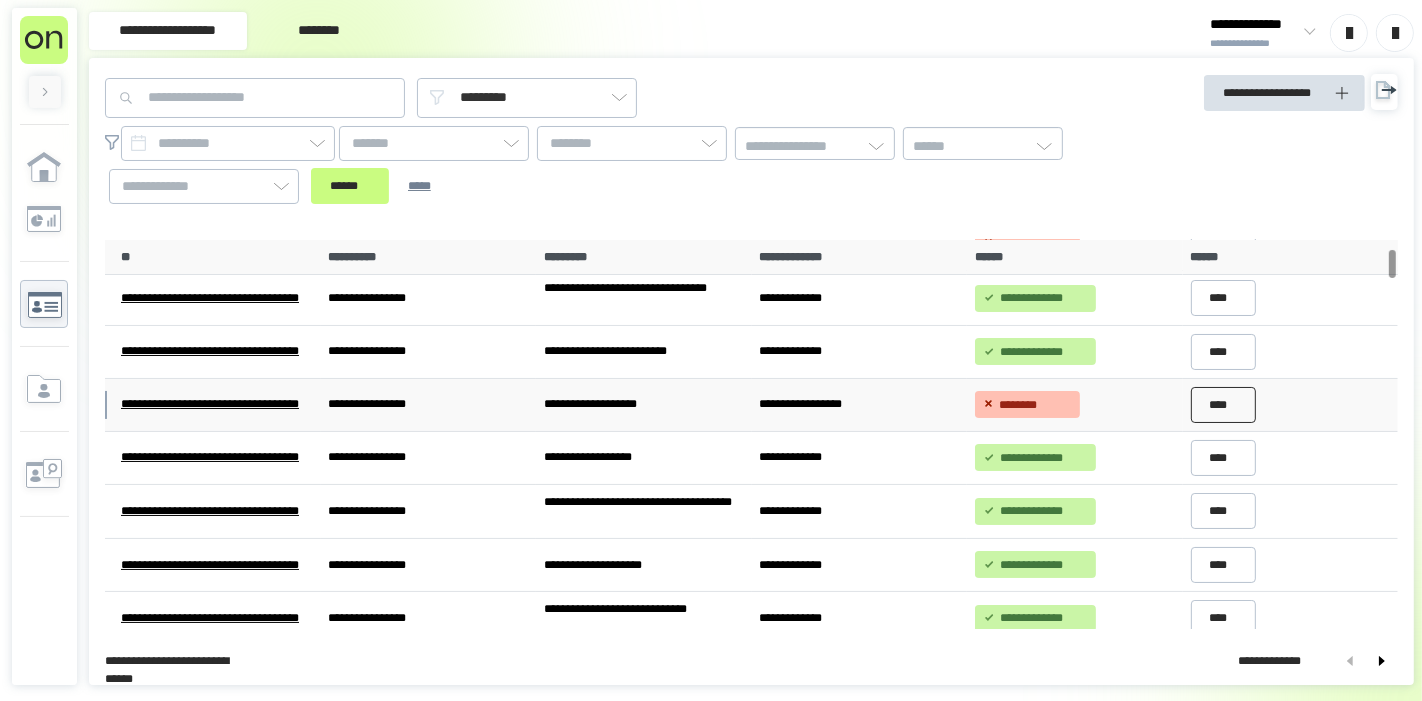 click on "****" at bounding box center (1224, 405) 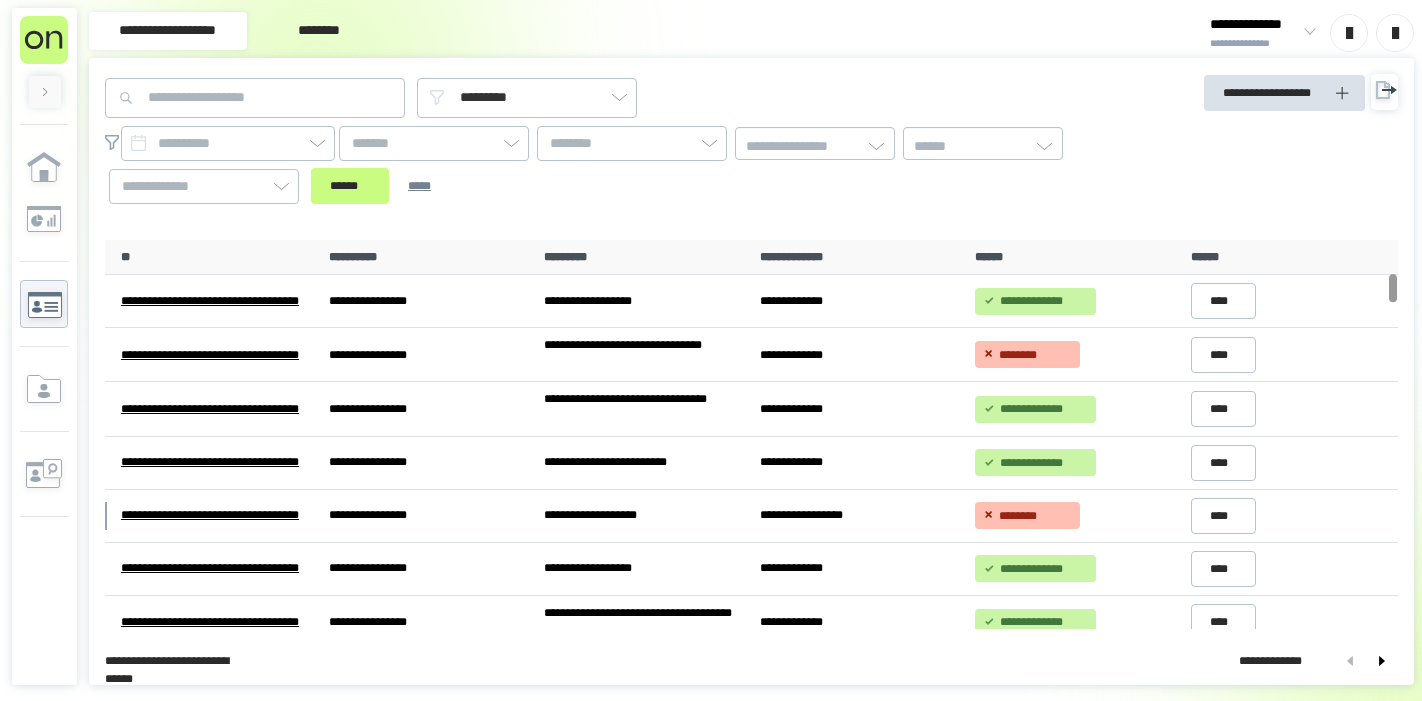 scroll, scrollTop: 0, scrollLeft: 0, axis: both 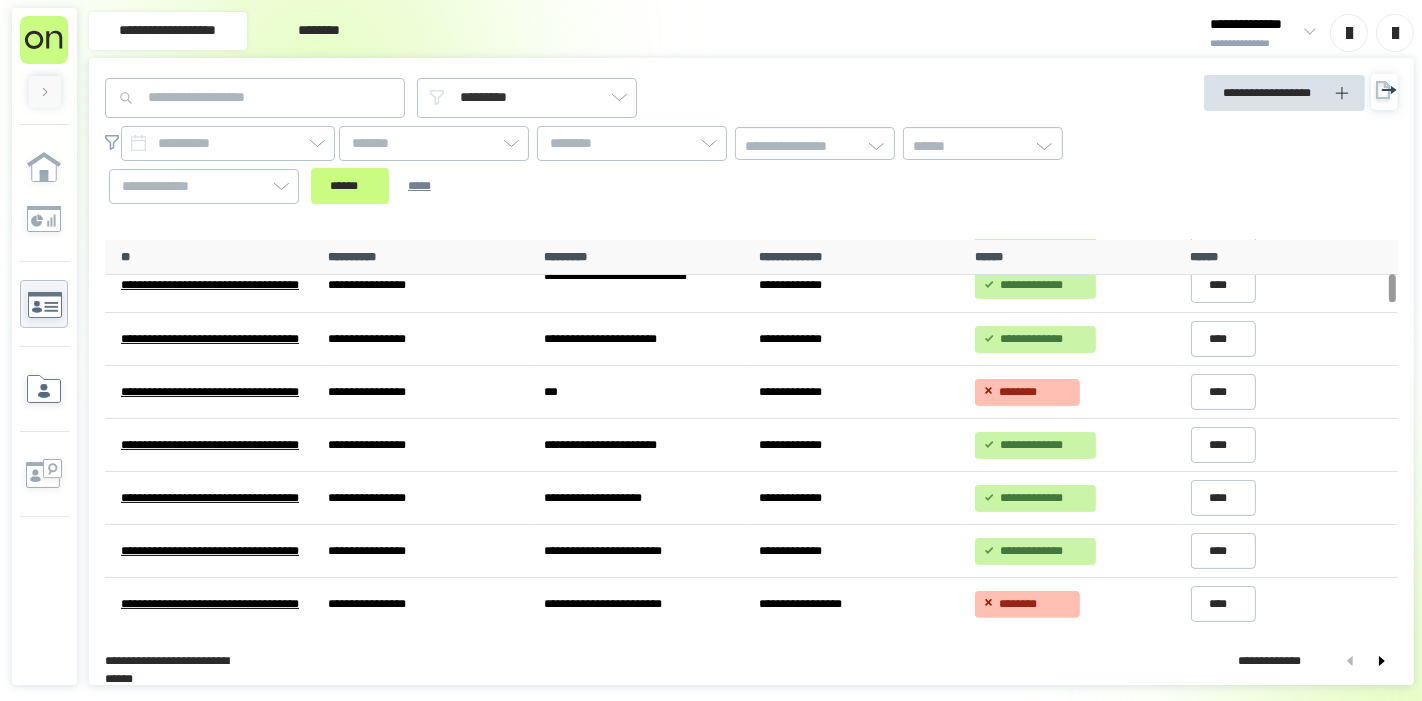 click 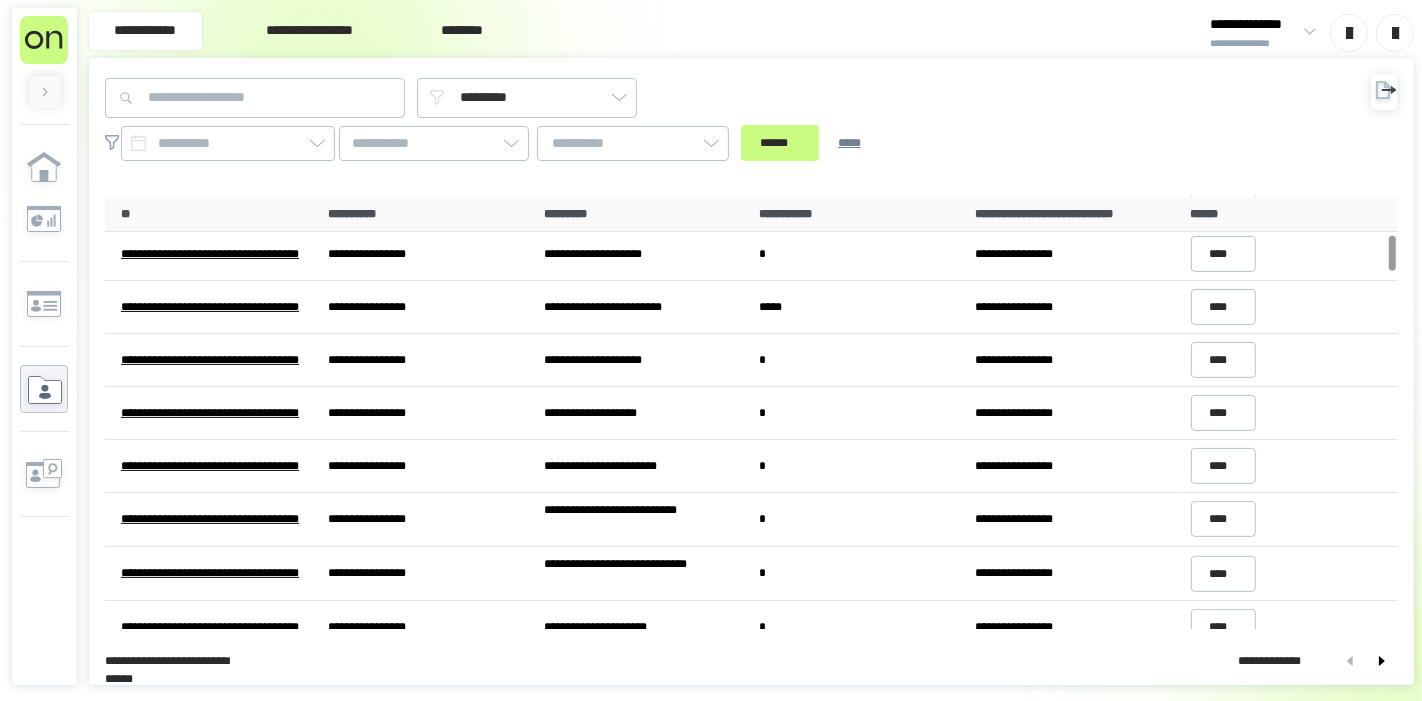 scroll, scrollTop: 444, scrollLeft: 0, axis: vertical 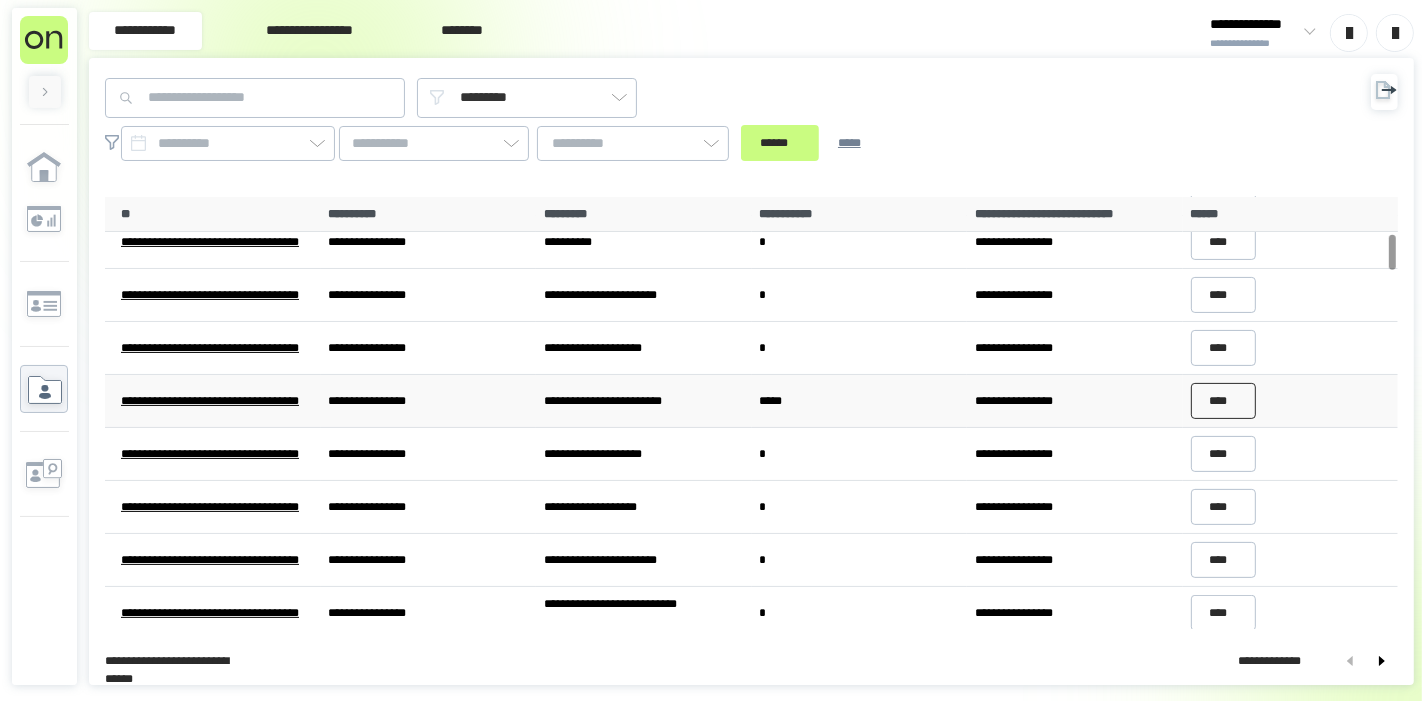 click on "****" at bounding box center (1224, 401) 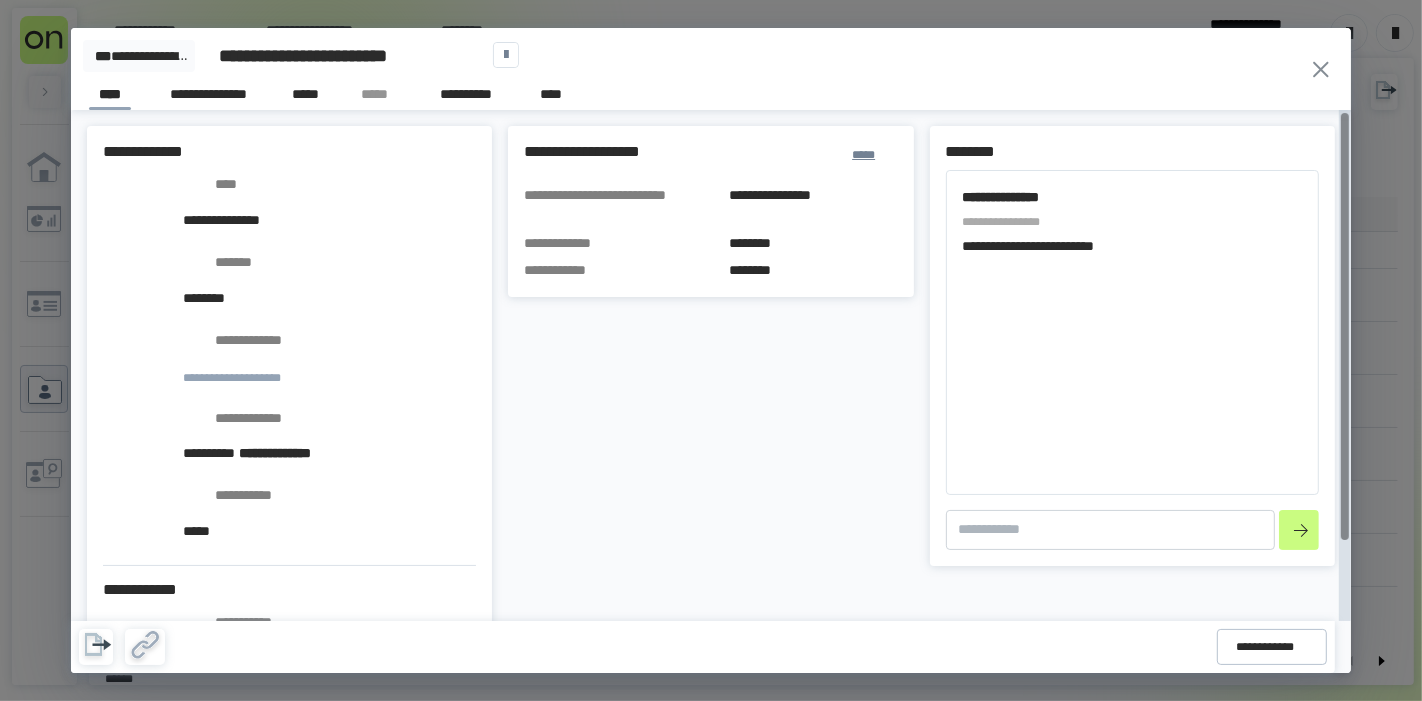type on "*" 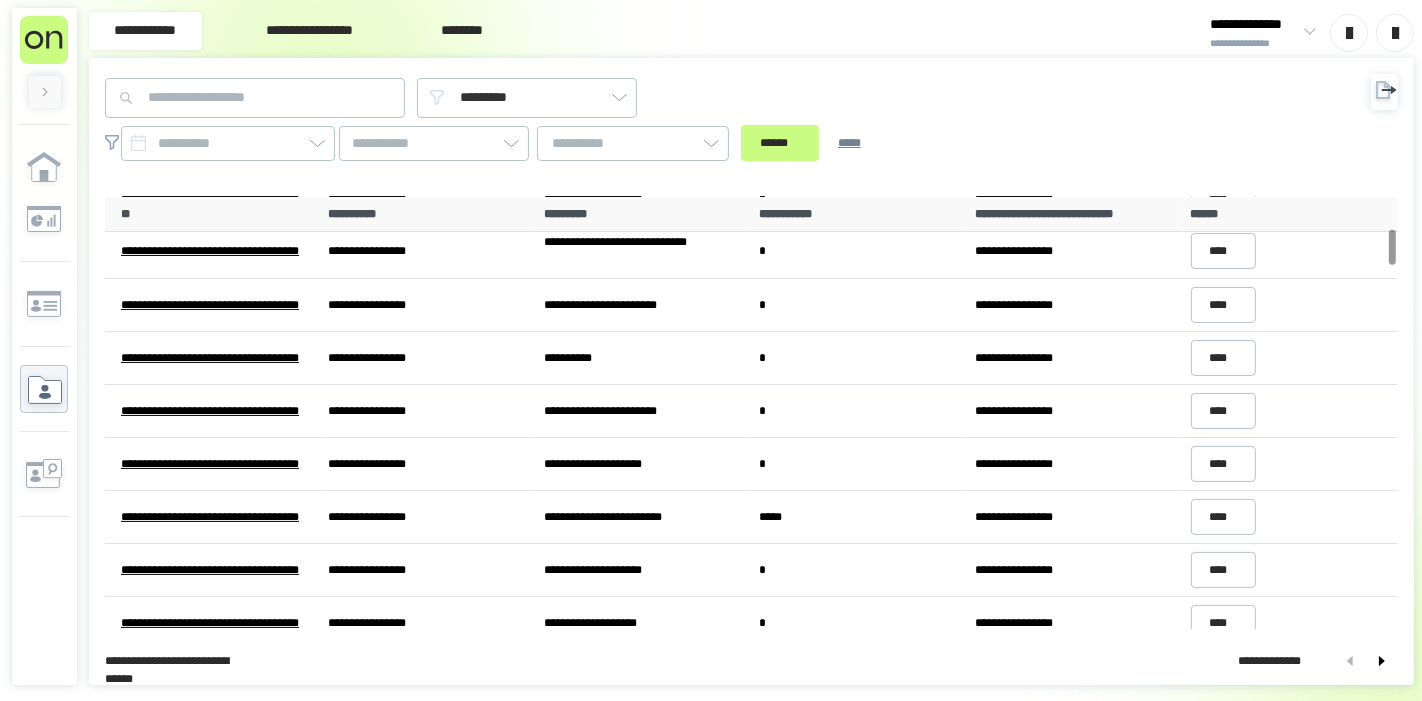 scroll, scrollTop: 0, scrollLeft: 0, axis: both 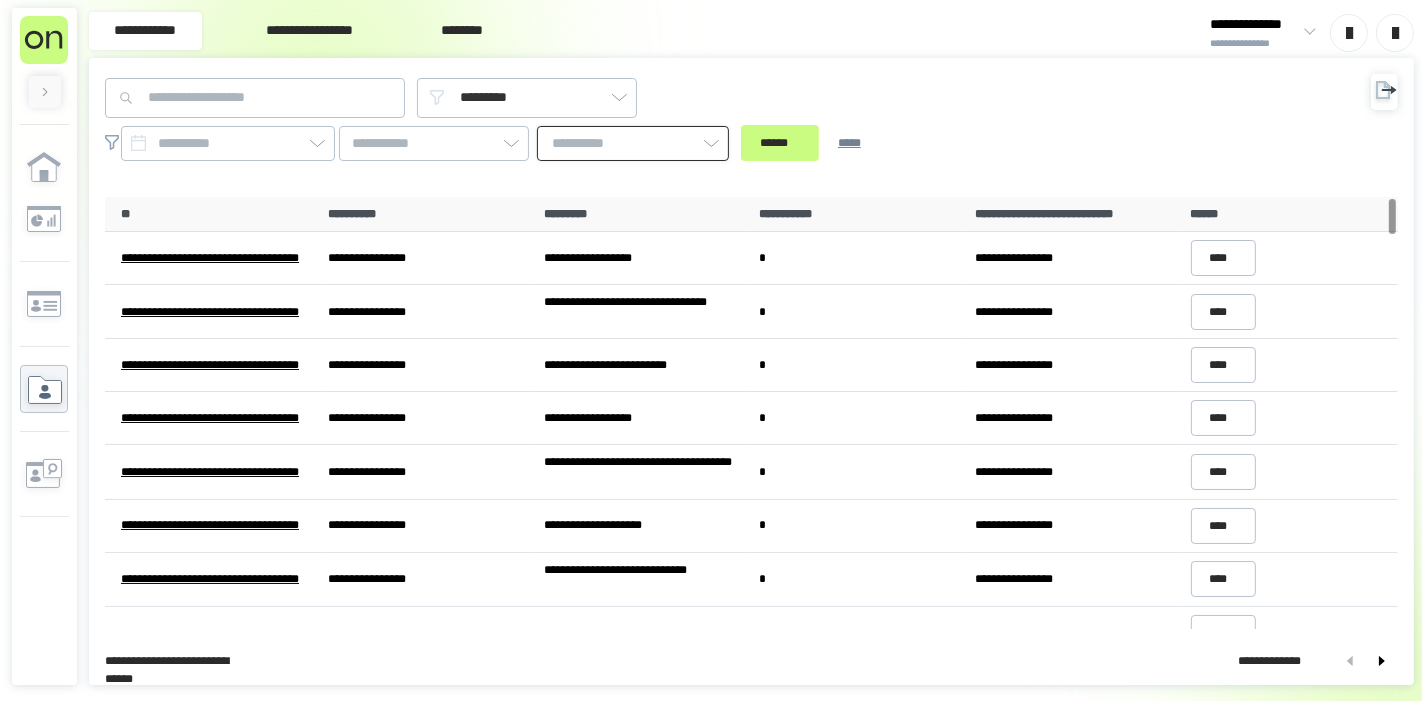 click at bounding box center (633, 143) 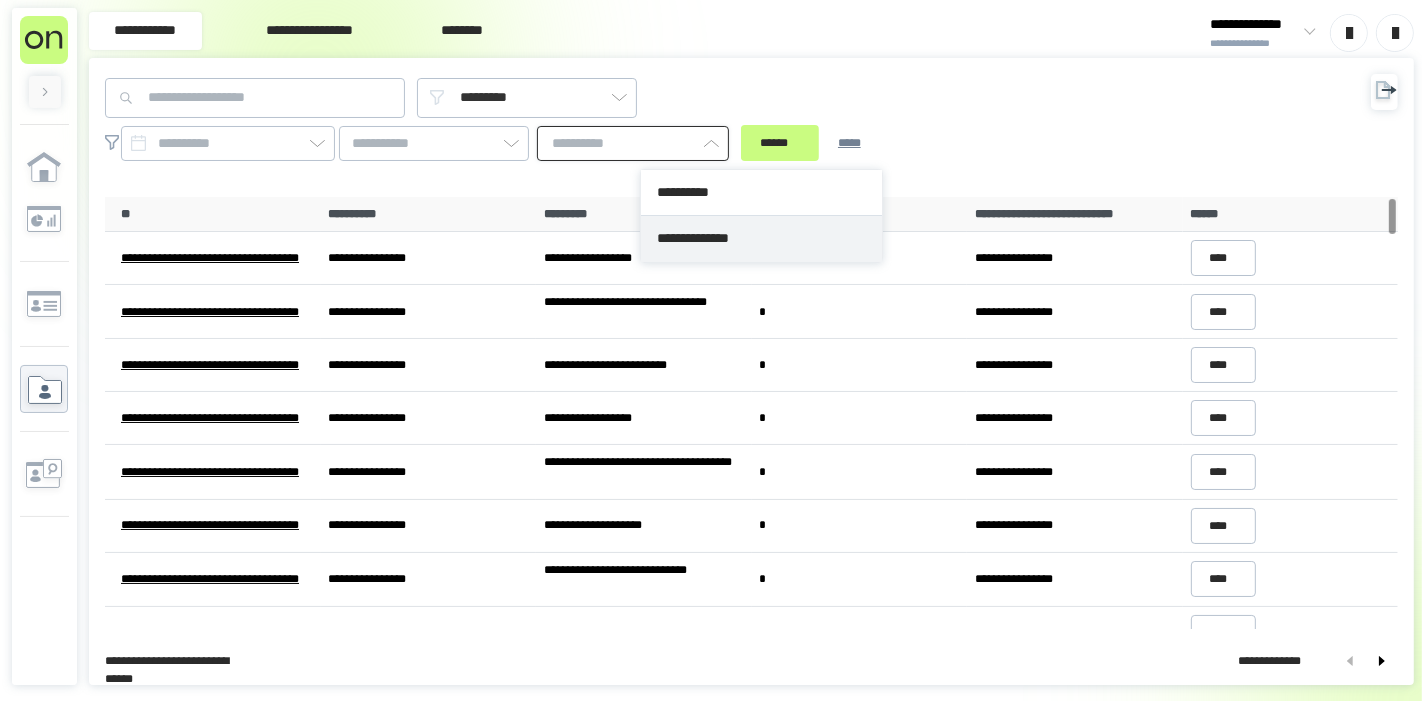 type on "**********" 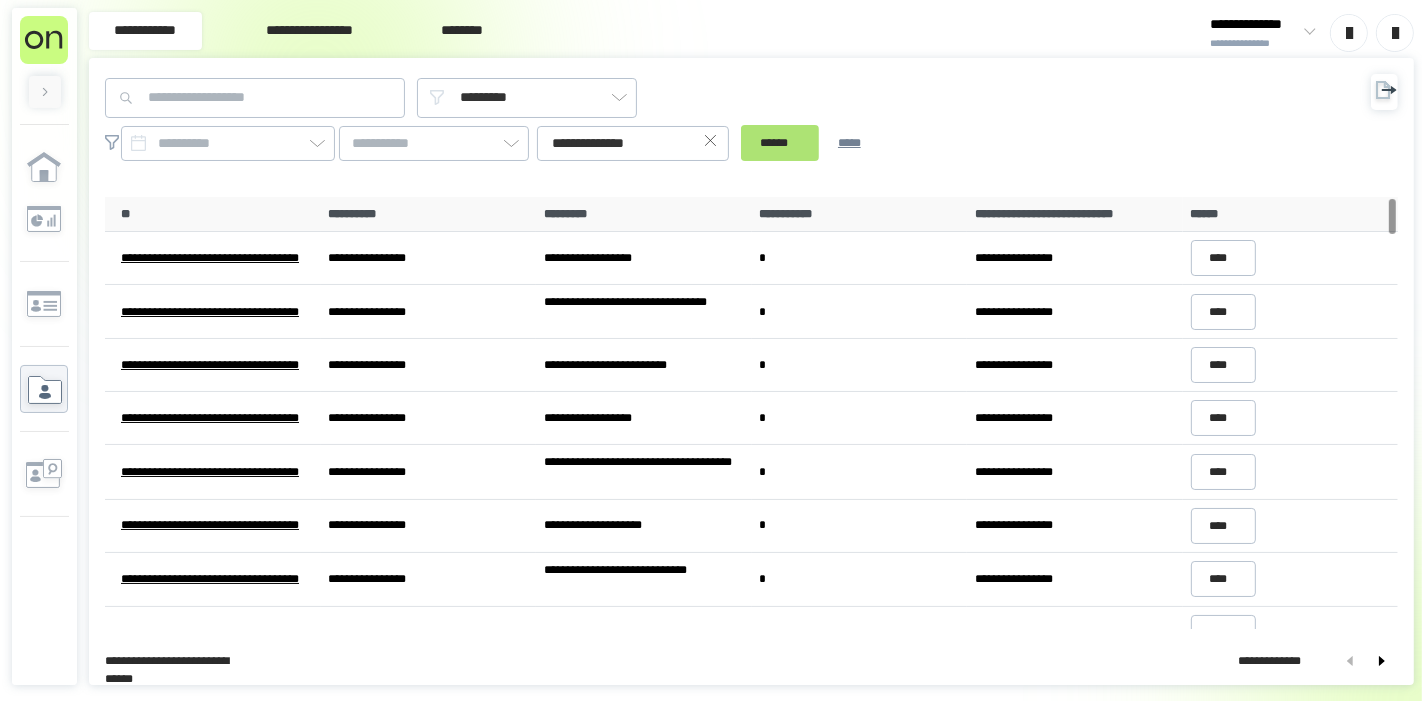 click on "******" at bounding box center (780, 143) 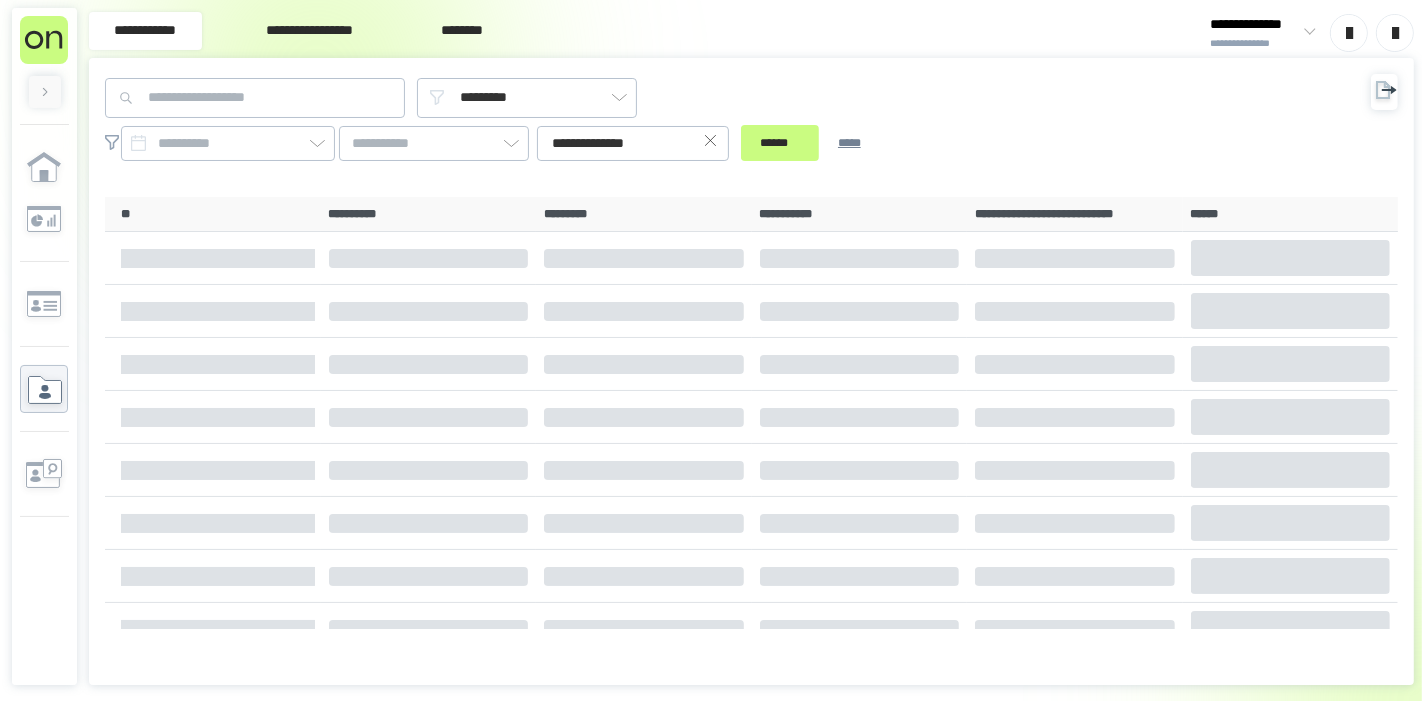 click on "**********" at bounding box center [697, 119] 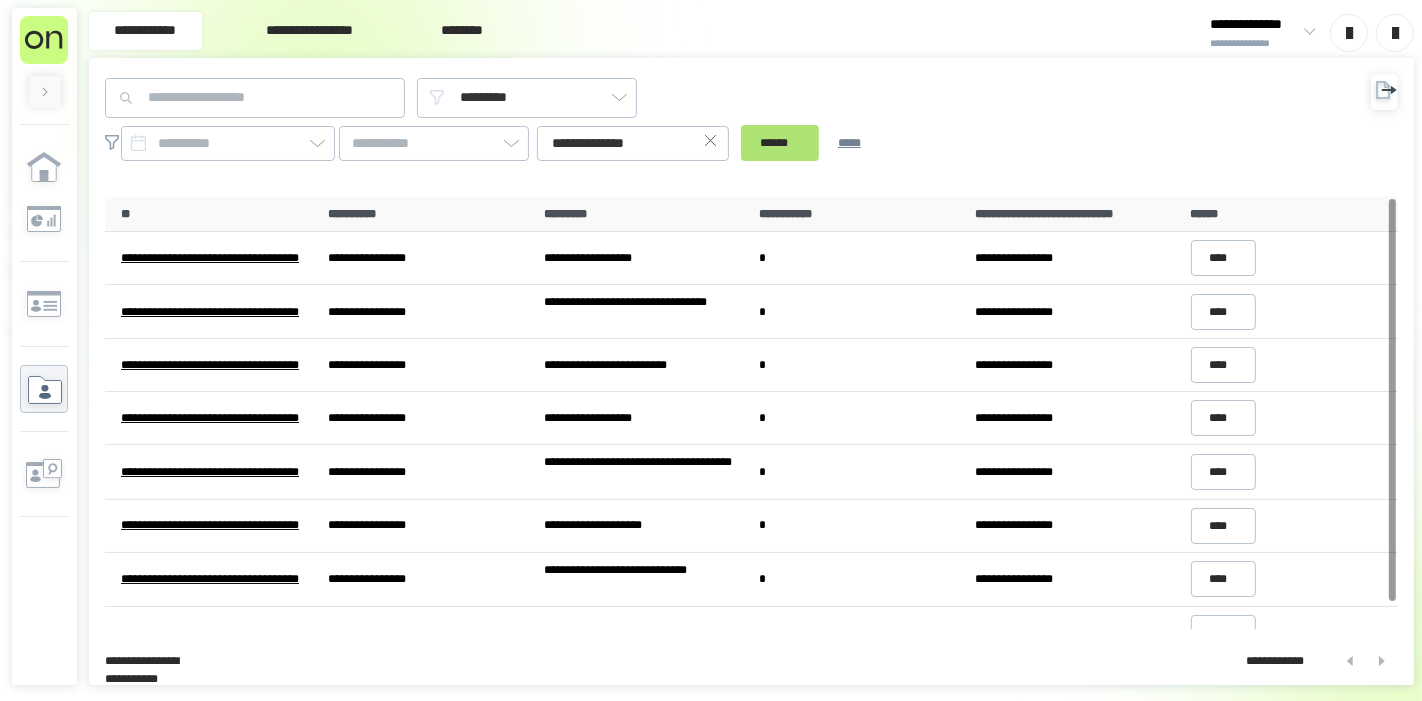 click on "******" at bounding box center (780, 143) 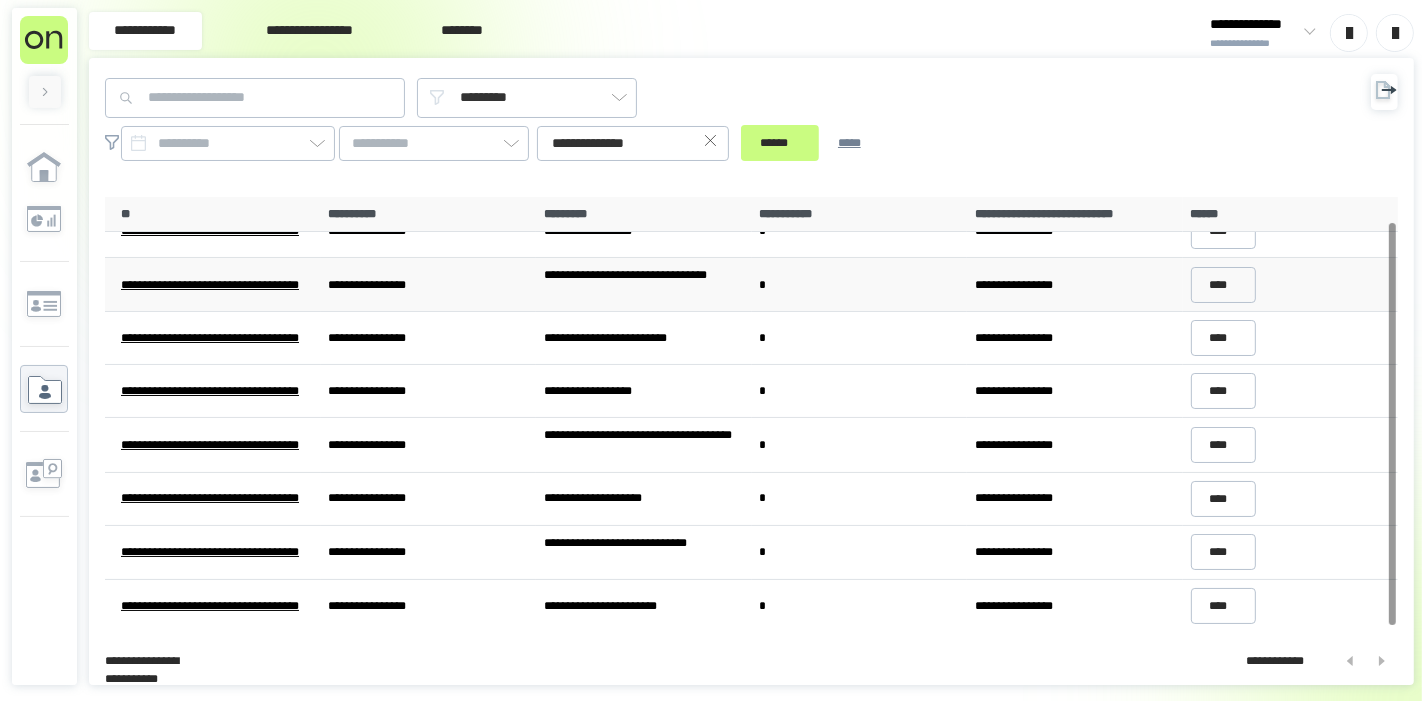 scroll, scrollTop: 0, scrollLeft: 0, axis: both 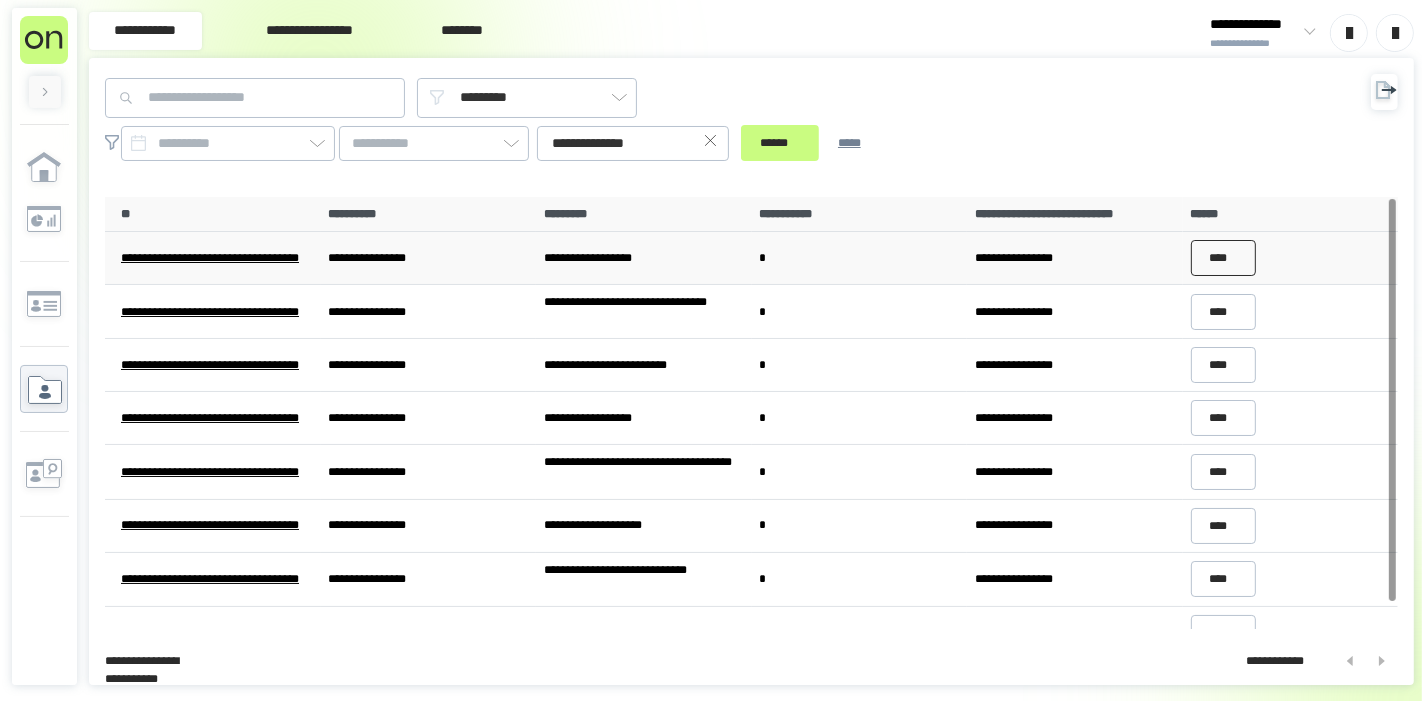 click on "****" at bounding box center [1224, 258] 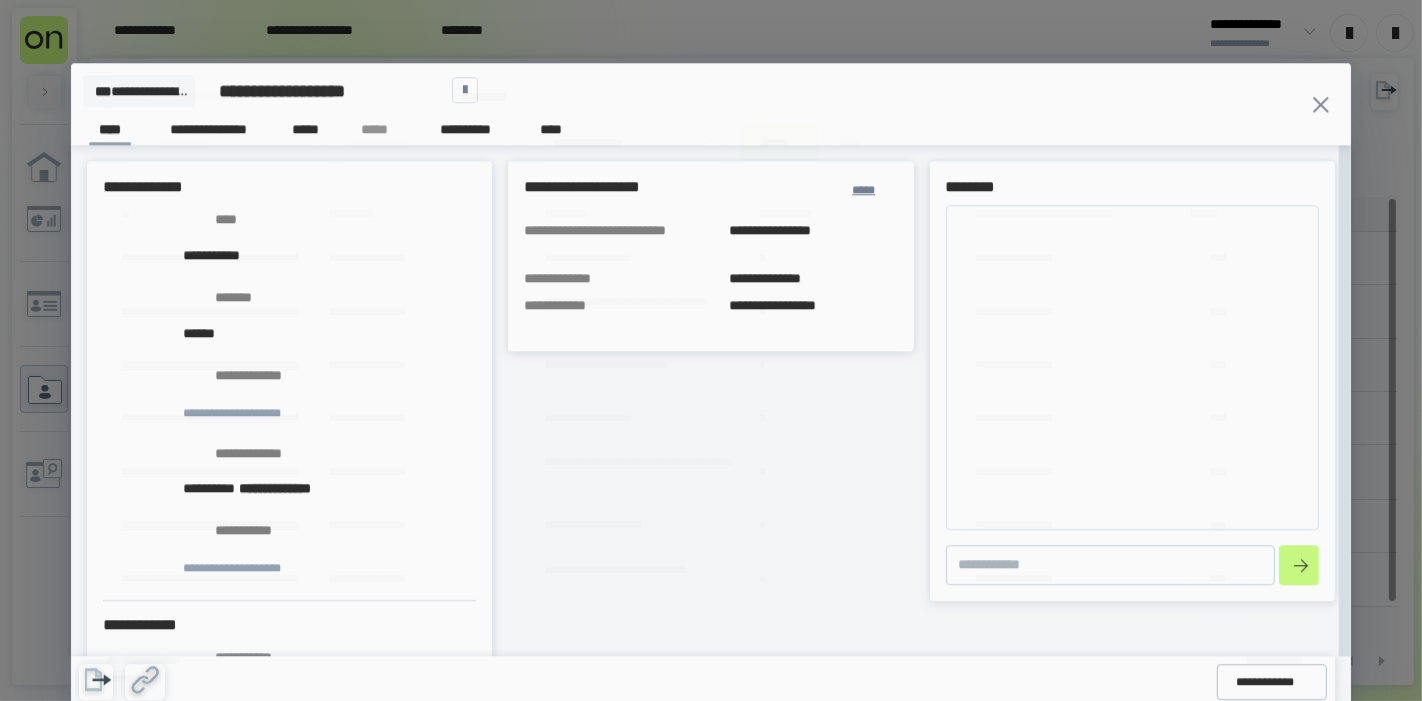 type on "*" 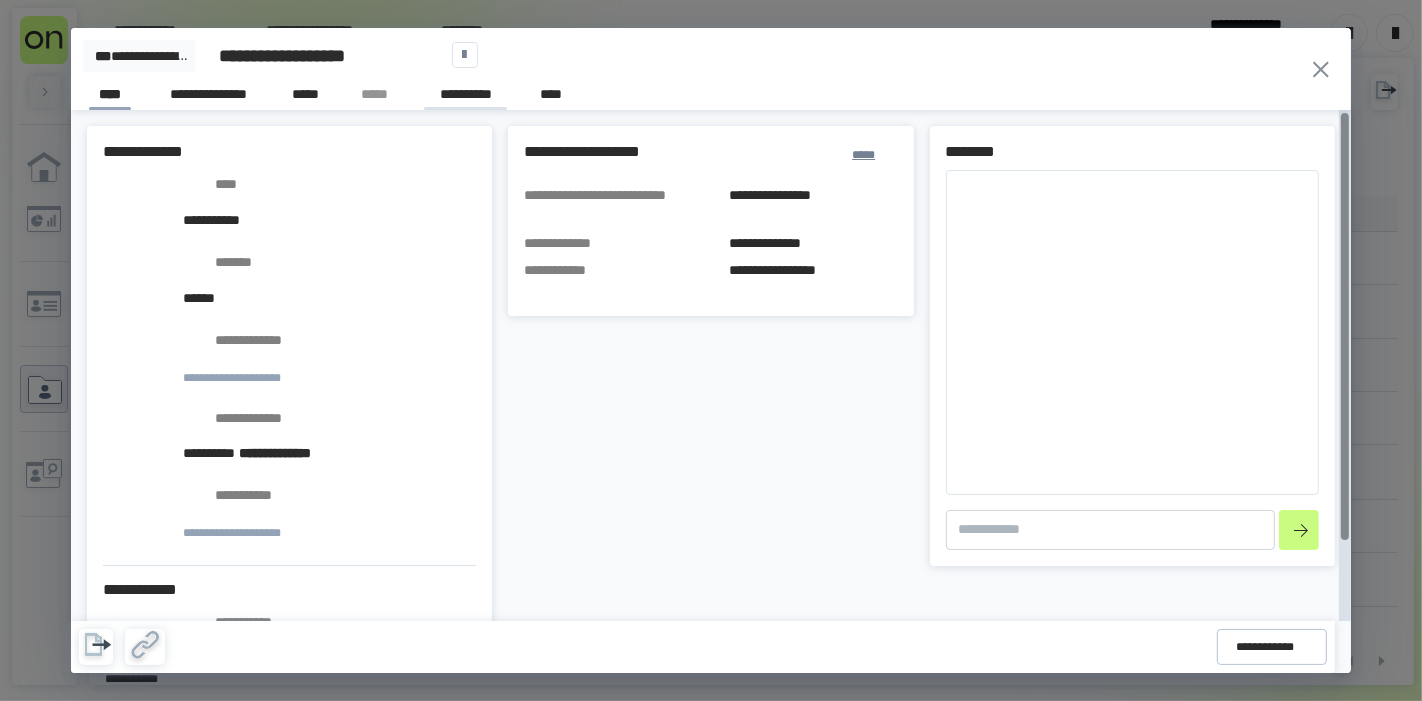 click on "**********" at bounding box center [465, 97] 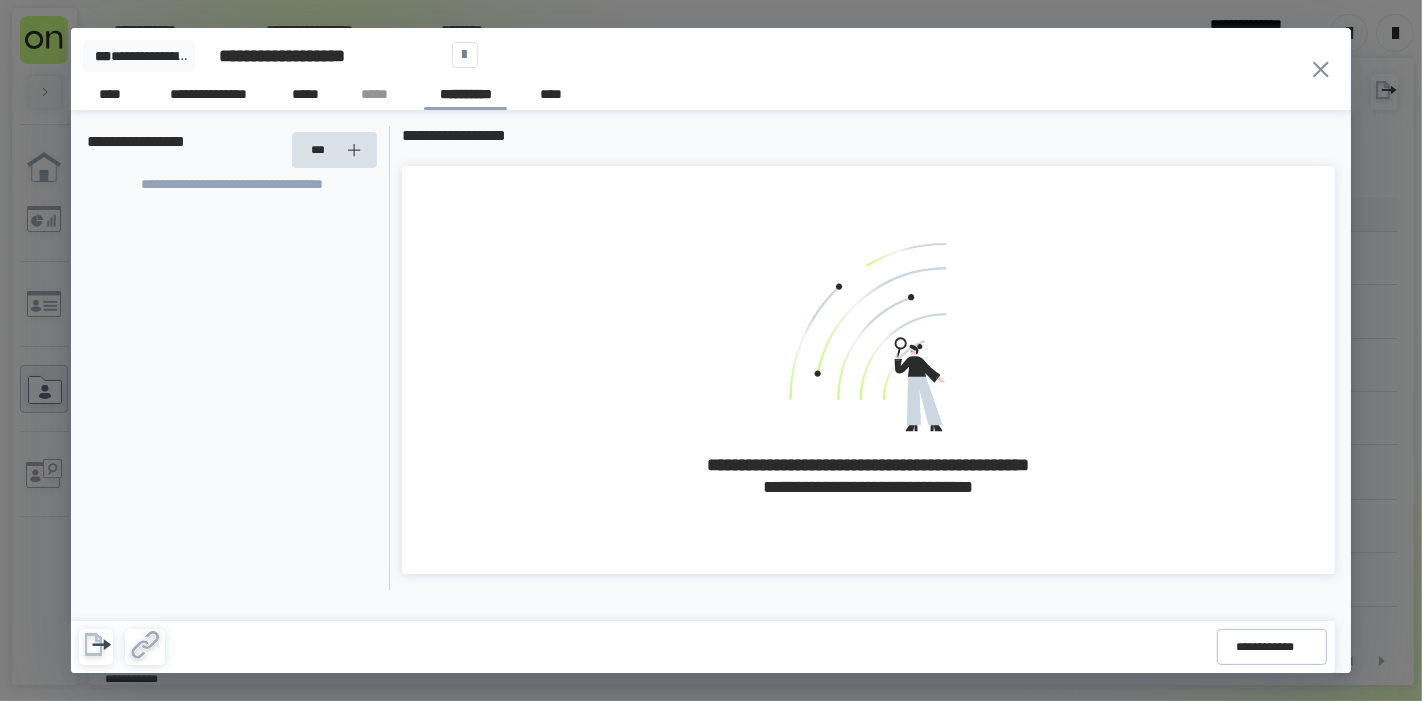 click on "**********" at bounding box center [232, 150] 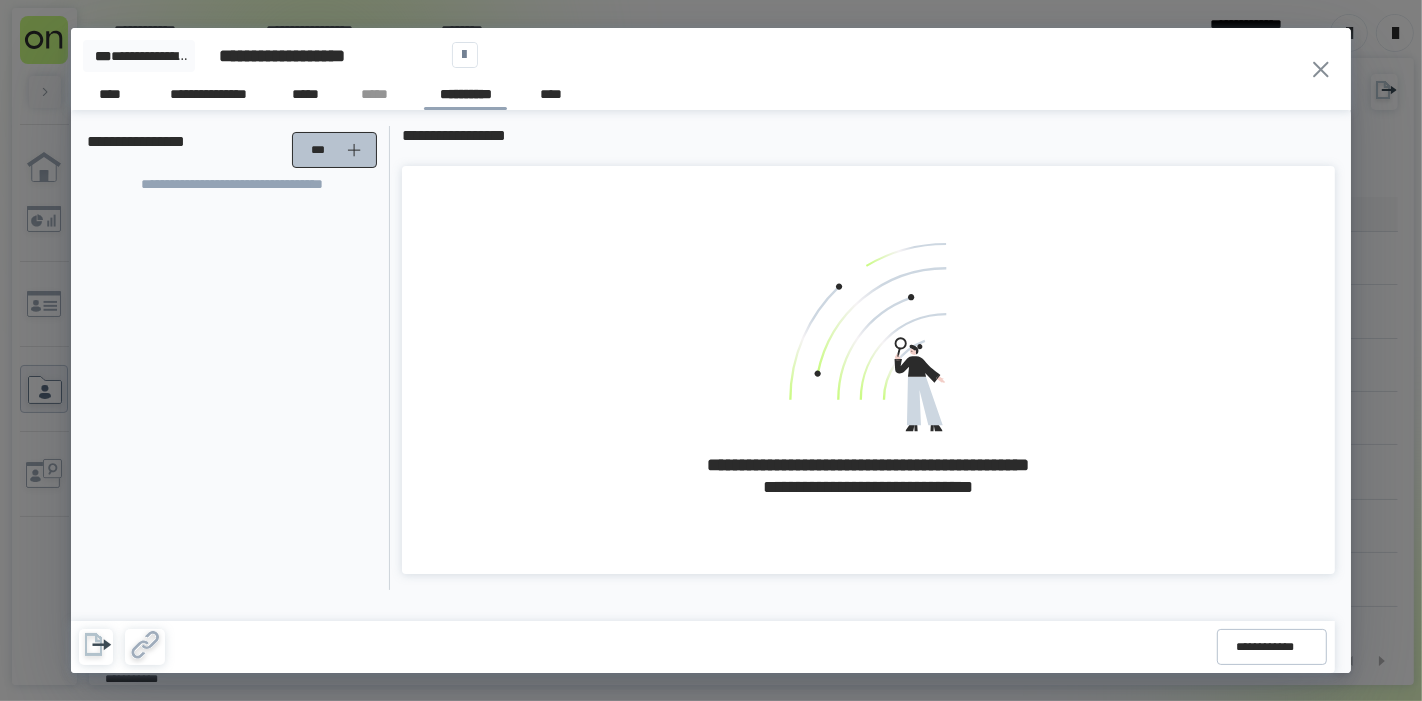 click on "***" at bounding box center [322, 150] 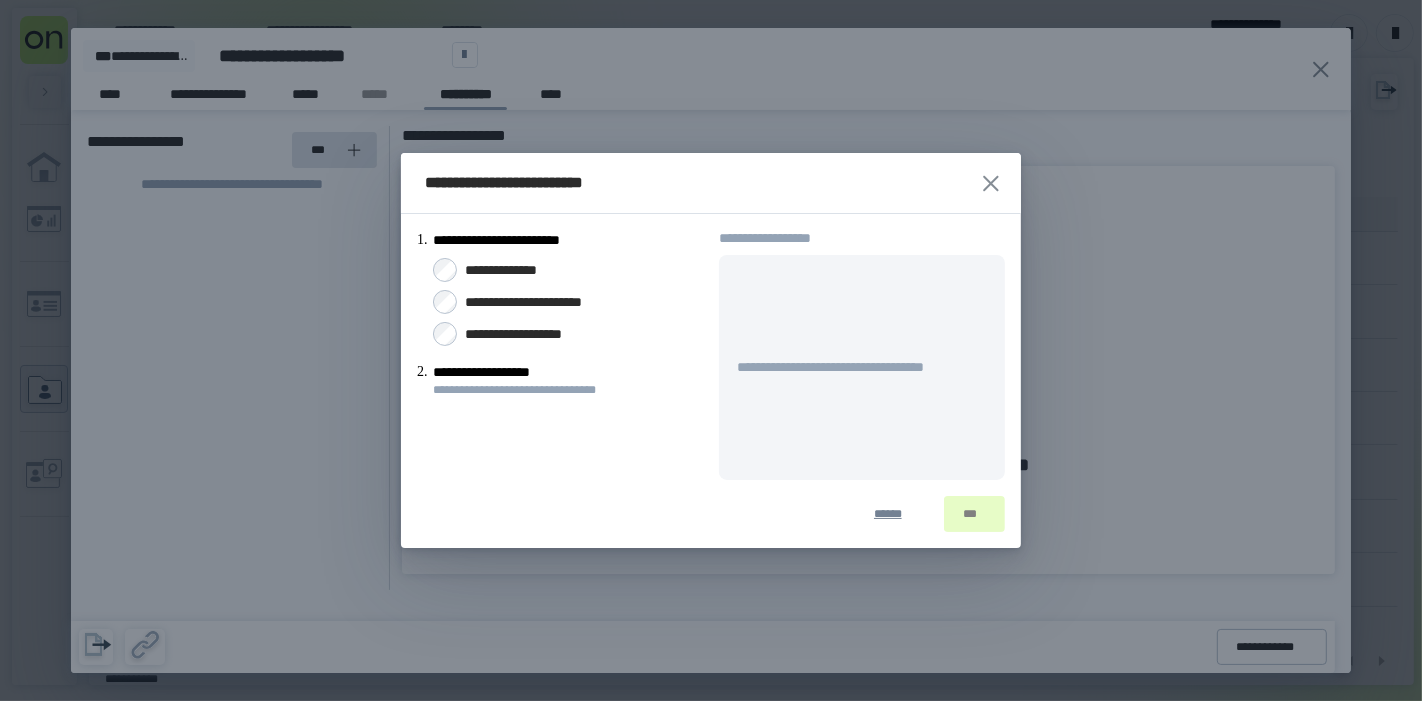 click on "**********" at bounding box center [513, 270] 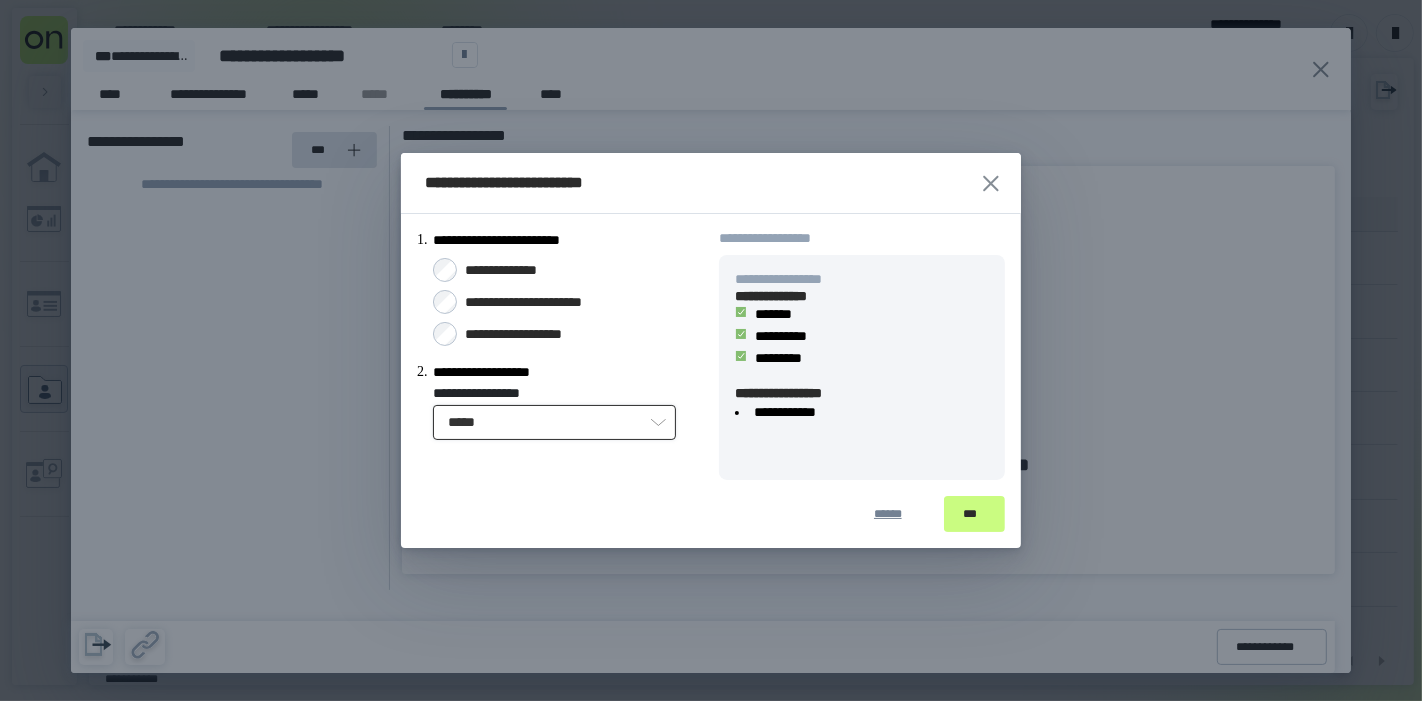 click on "*****" at bounding box center [554, 422] 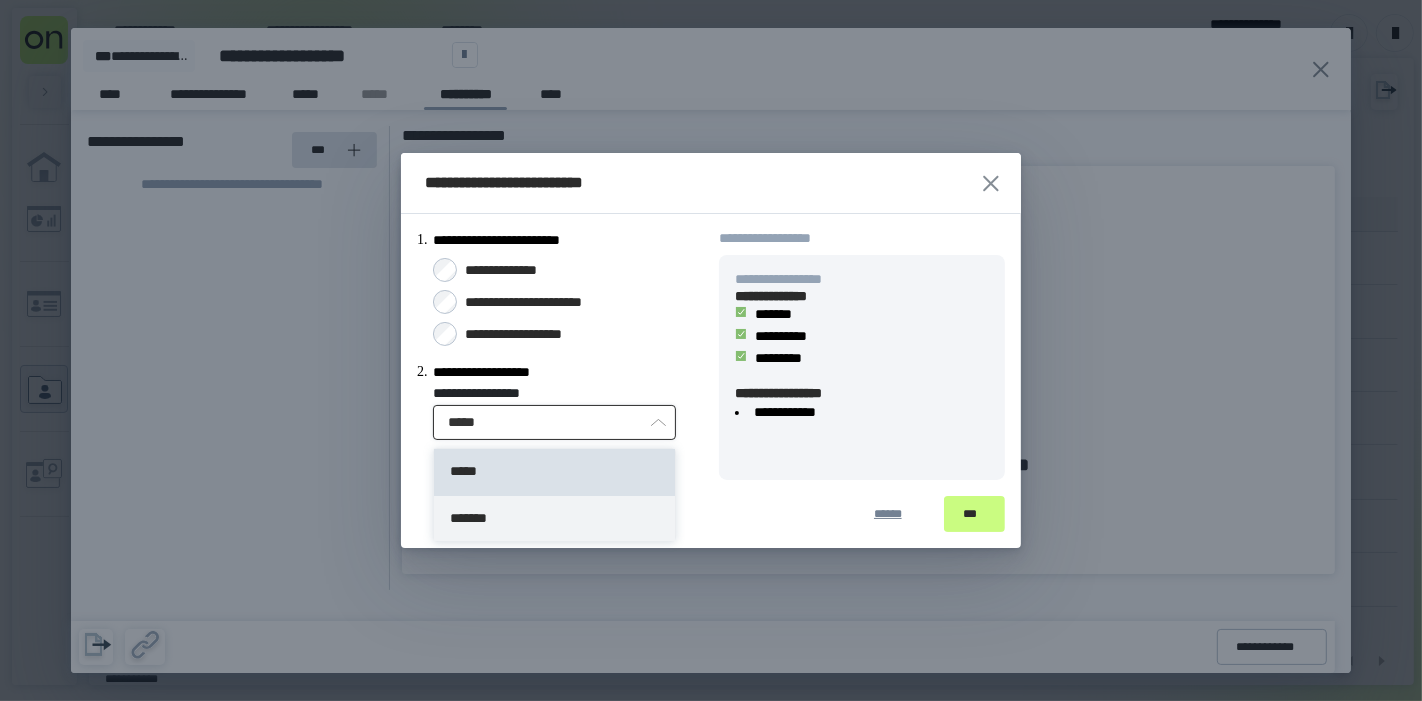 type on "*******" 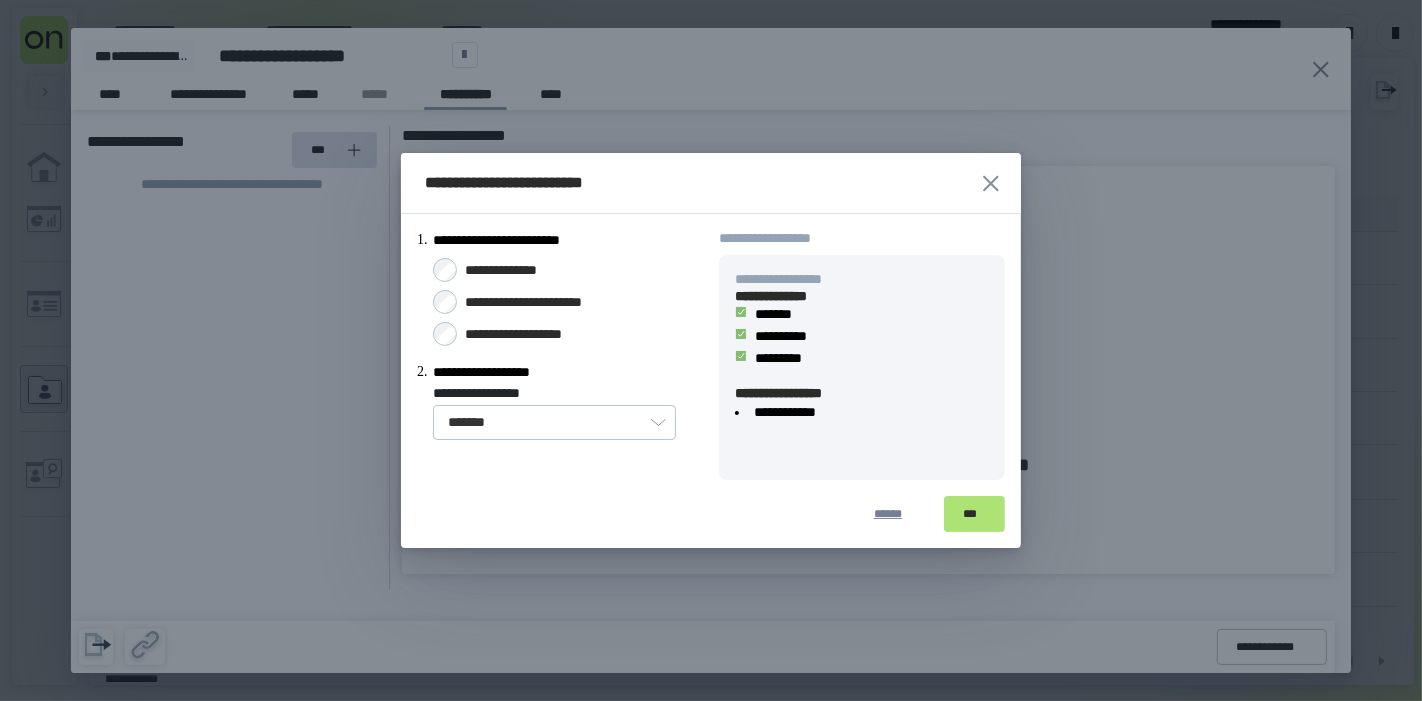 click on "***" at bounding box center [974, 514] 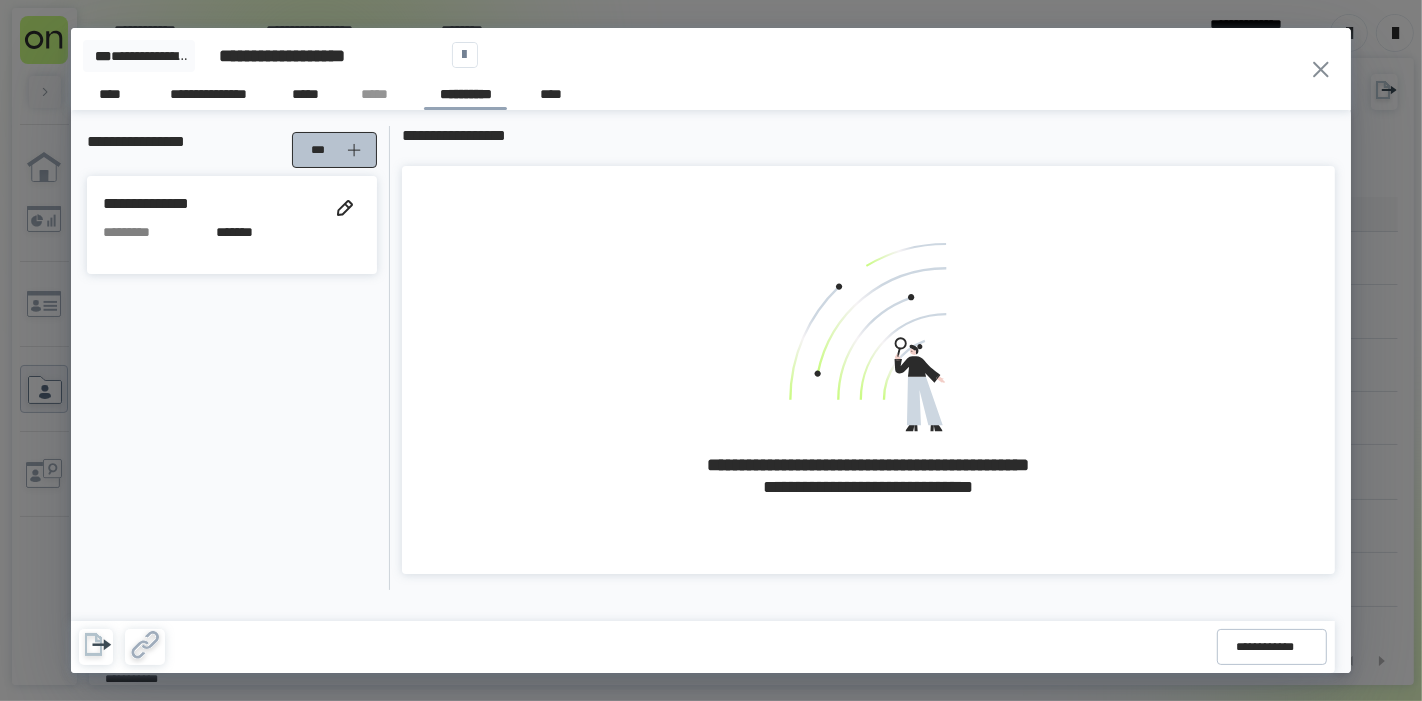 click on "***" at bounding box center (337, 150) 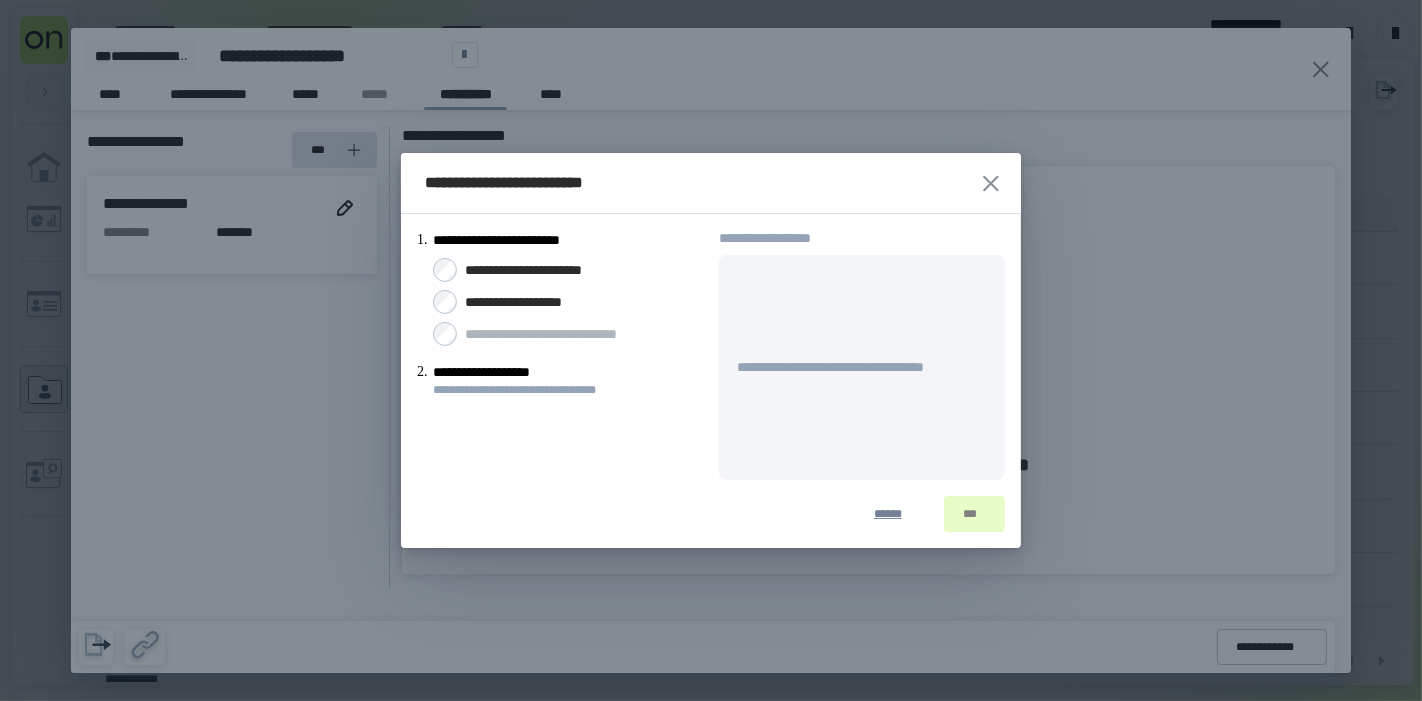 click on "**********" at bounding box center (529, 302) 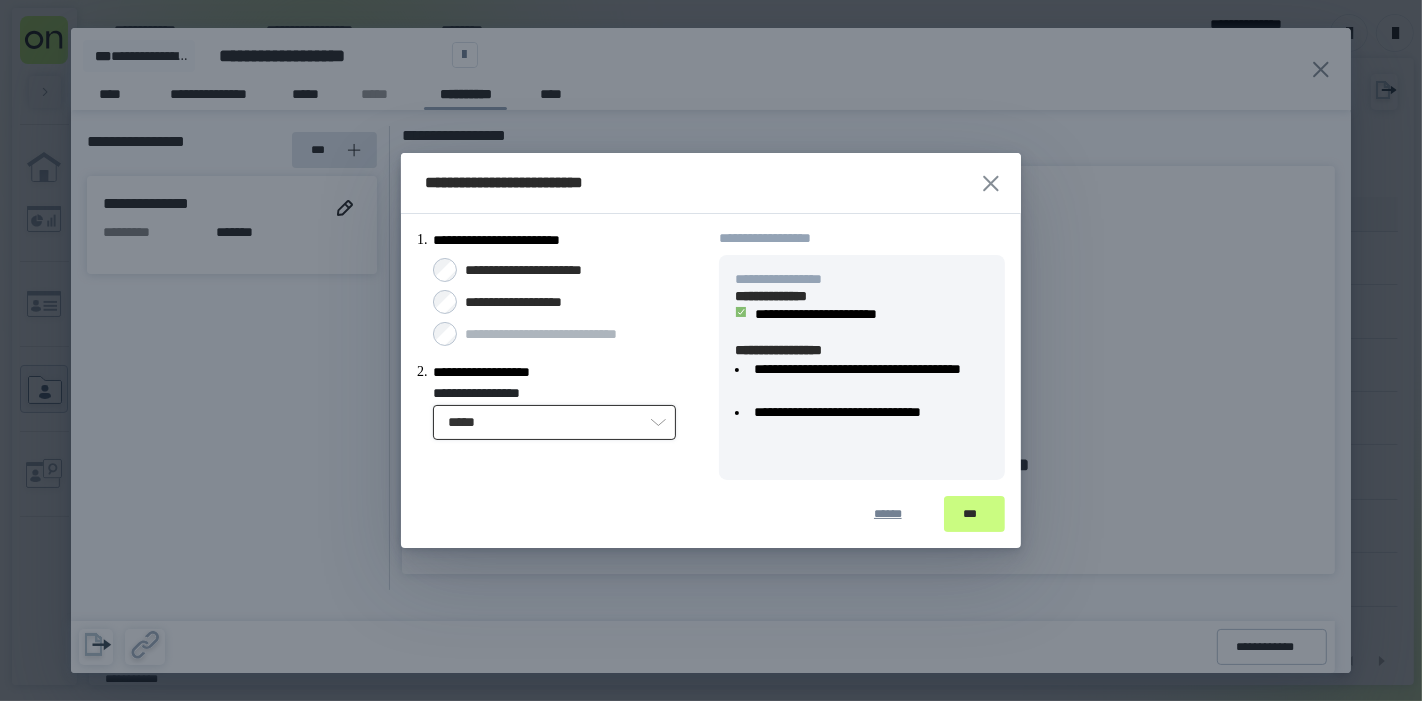 click on "*****" at bounding box center (554, 422) 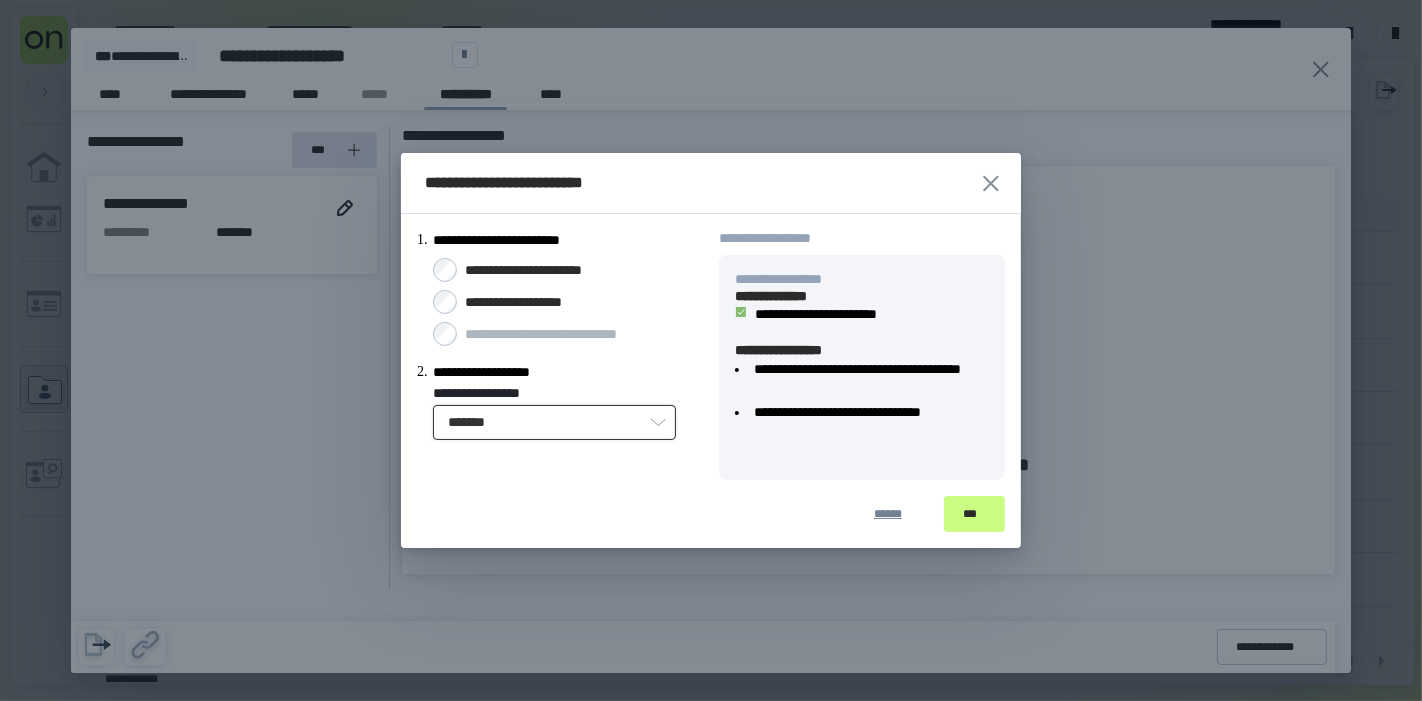 click on "*******" at bounding box center (554, 422) 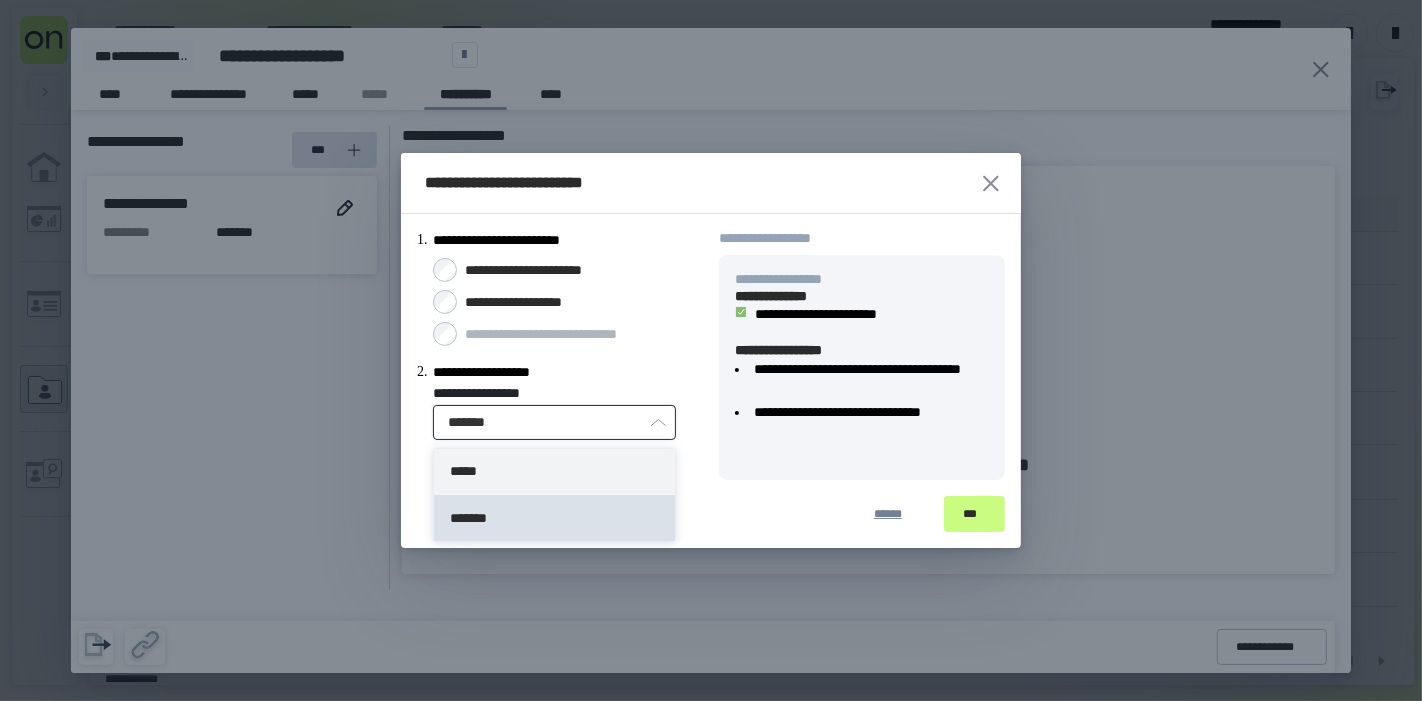 type on "*****" 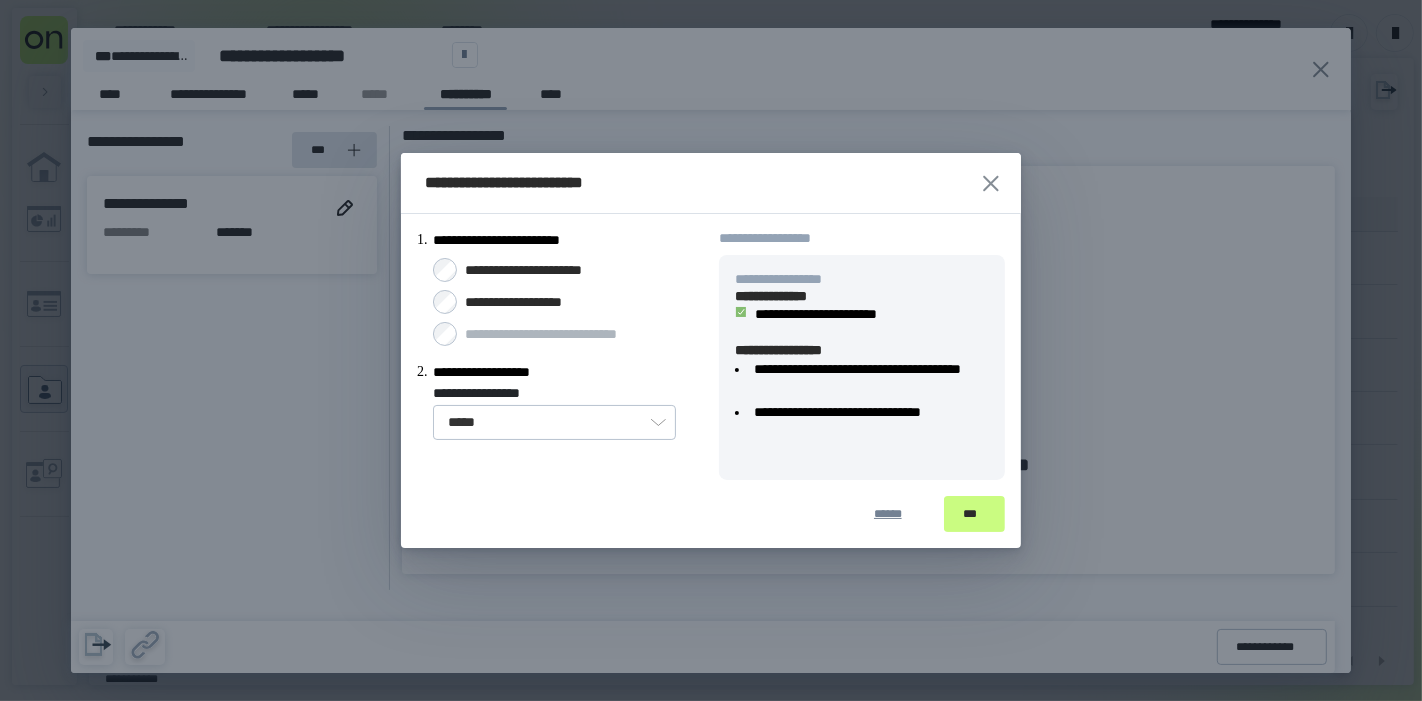 click on "**********" at bounding box center [862, 355] 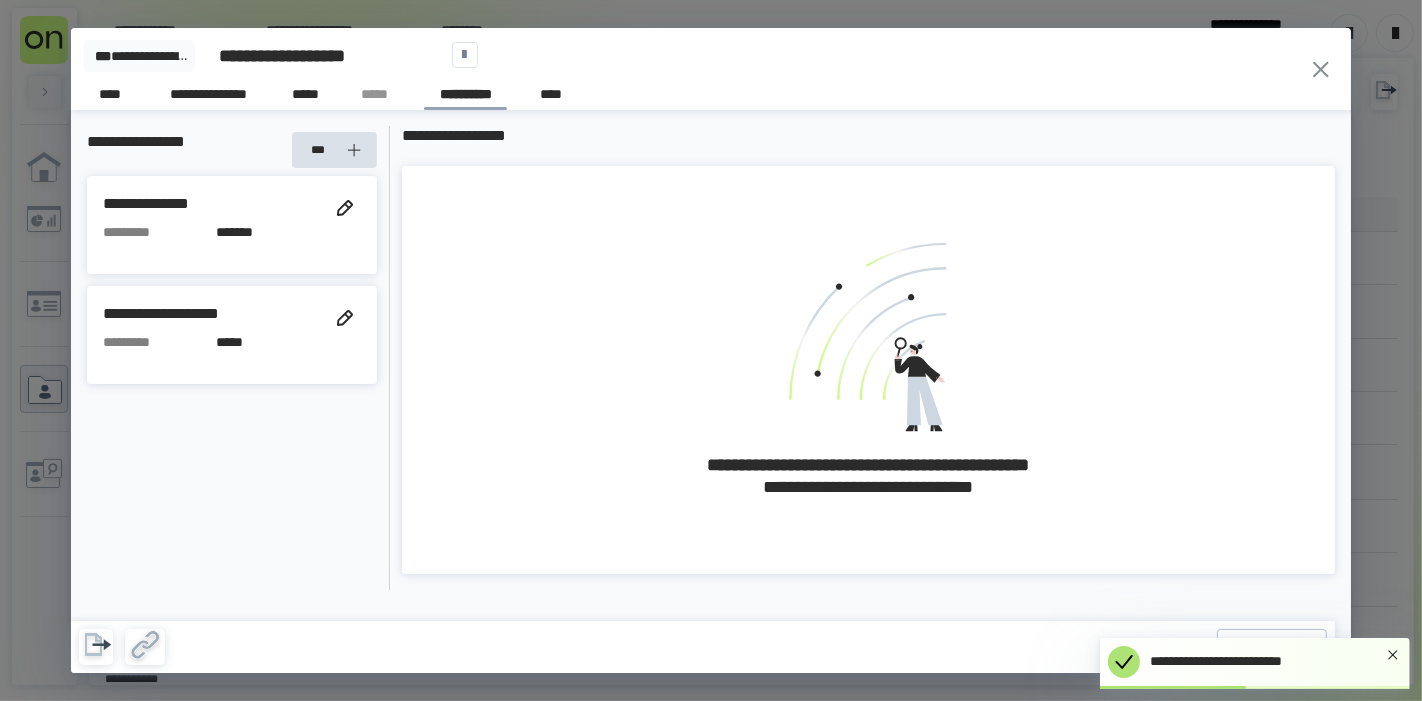 click 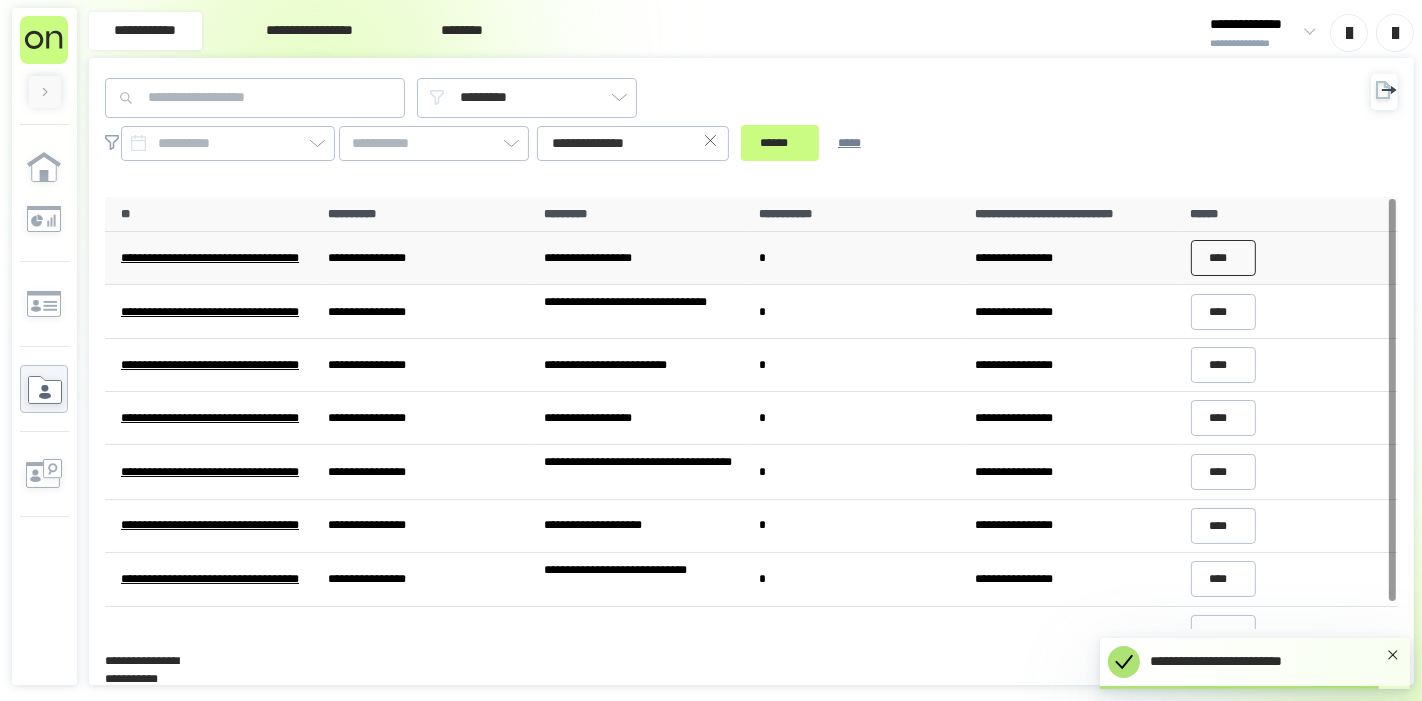click on "****" at bounding box center [1224, 258] 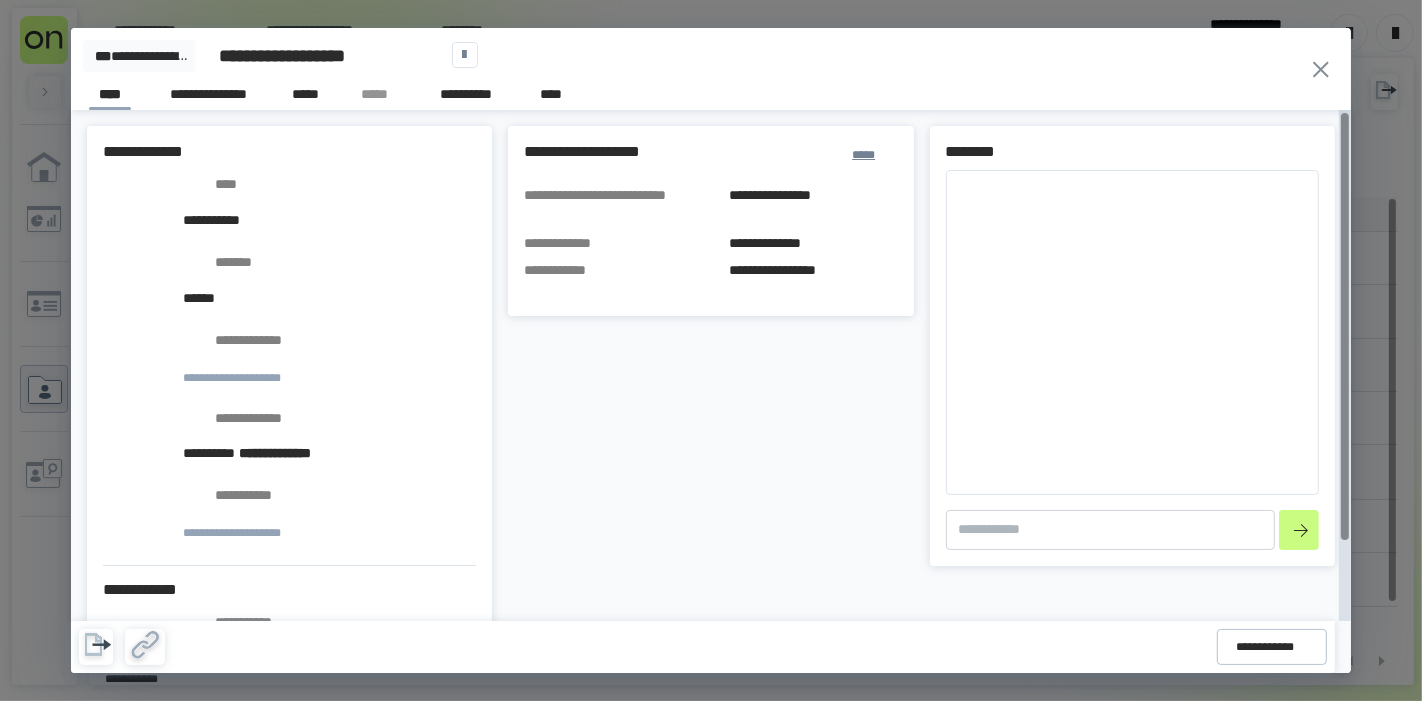click on "**********" at bounding box center [711, 575] 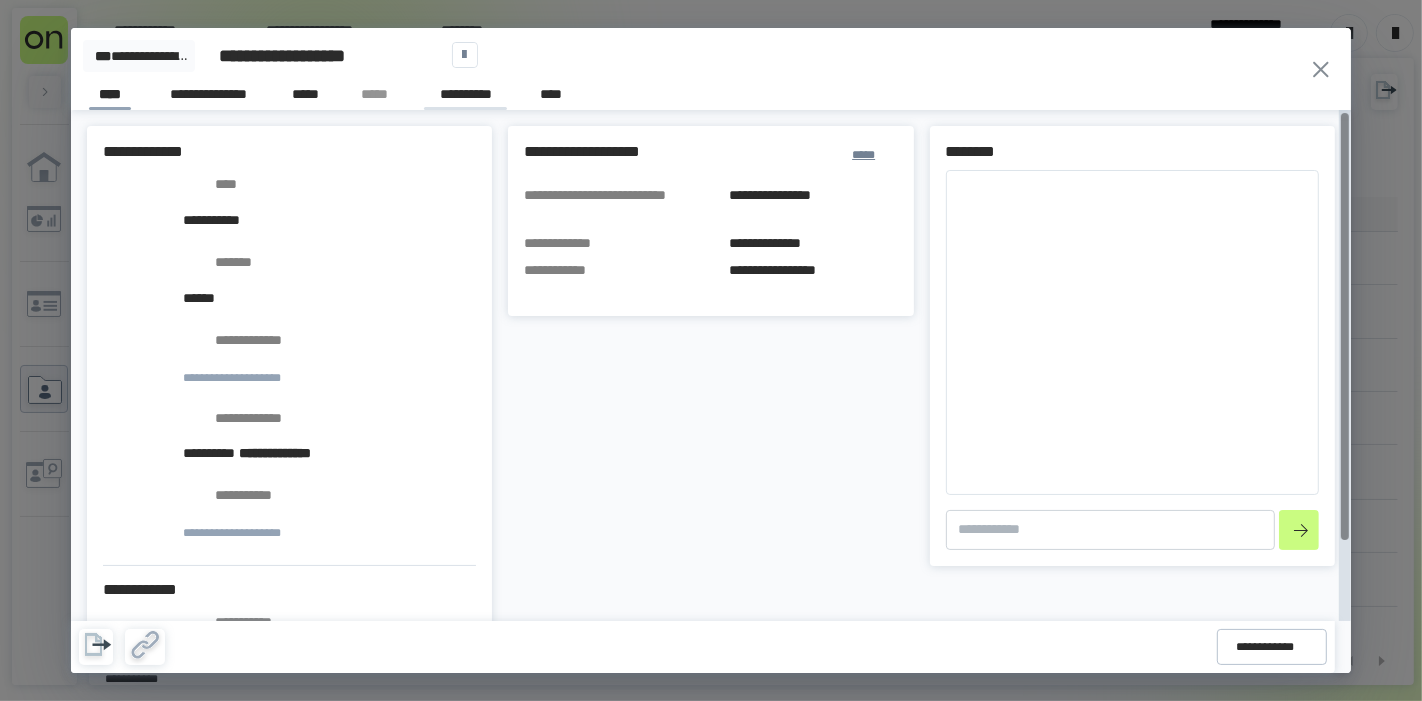 click on "**********" at bounding box center (465, 97) 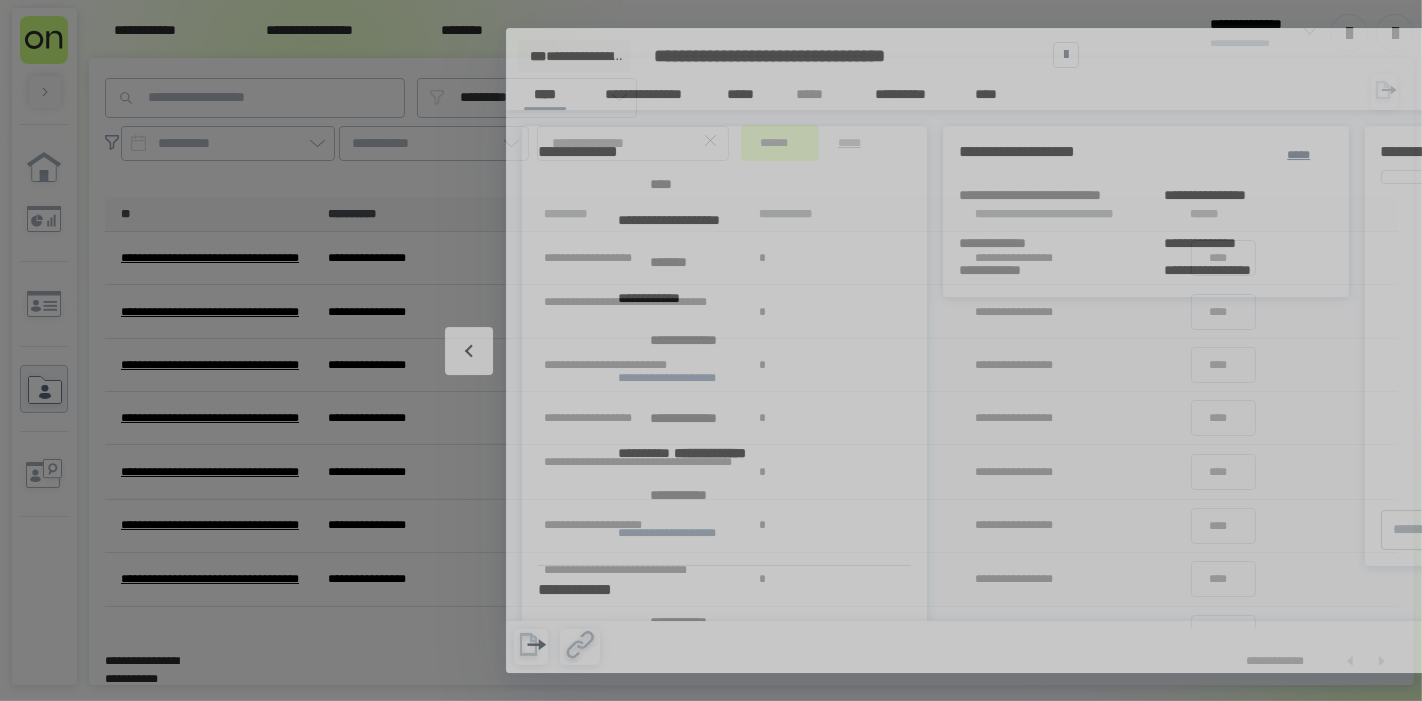 type on "*" 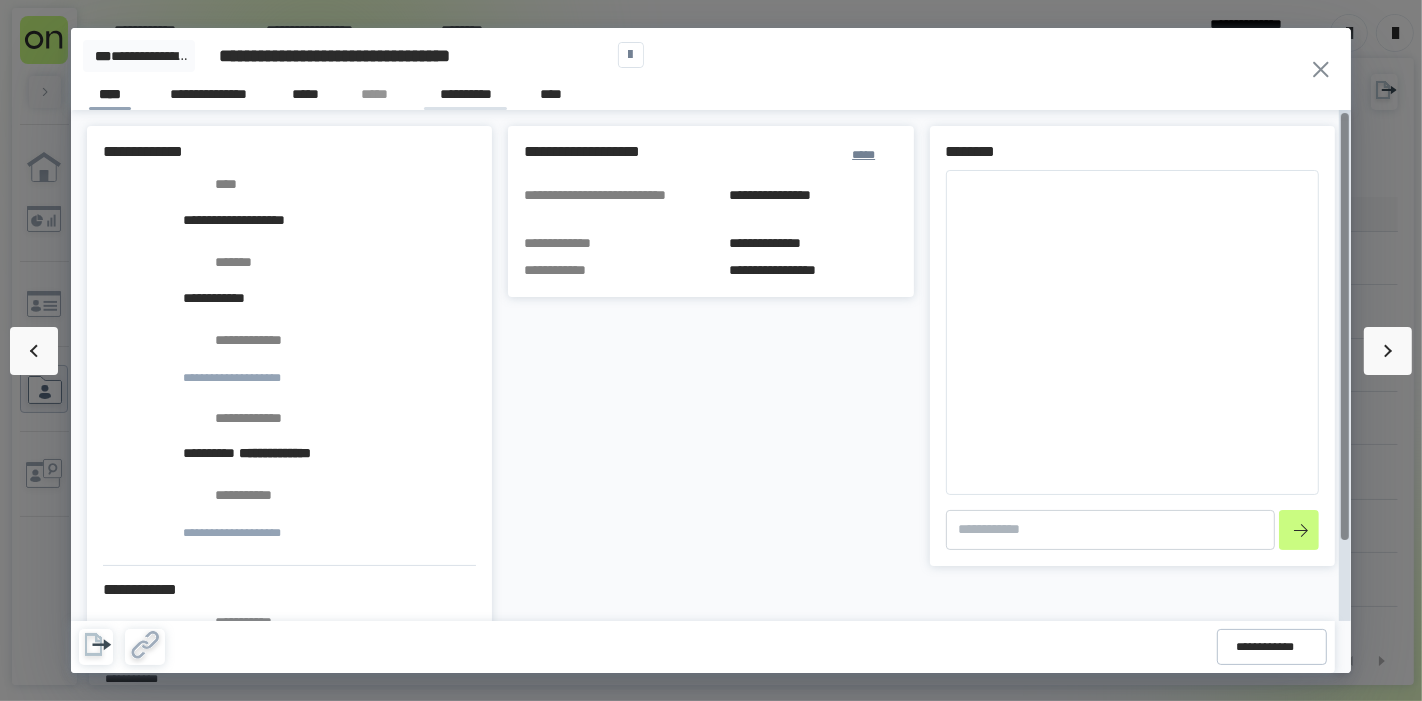 click on "**********" at bounding box center (465, 97) 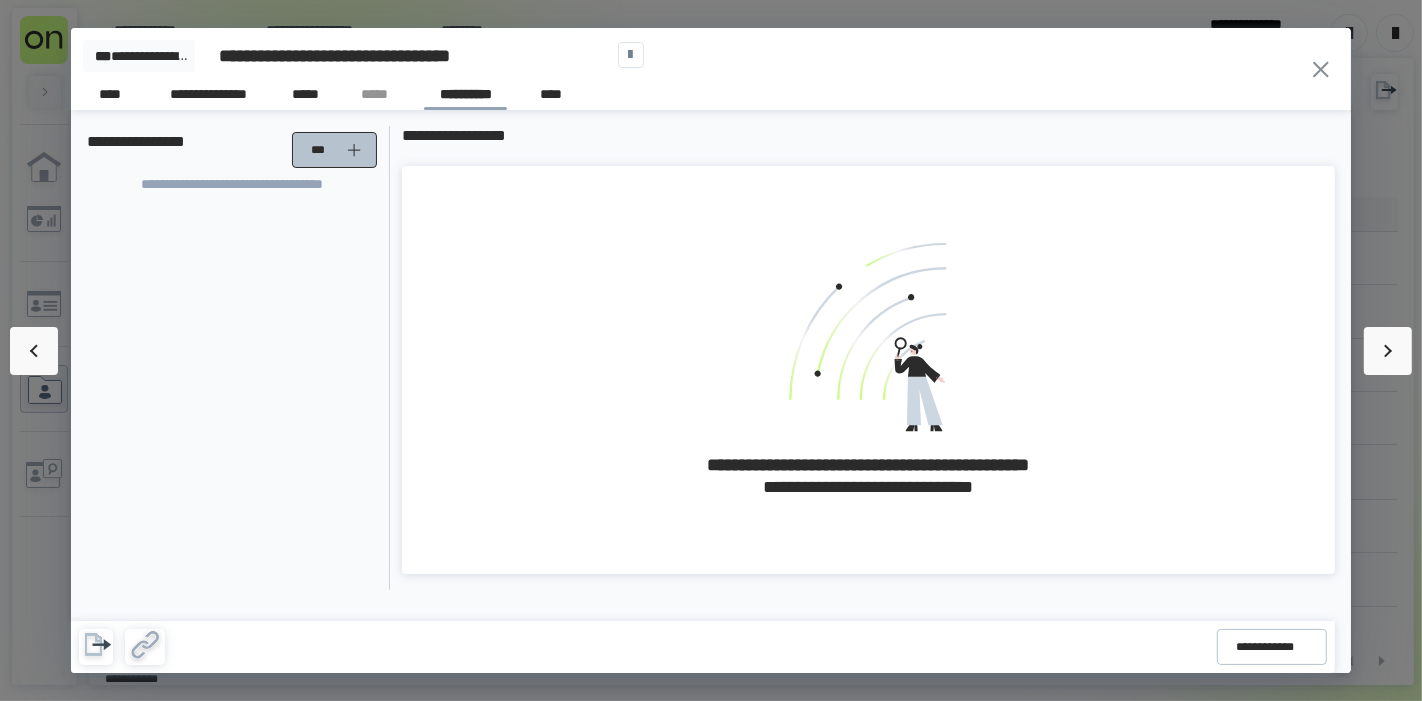 click on "***" at bounding box center (322, 150) 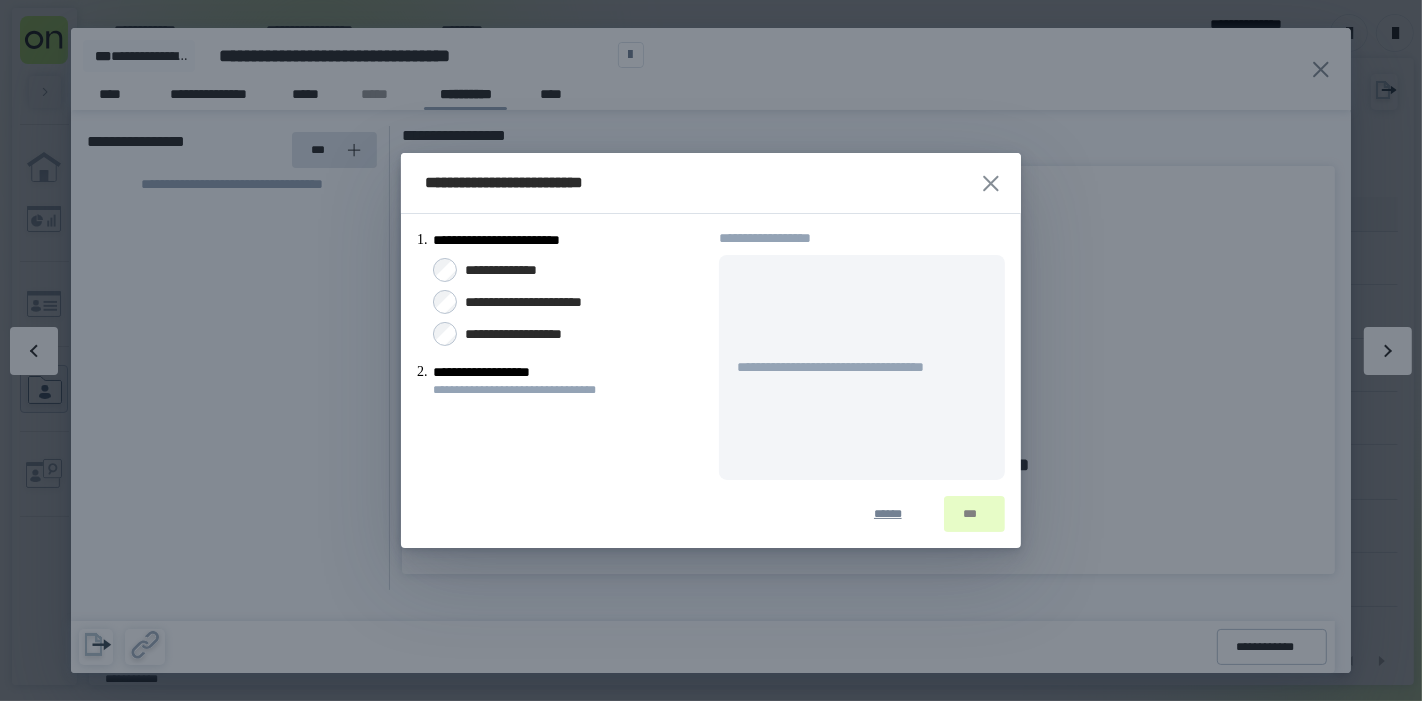 click on "**********" at bounding box center [513, 270] 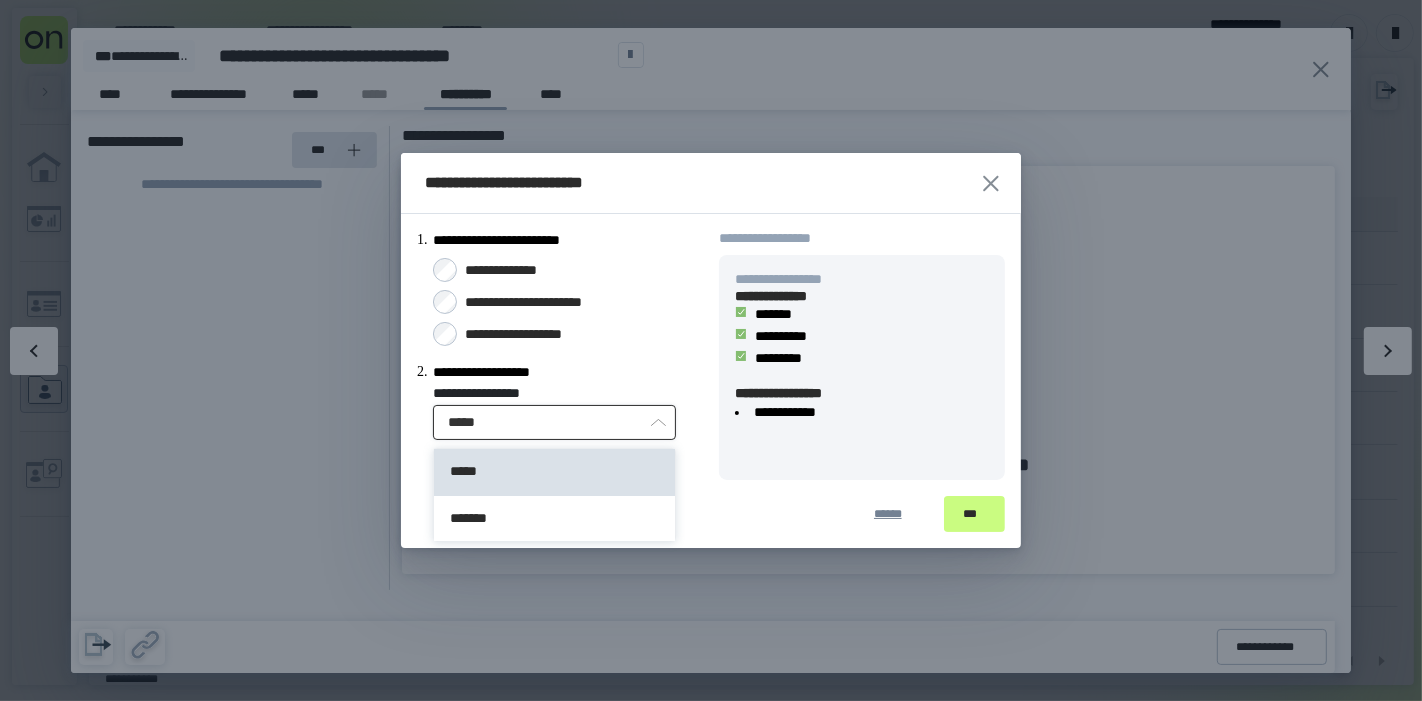 drag, startPoint x: 616, startPoint y: 413, endPoint x: 646, endPoint y: 481, distance: 74.323616 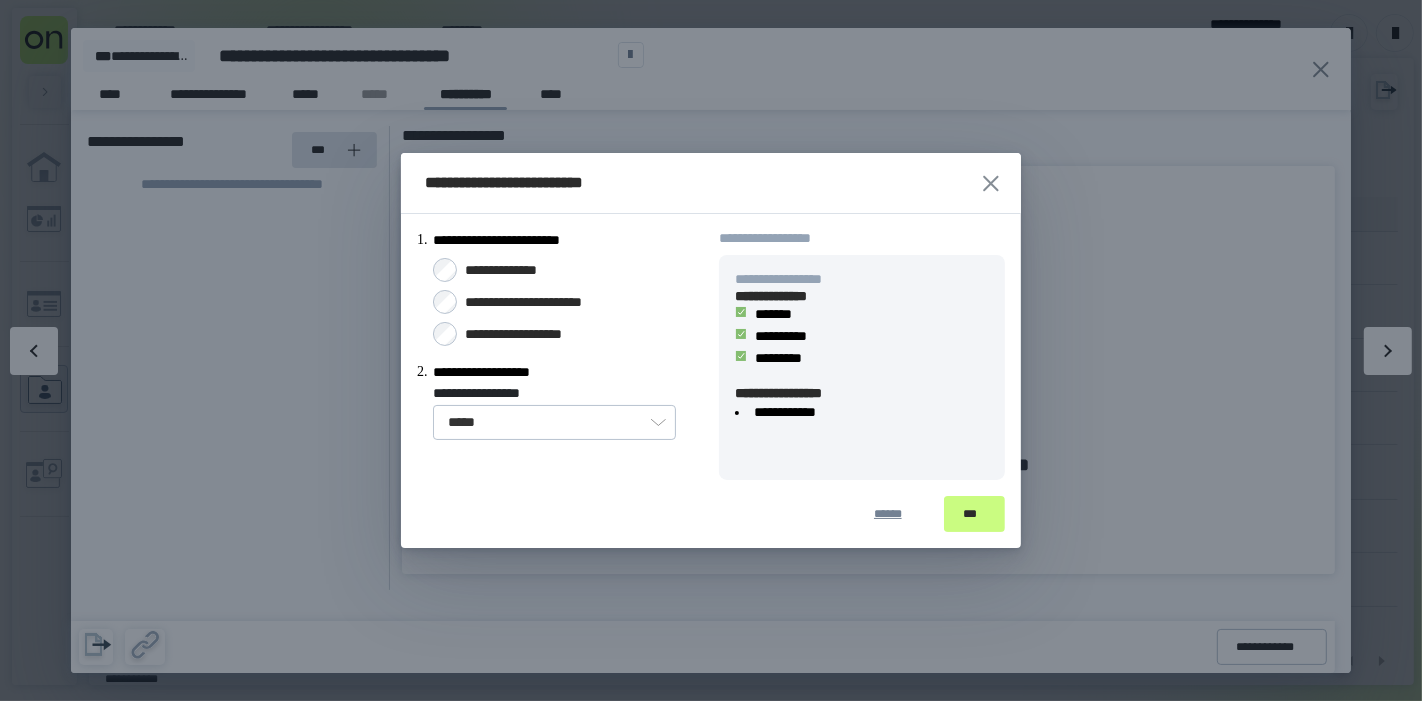click on "**********" at bounding box center [529, 334] 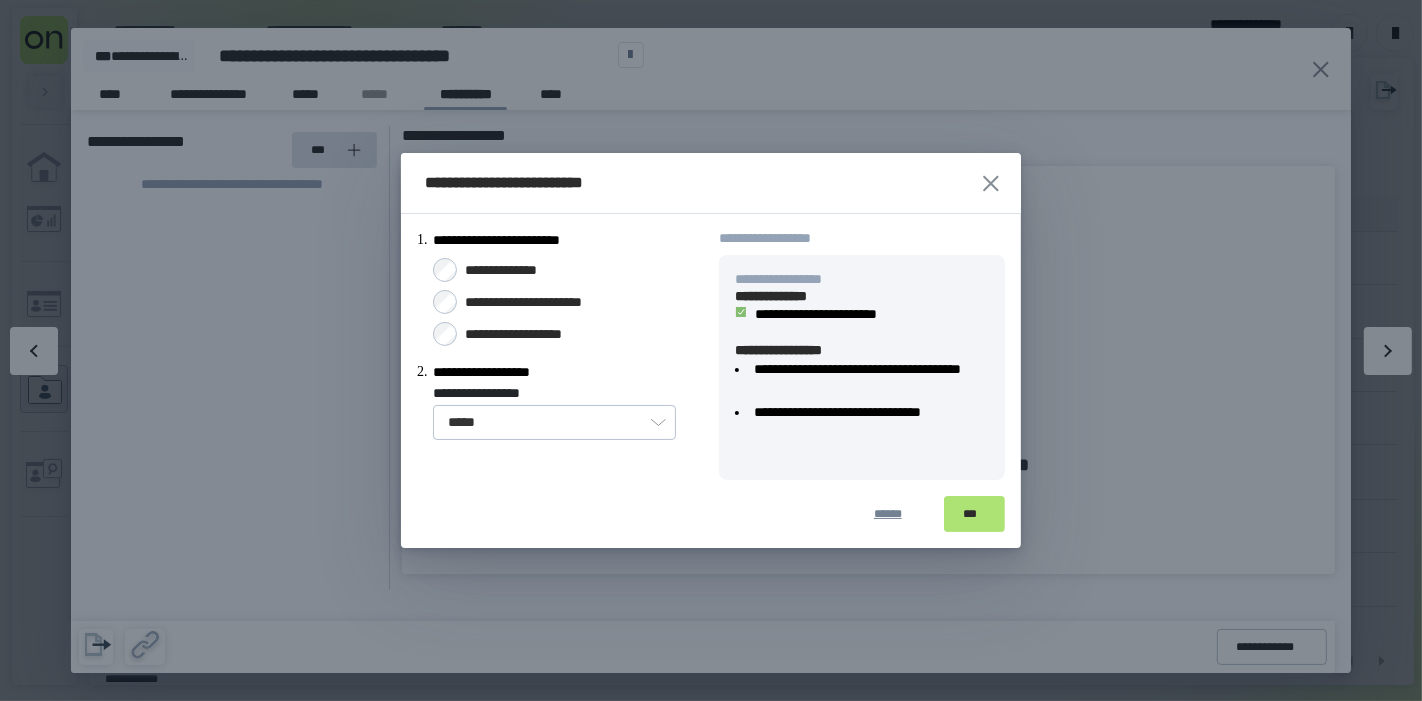 click on "***" at bounding box center (974, 514) 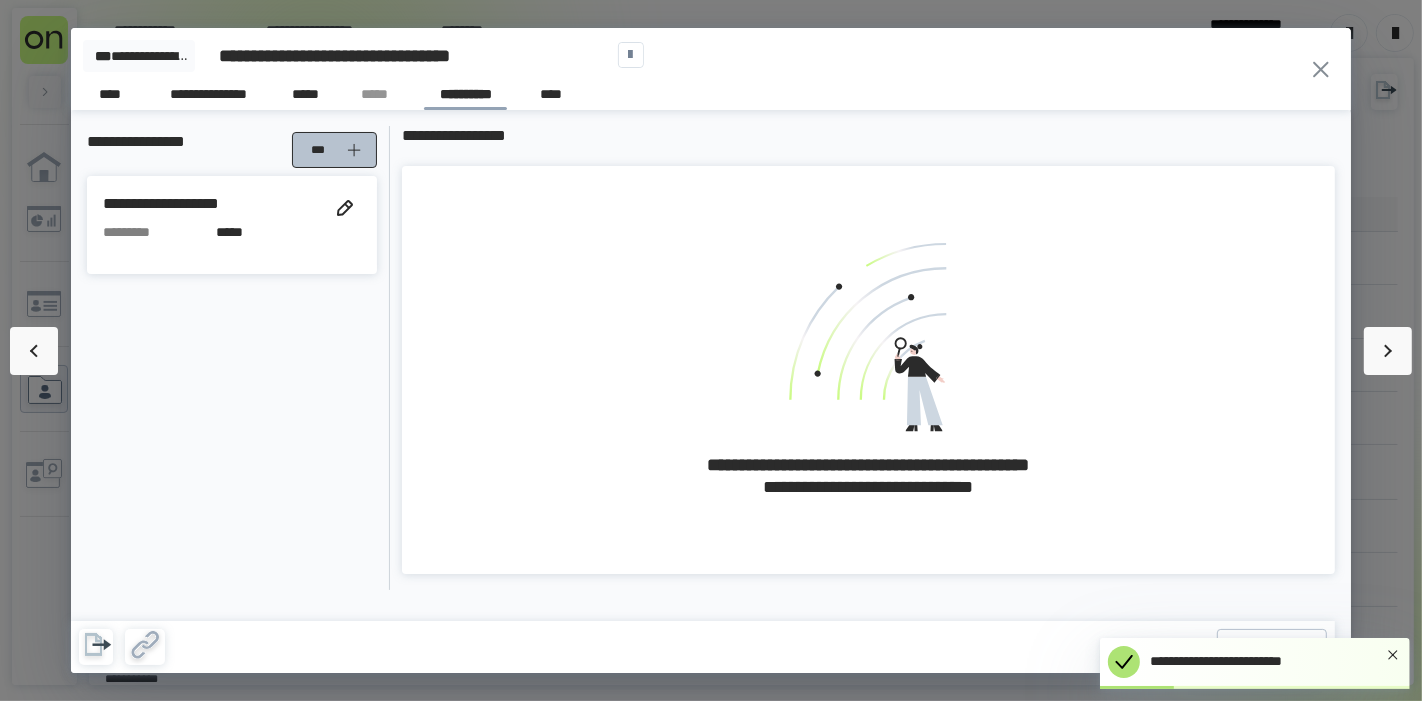 click 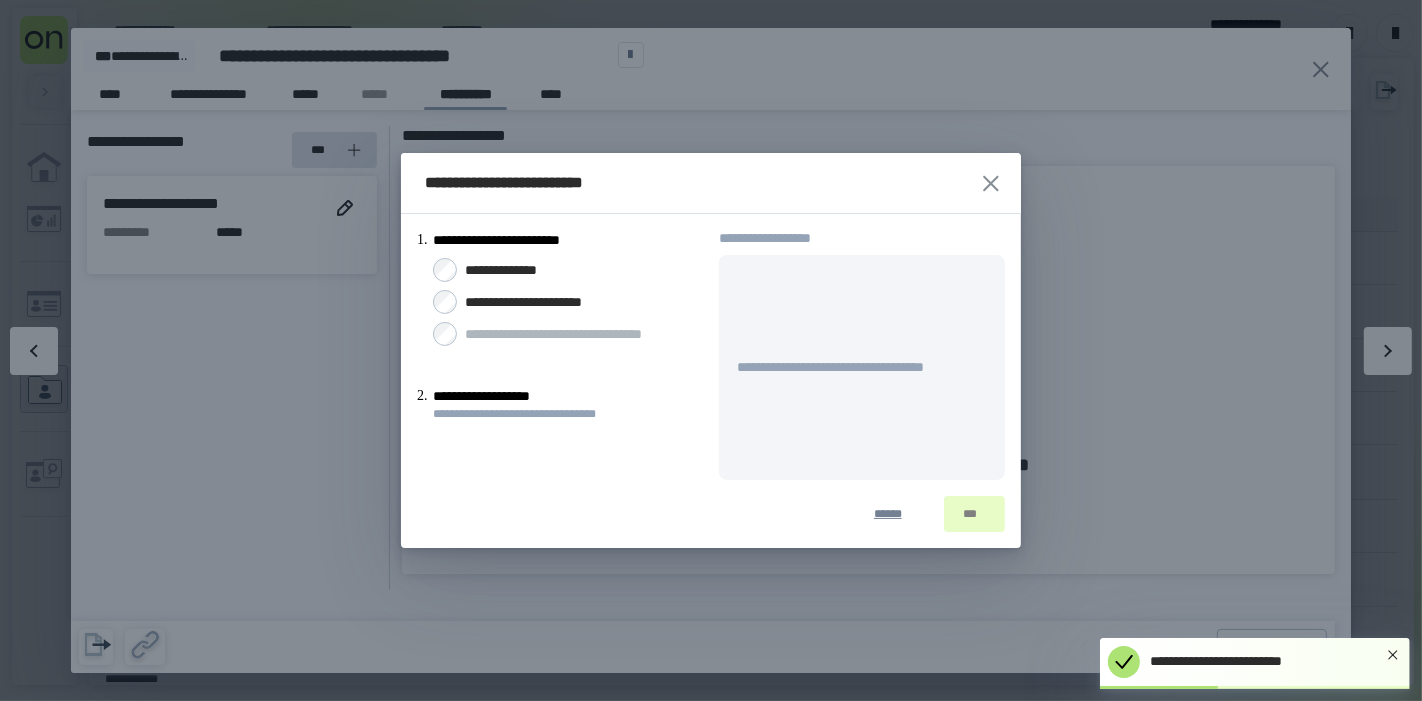 click on "**********" at bounding box center (513, 270) 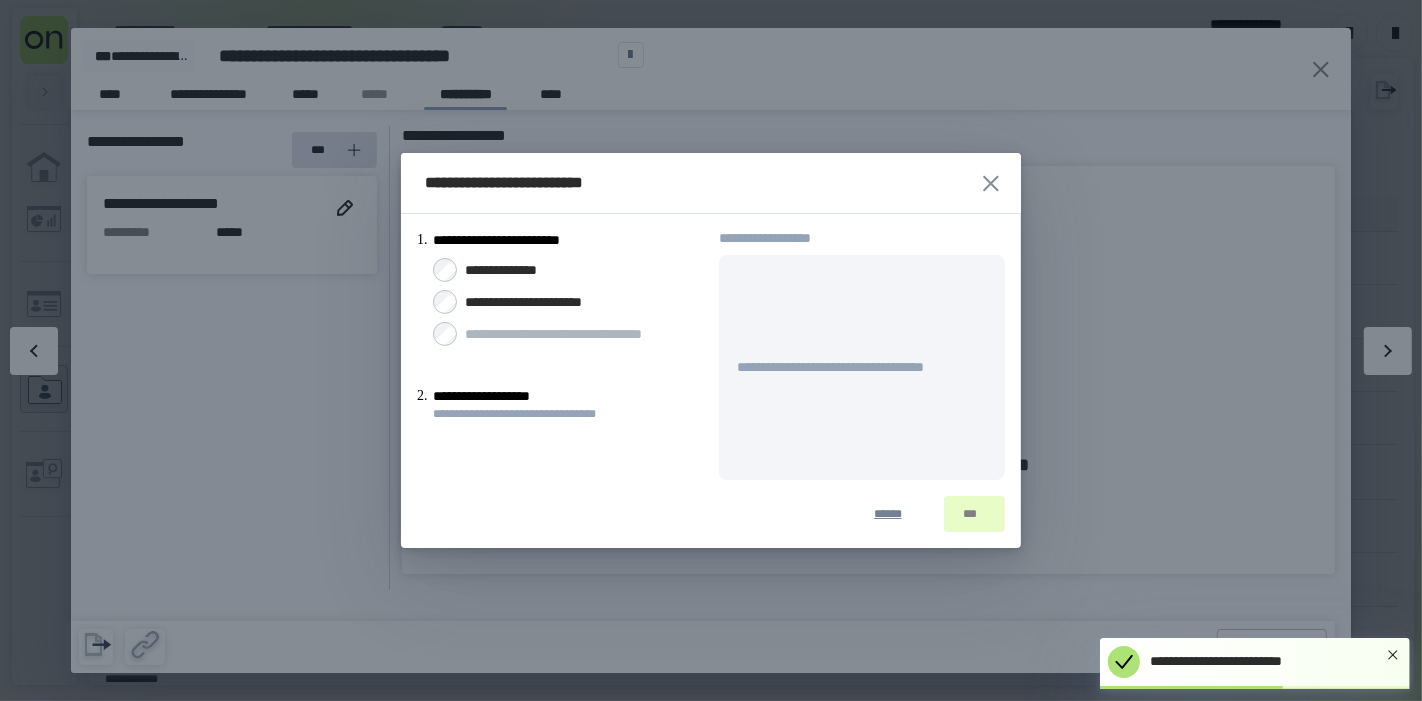 click on "**********" at bounding box center [513, 270] 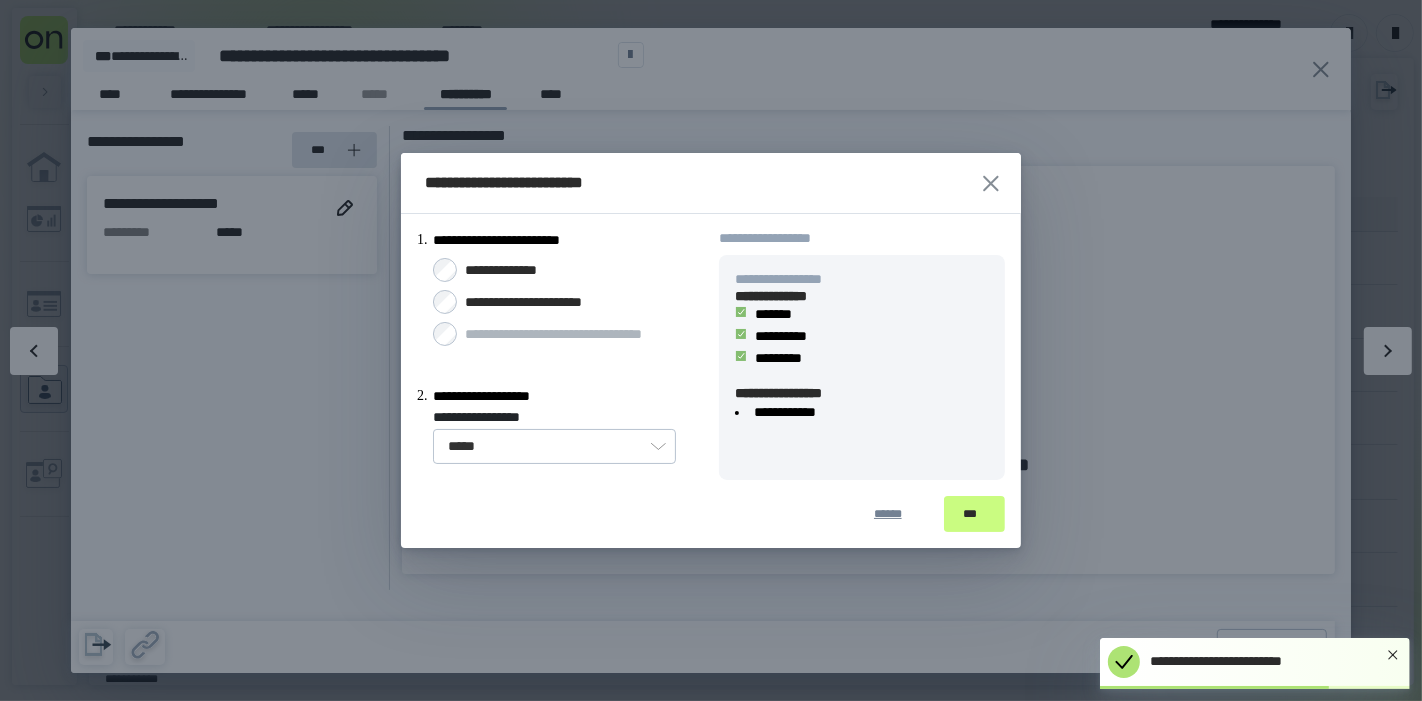 click on "**********" at bounding box center [554, 435] 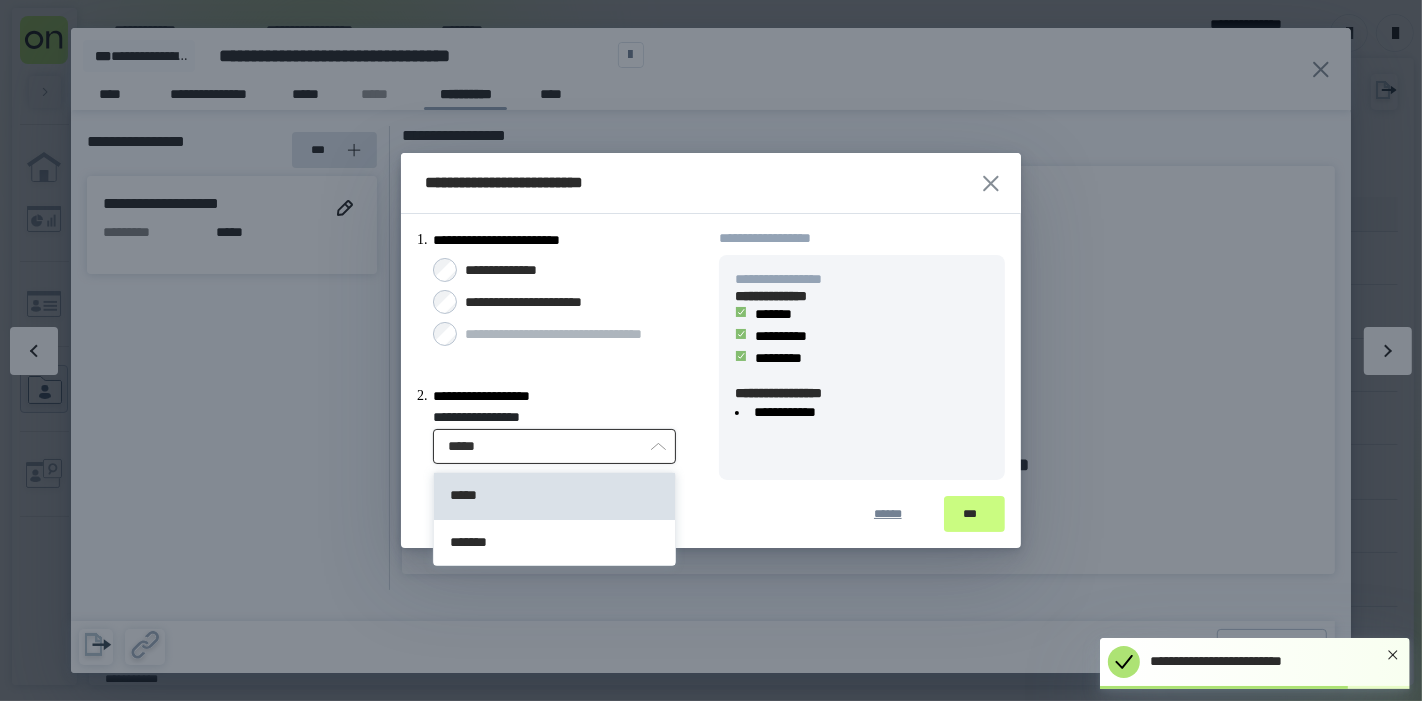 drag, startPoint x: 589, startPoint y: 450, endPoint x: 588, endPoint y: 487, distance: 37.01351 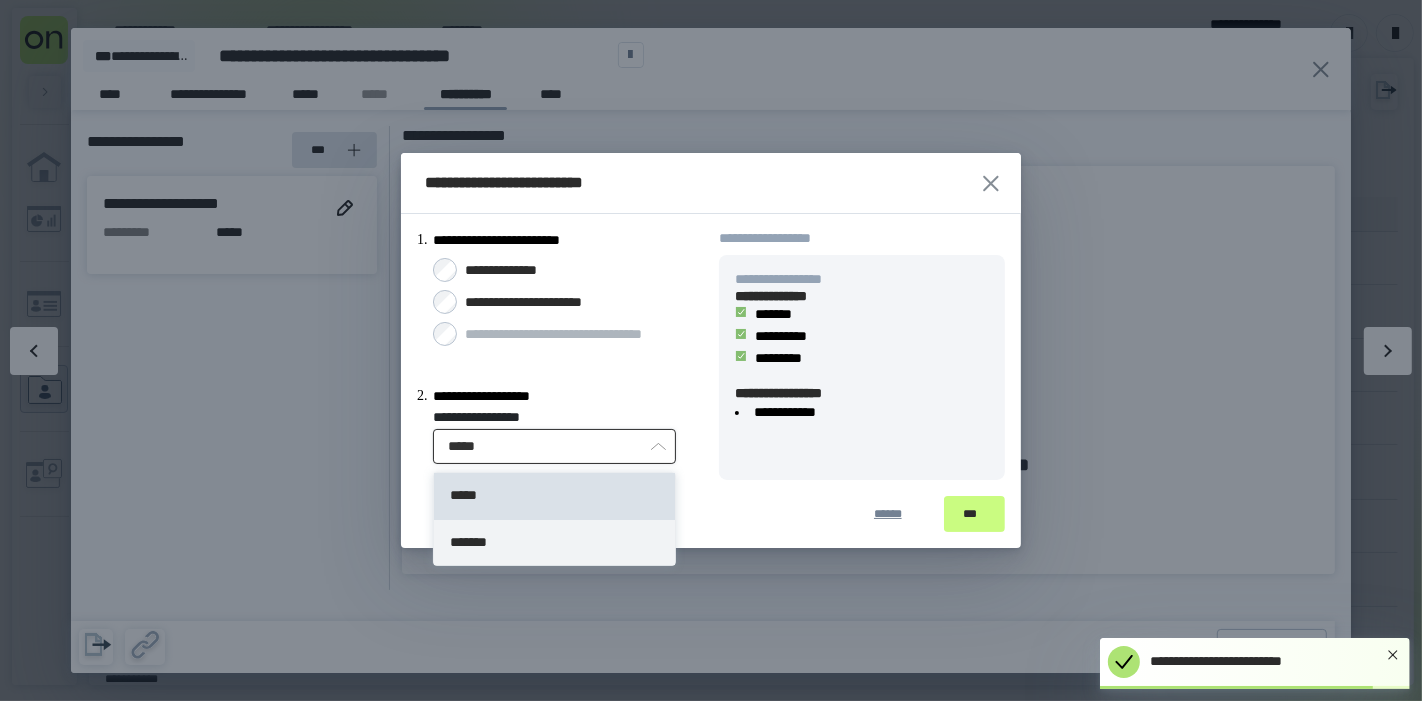type on "*******" 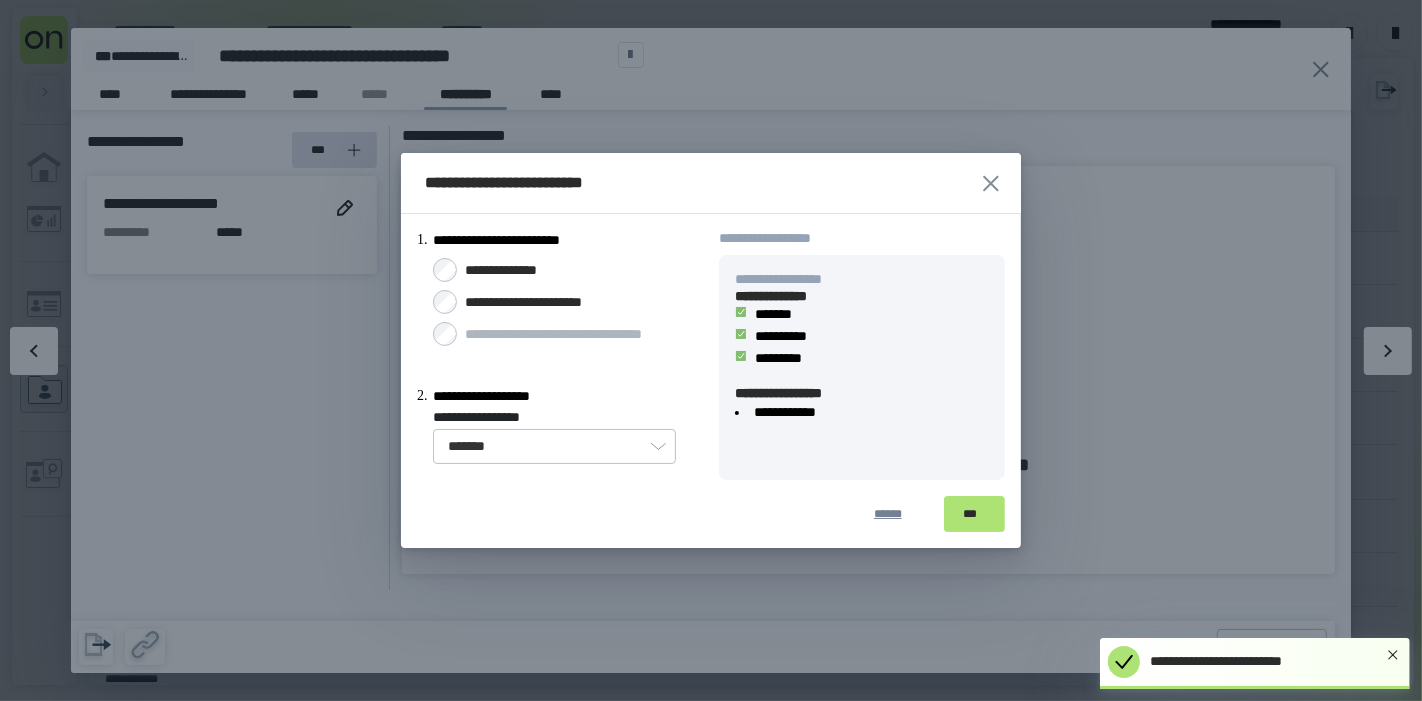 click on "***" at bounding box center [974, 514] 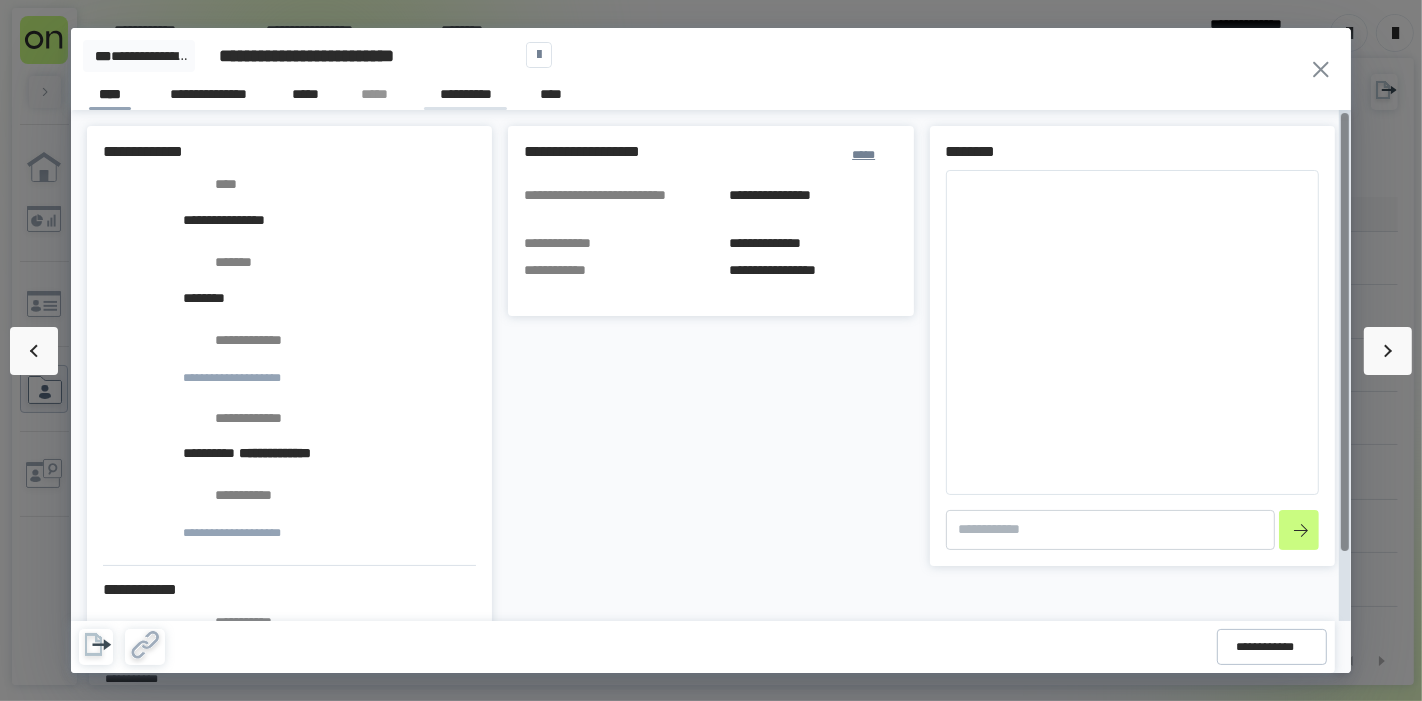 type on "*" 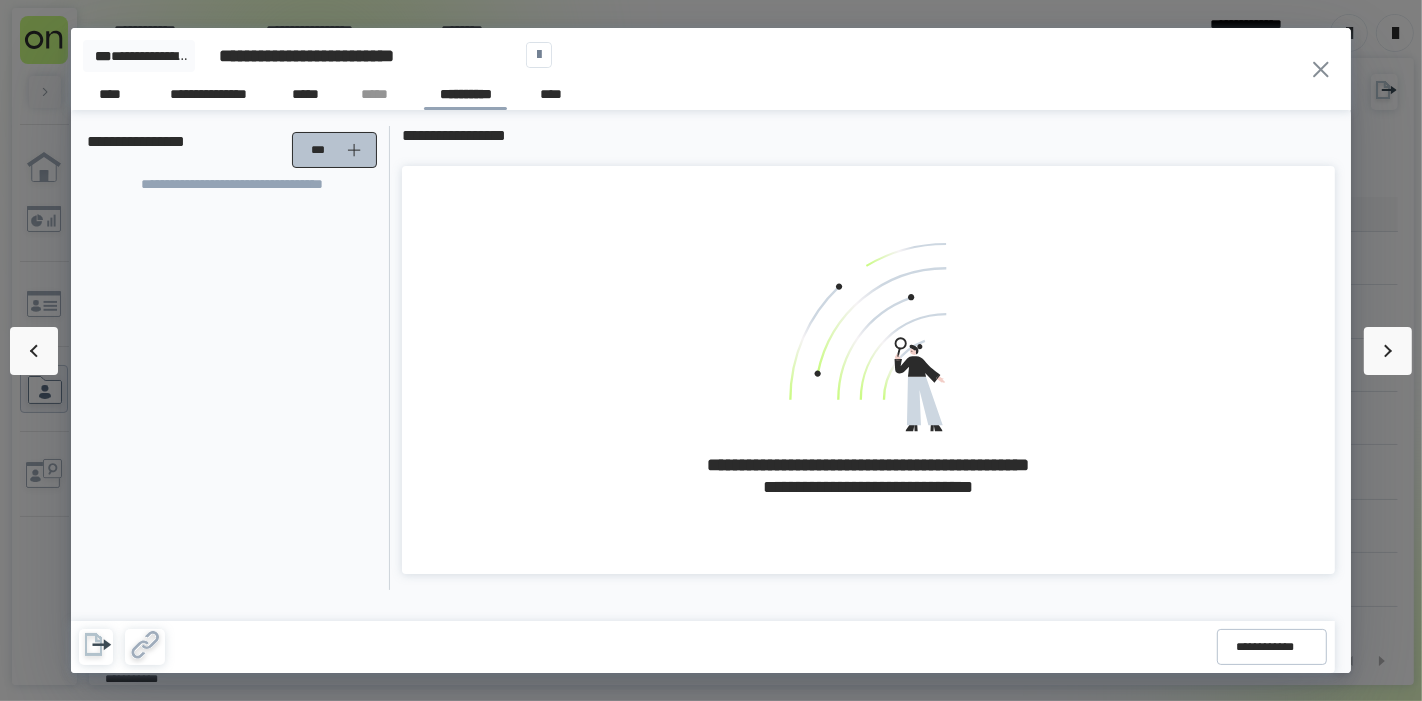 click on "***" at bounding box center [337, 150] 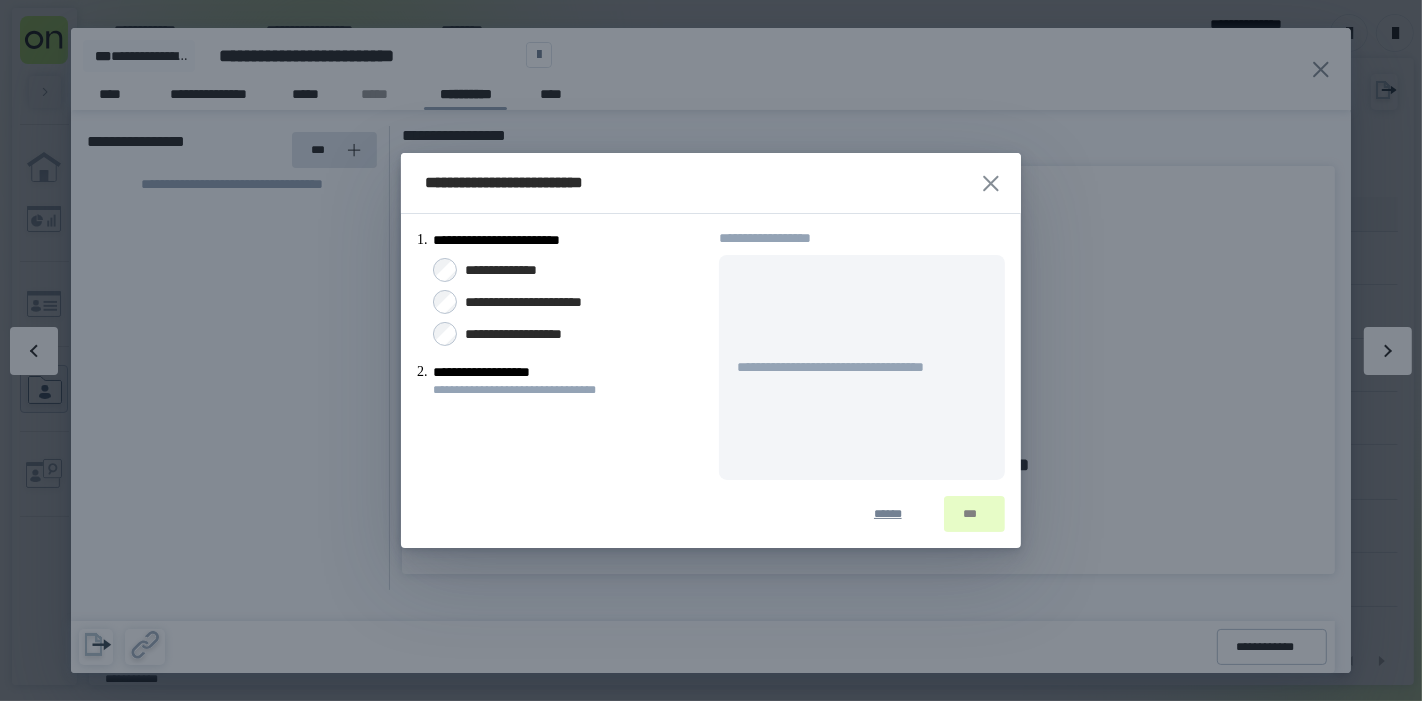 click on "**********" at bounding box center [513, 270] 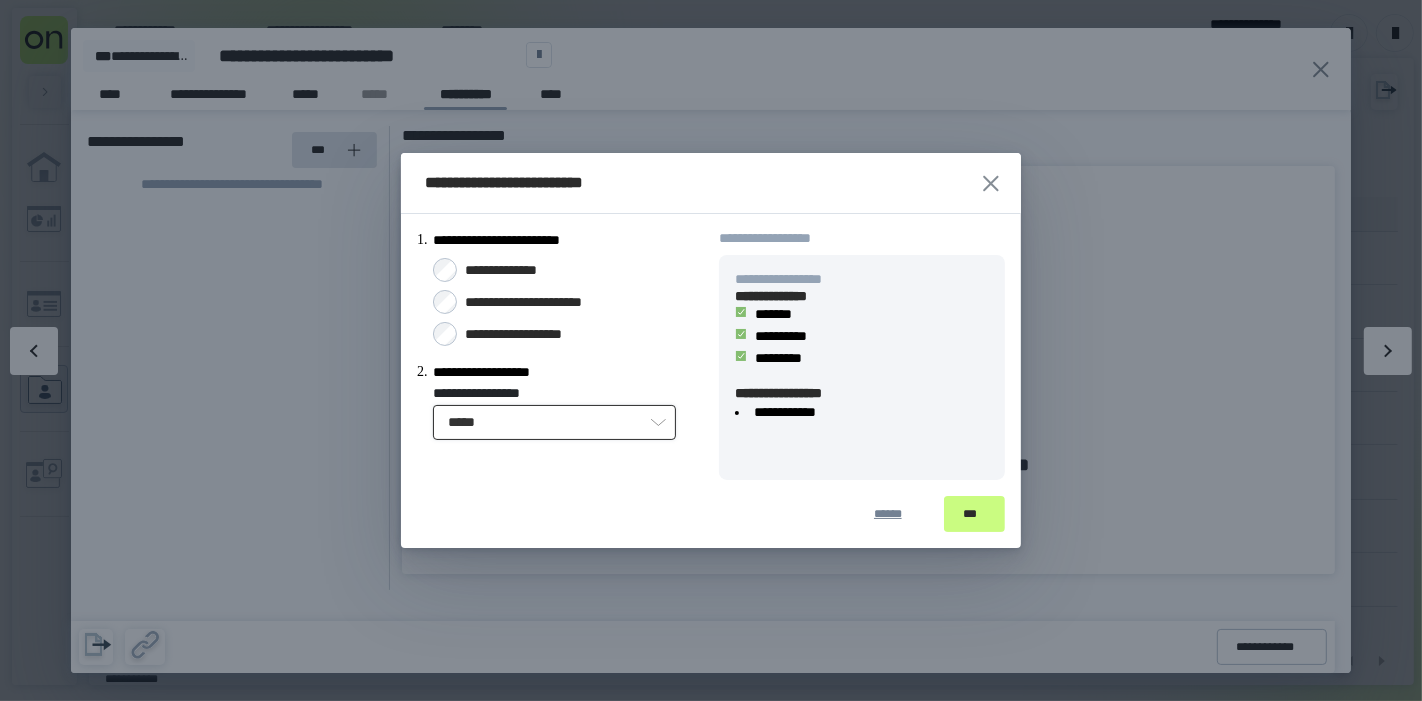 click on "*****" at bounding box center [554, 422] 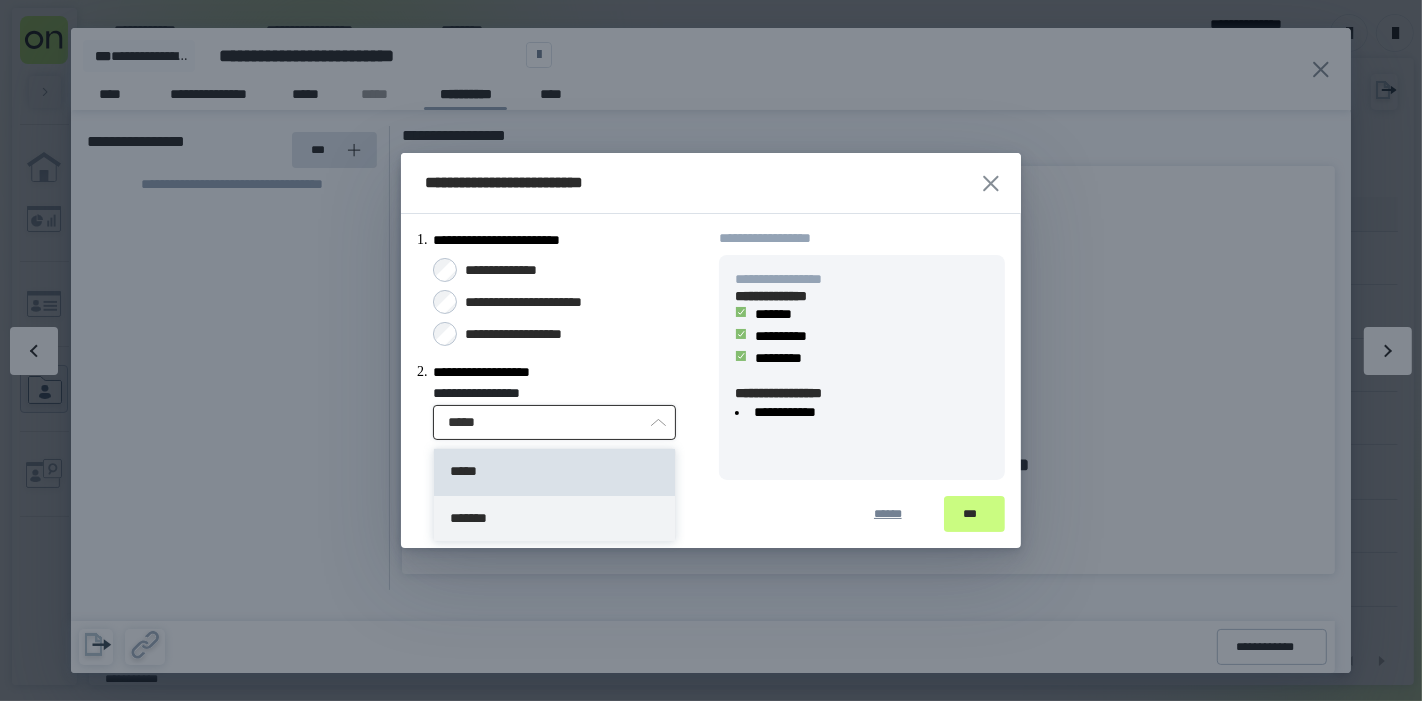 type on "*******" 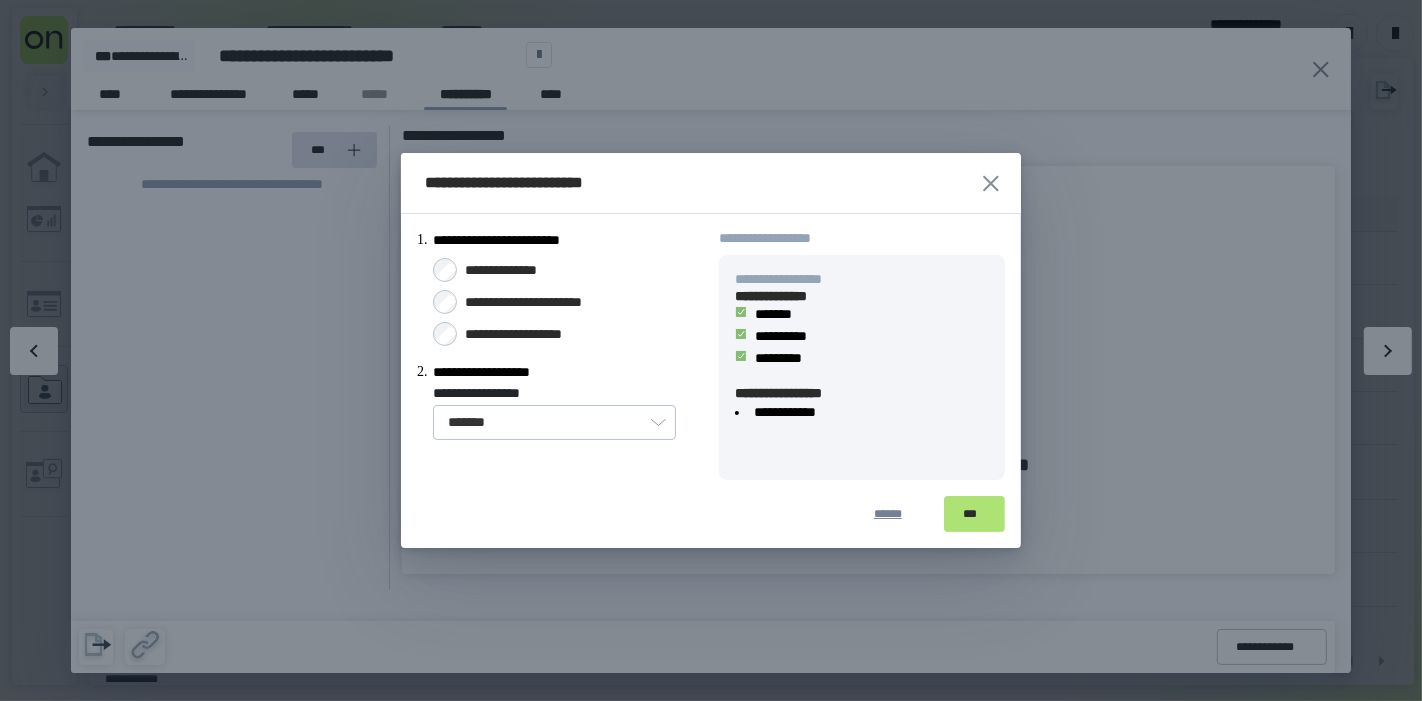 click on "***" at bounding box center (974, 514) 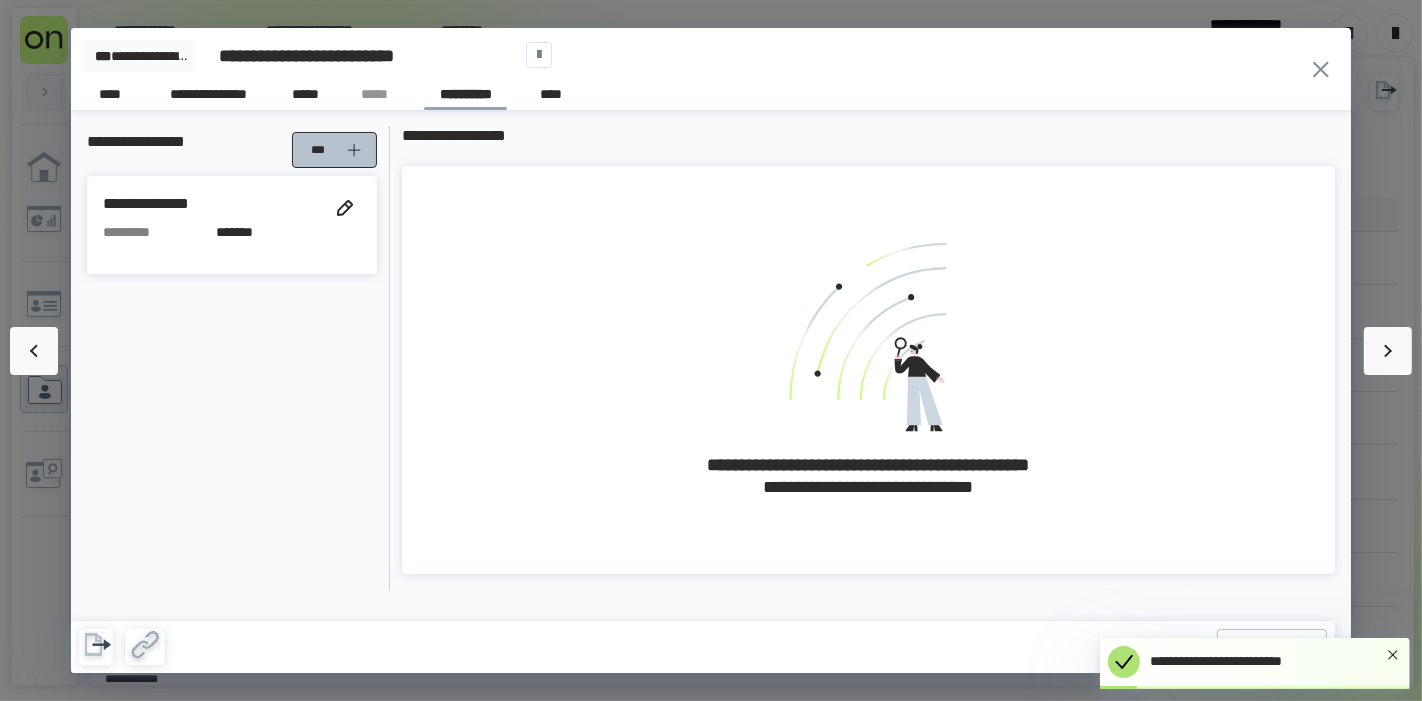click on "***" at bounding box center (322, 150) 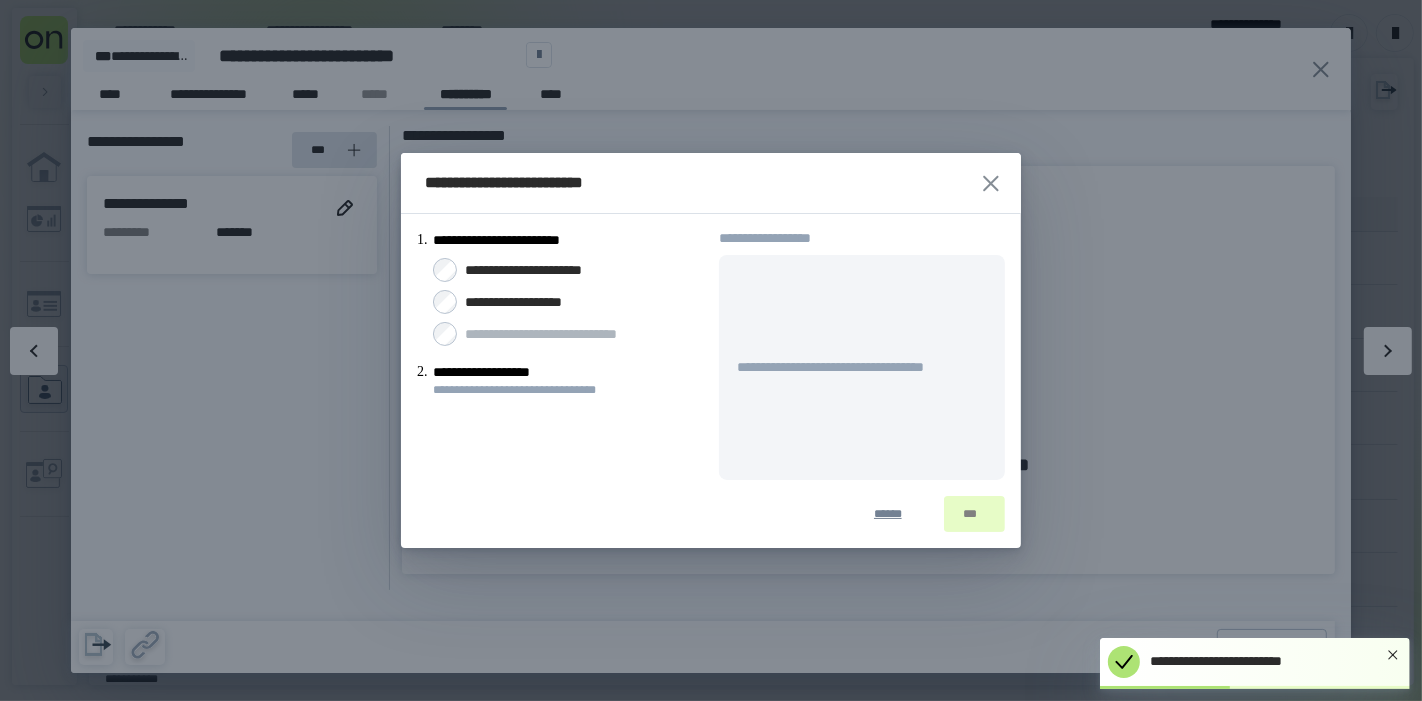 click on "**********" at bounding box center [556, 299] 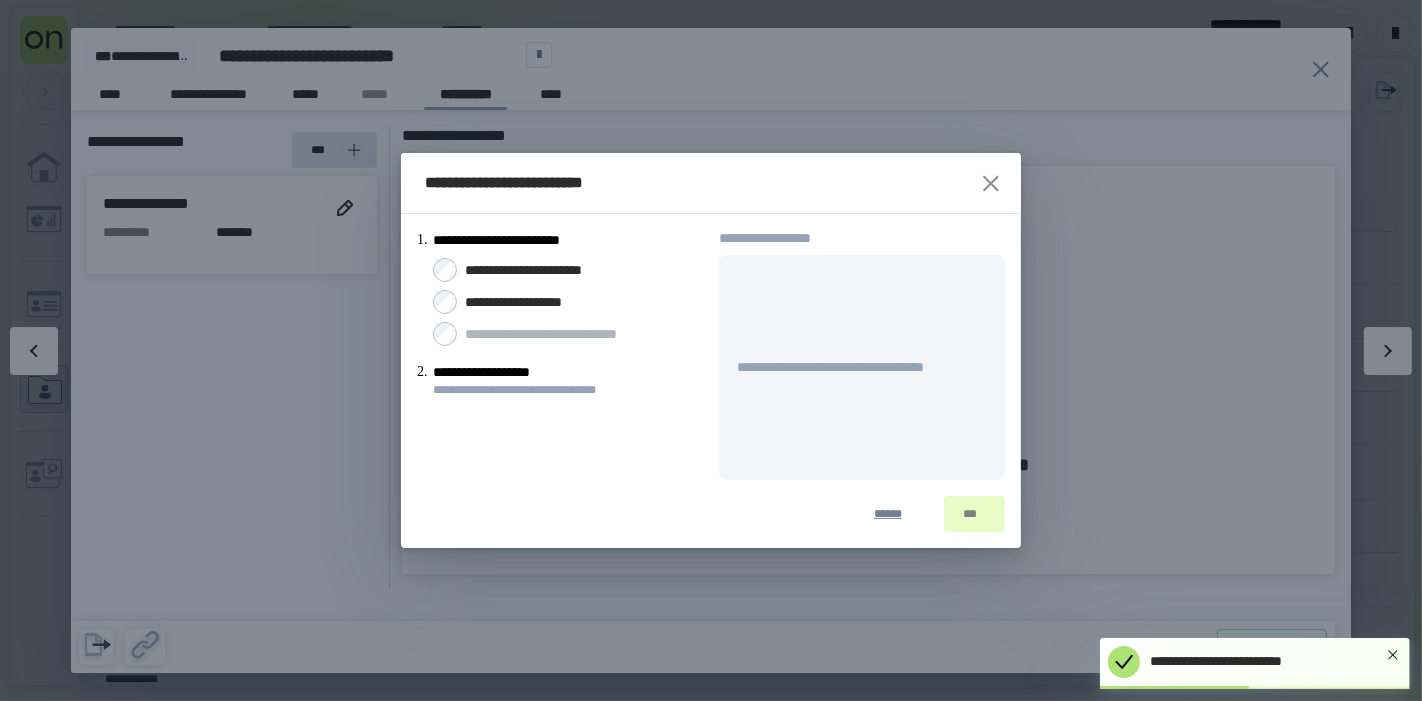 click on "**********" at bounding box center (529, 302) 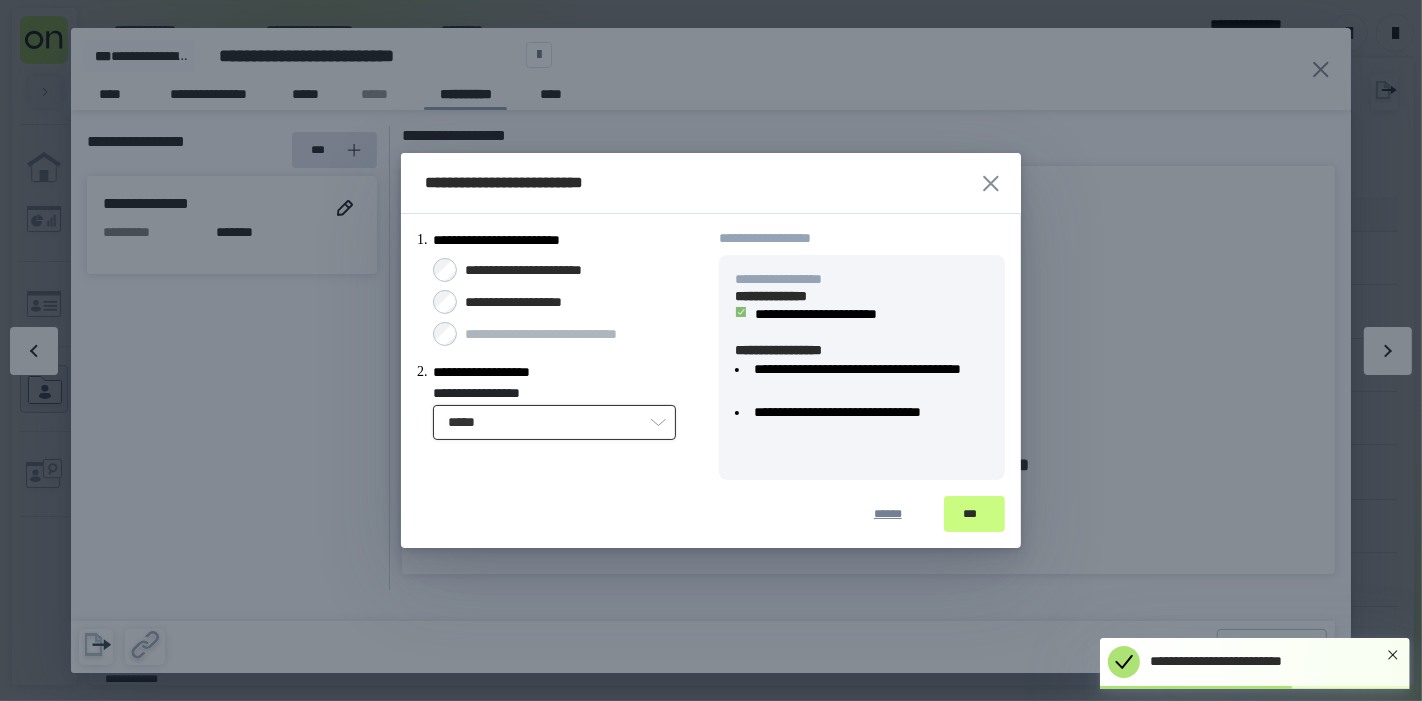 click on "*****" at bounding box center (554, 422) 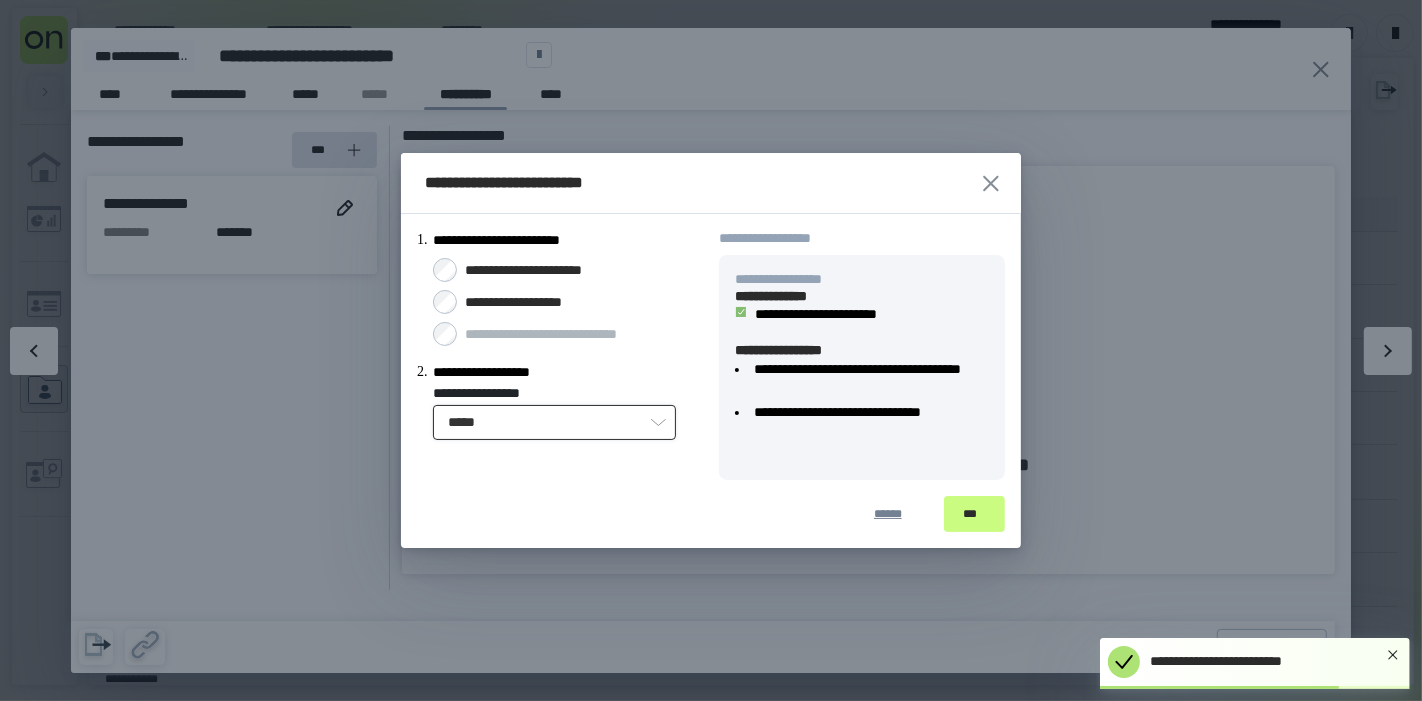 click on "*****" at bounding box center [554, 422] 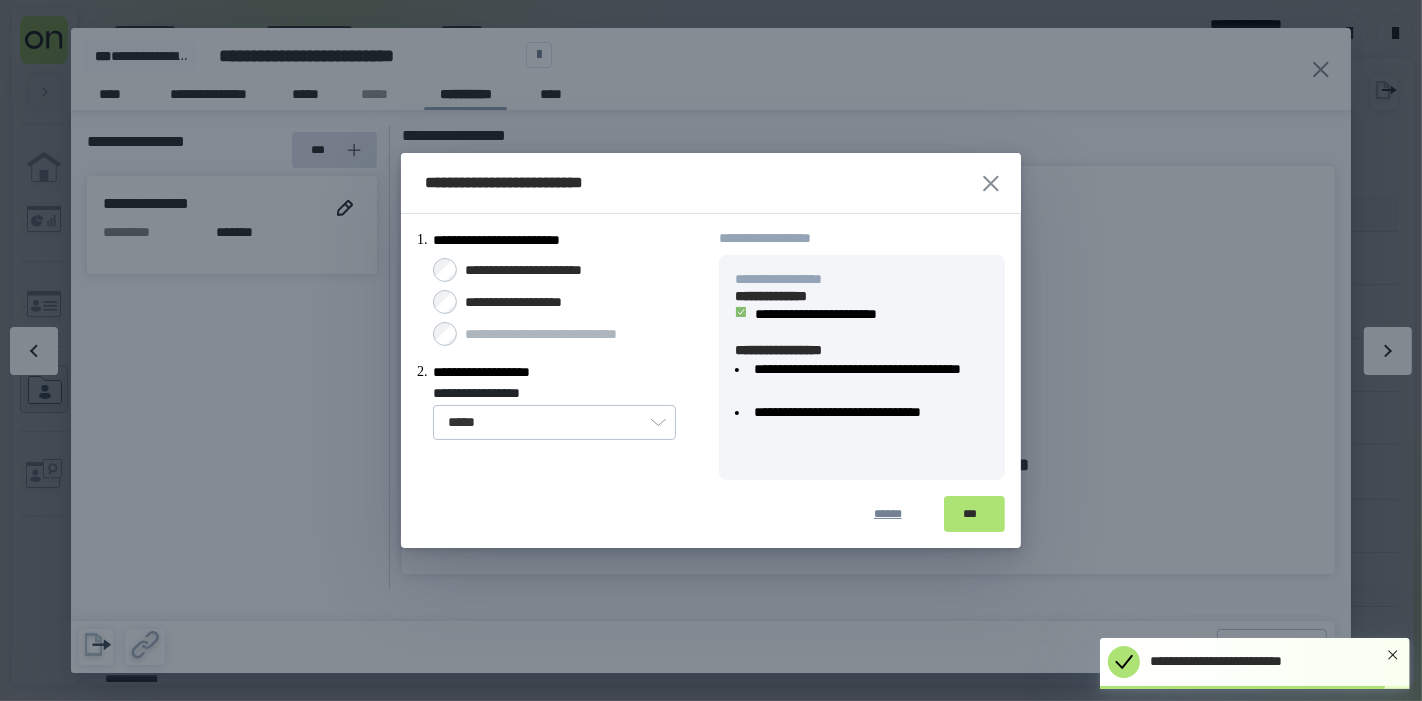 drag, startPoint x: 1009, startPoint y: 529, endPoint x: 991, endPoint y: 517, distance: 21.633308 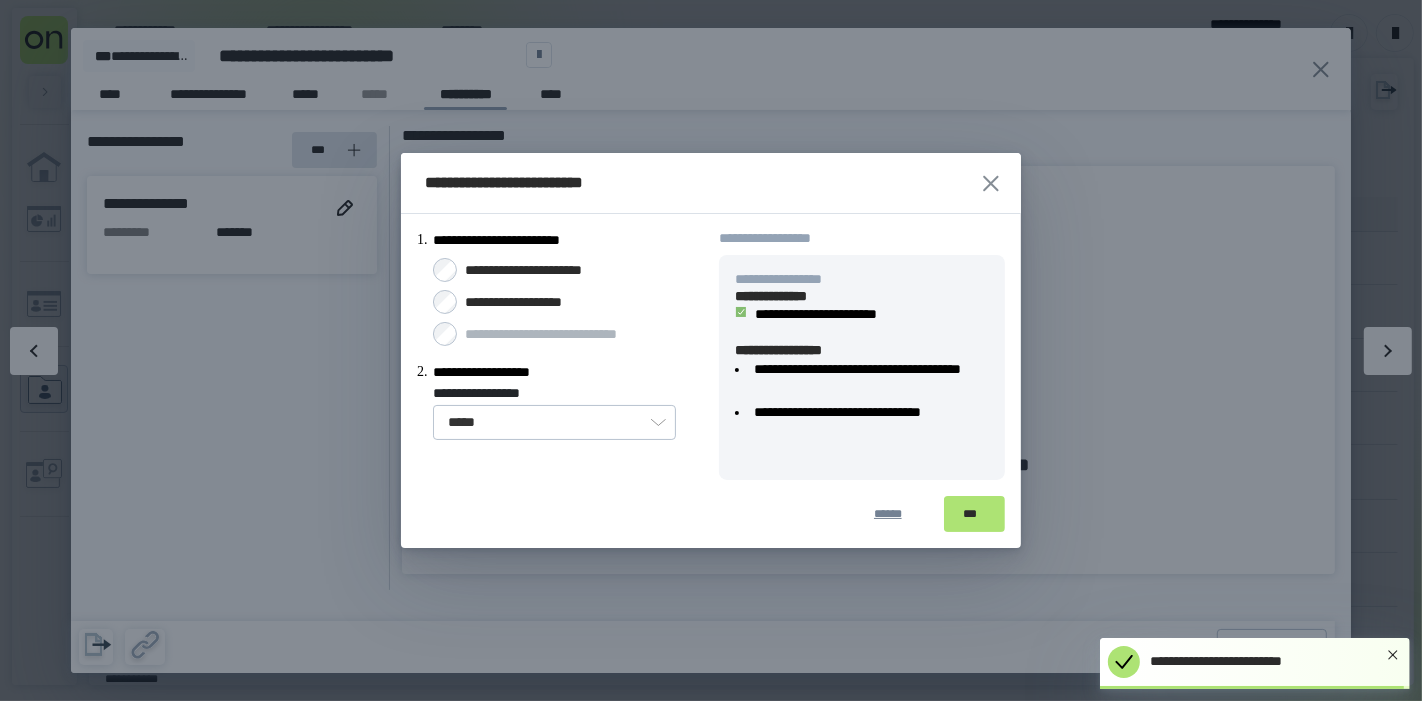 click on "***" at bounding box center (974, 514) 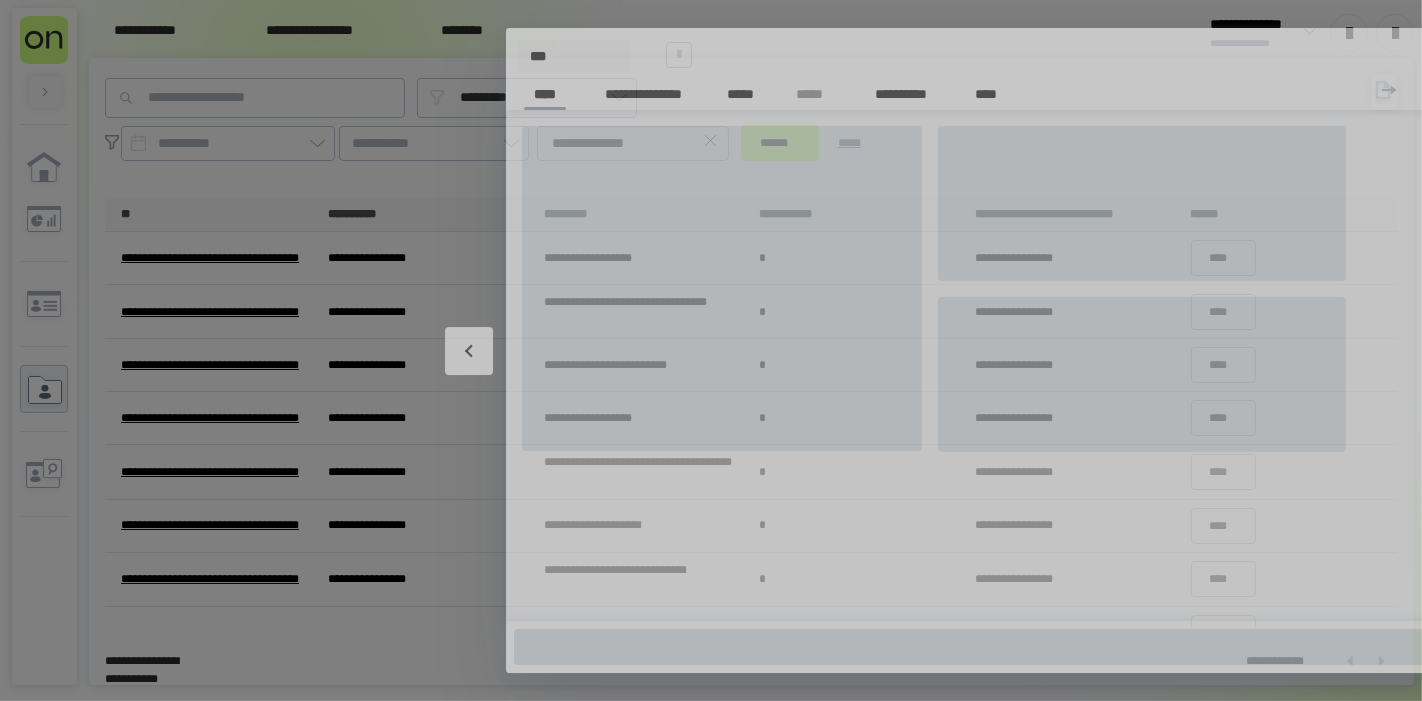 type on "*" 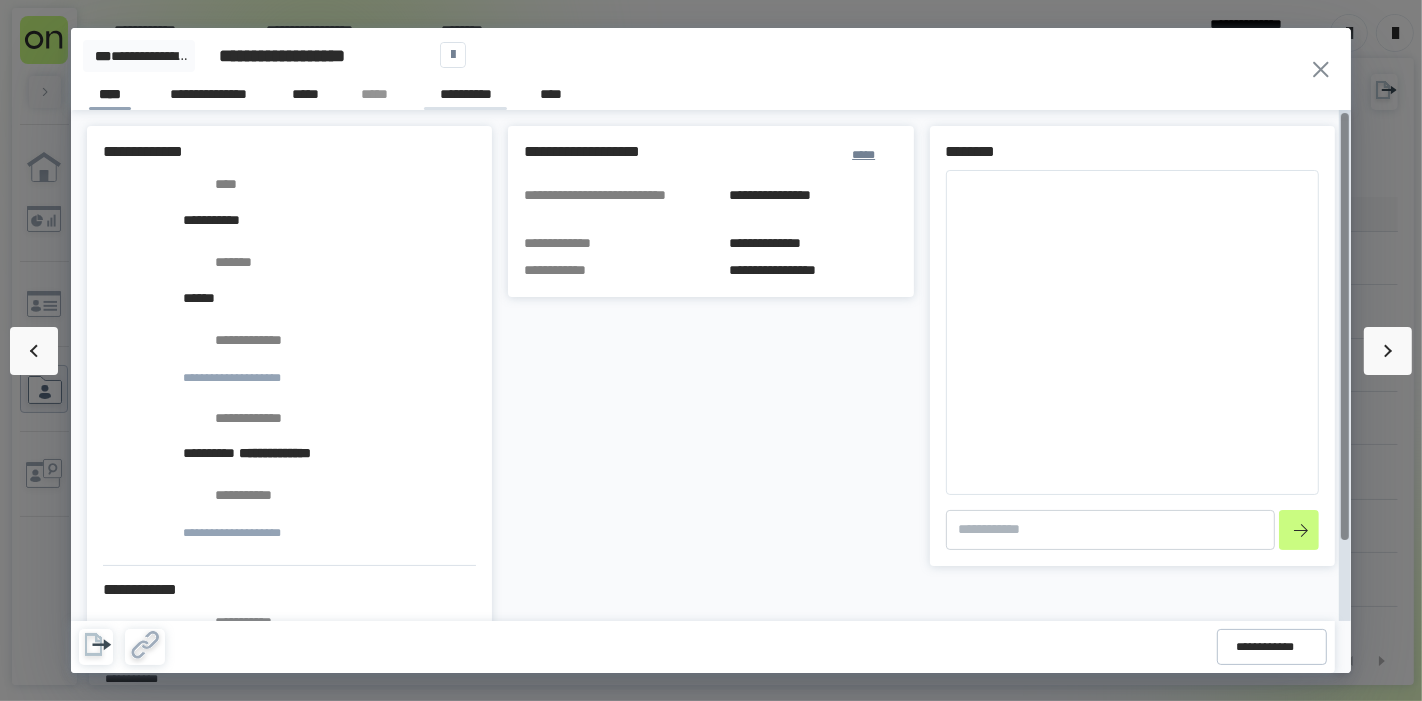click on "**********" at bounding box center (465, 97) 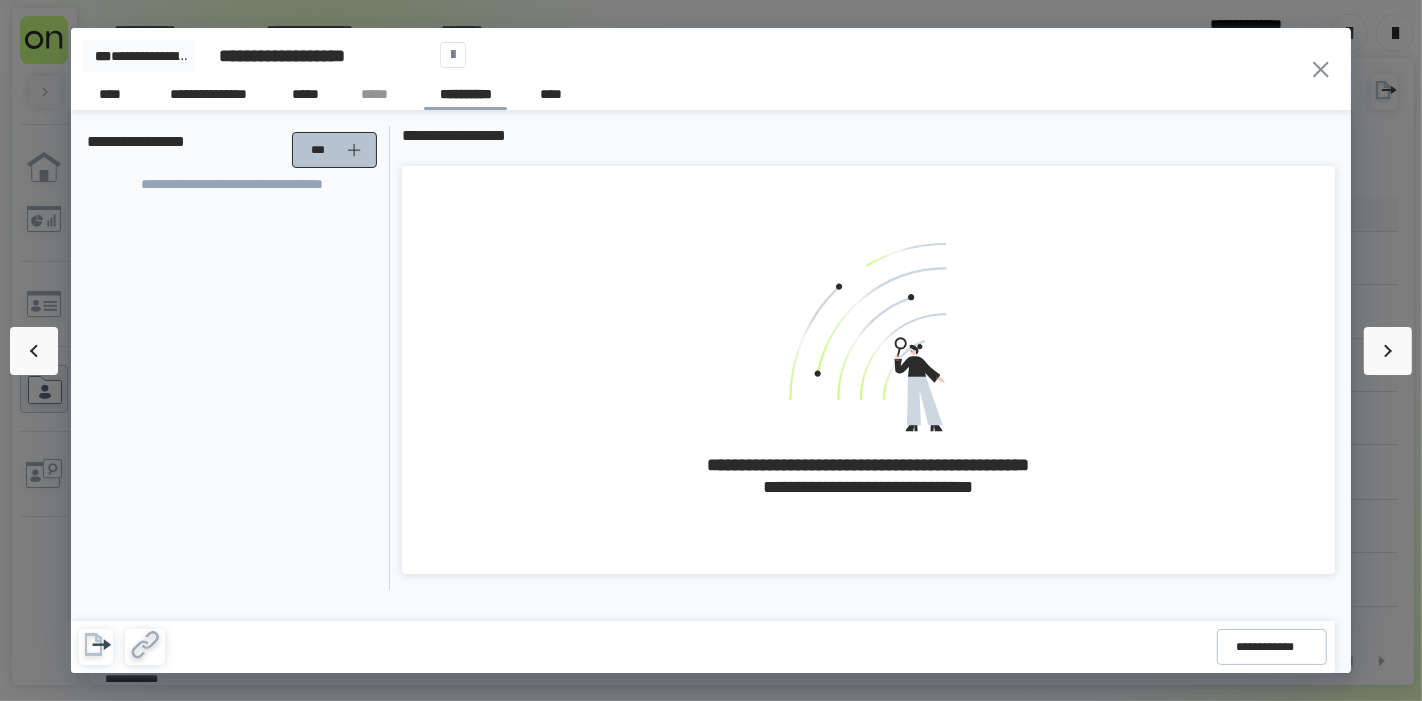 click on "***" at bounding box center (322, 150) 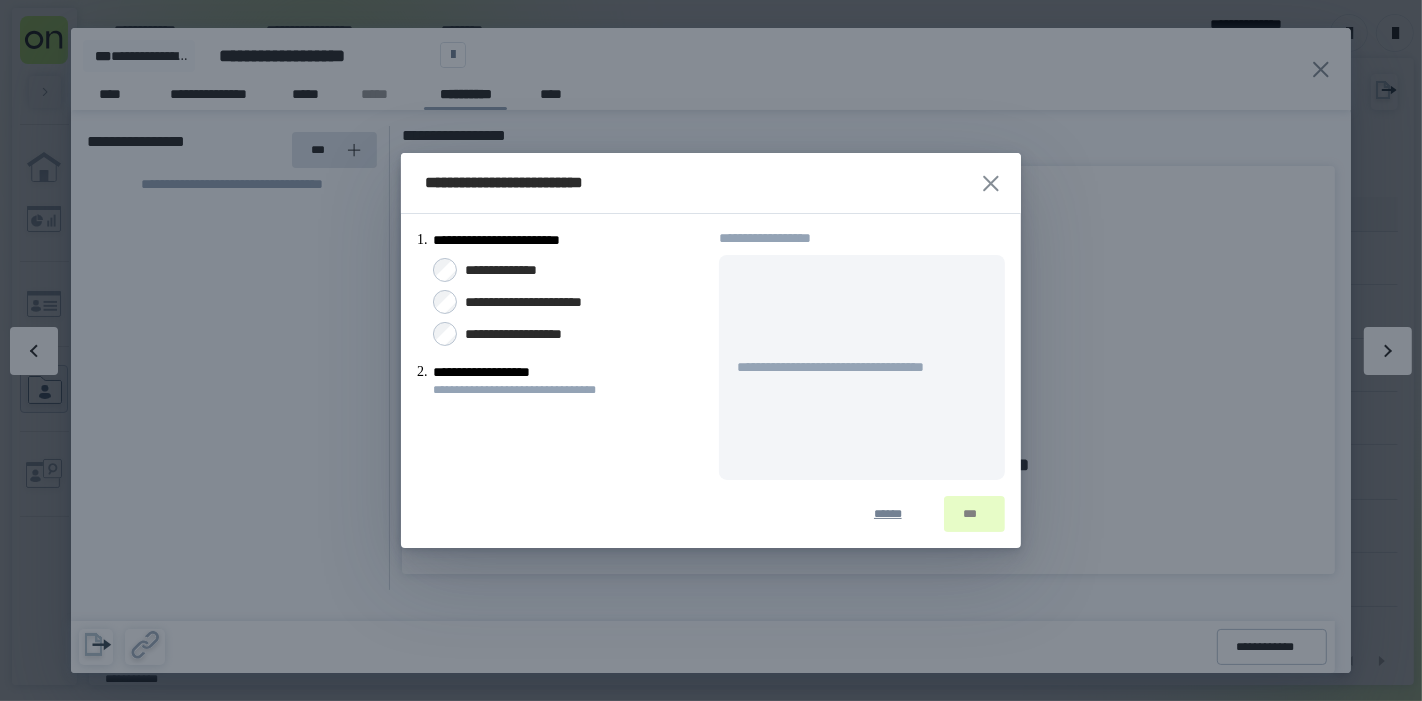 click on "**********" at bounding box center [529, 334] 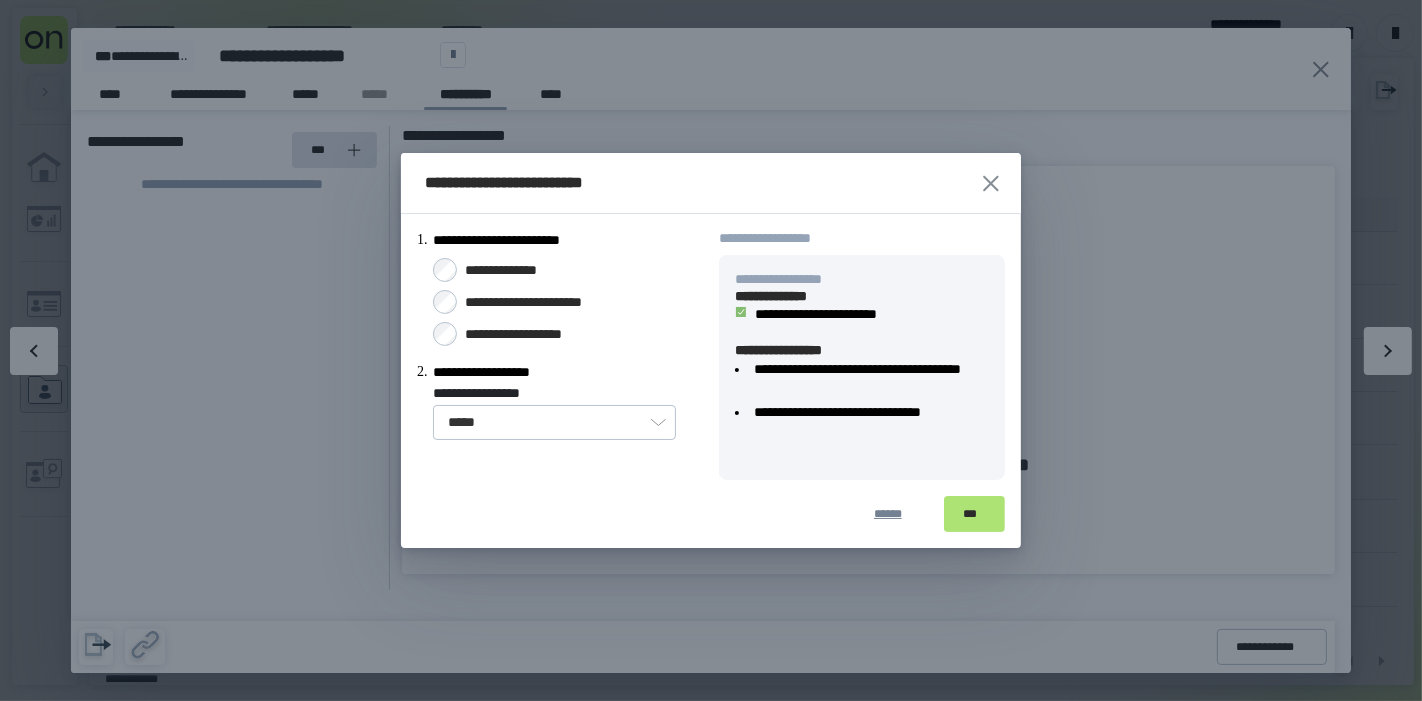 click on "***" at bounding box center [974, 514] 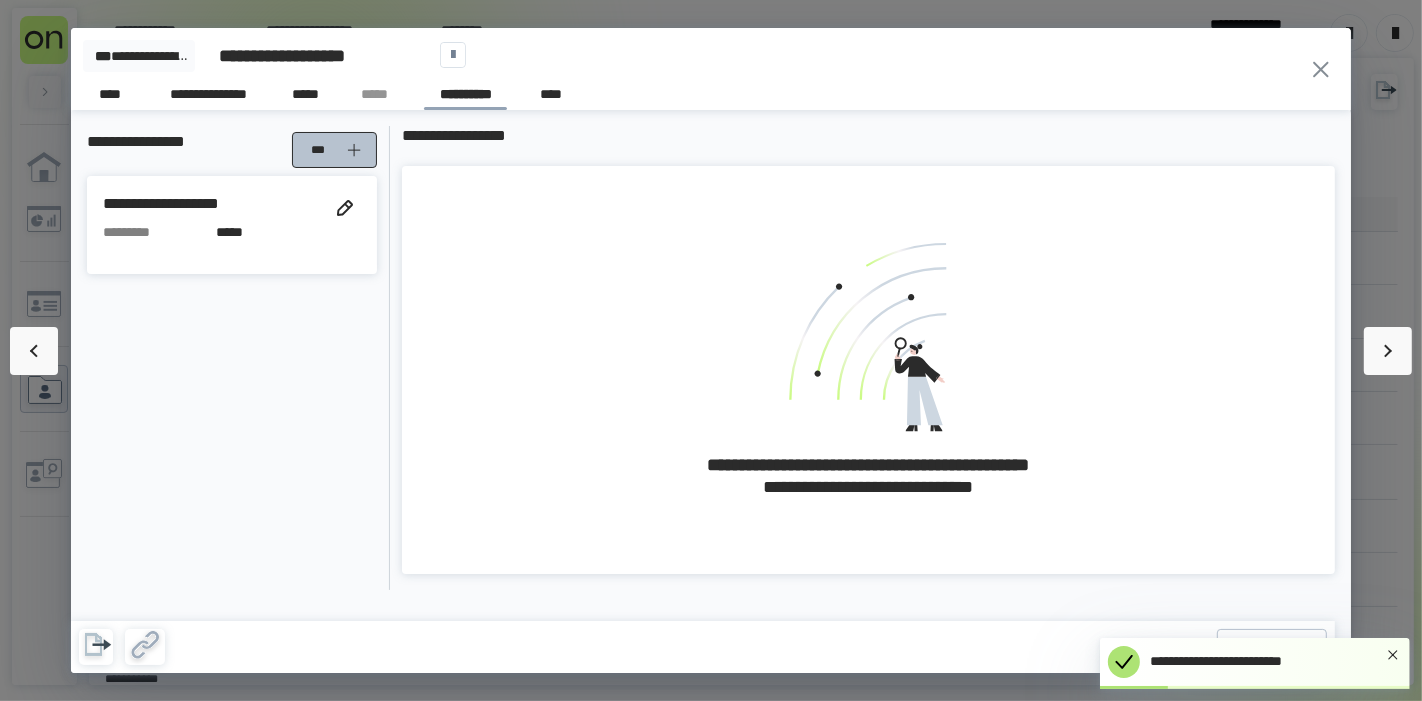 click on "***" at bounding box center (334, 150) 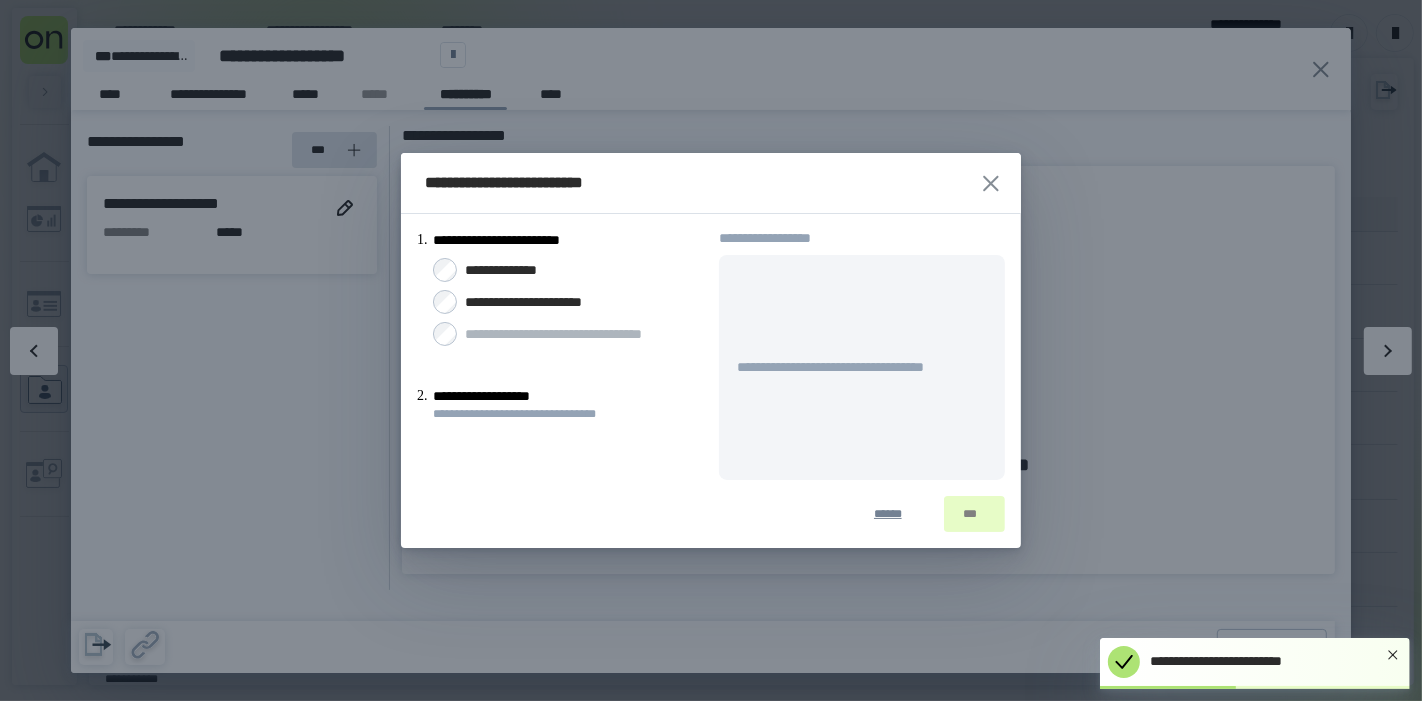 click on "**********" at bounding box center (513, 270) 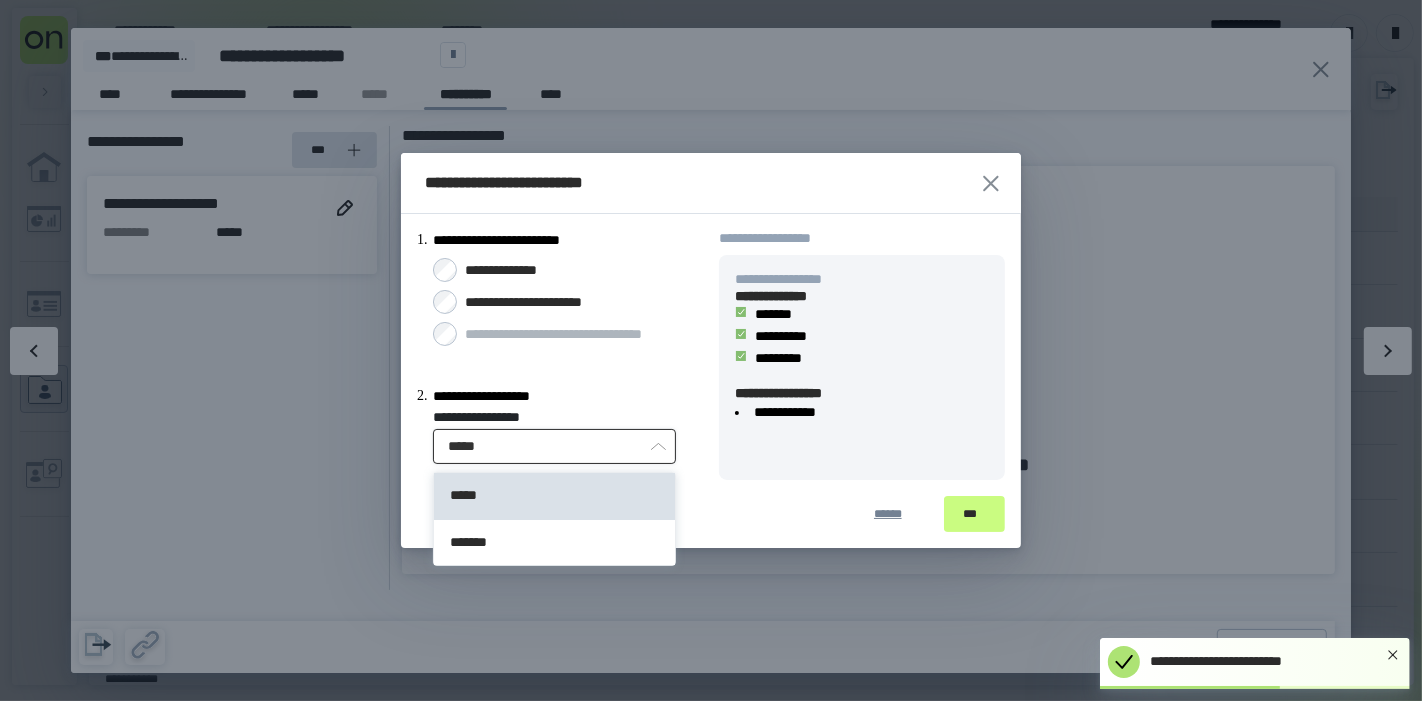 click on "*****" at bounding box center [554, 446] 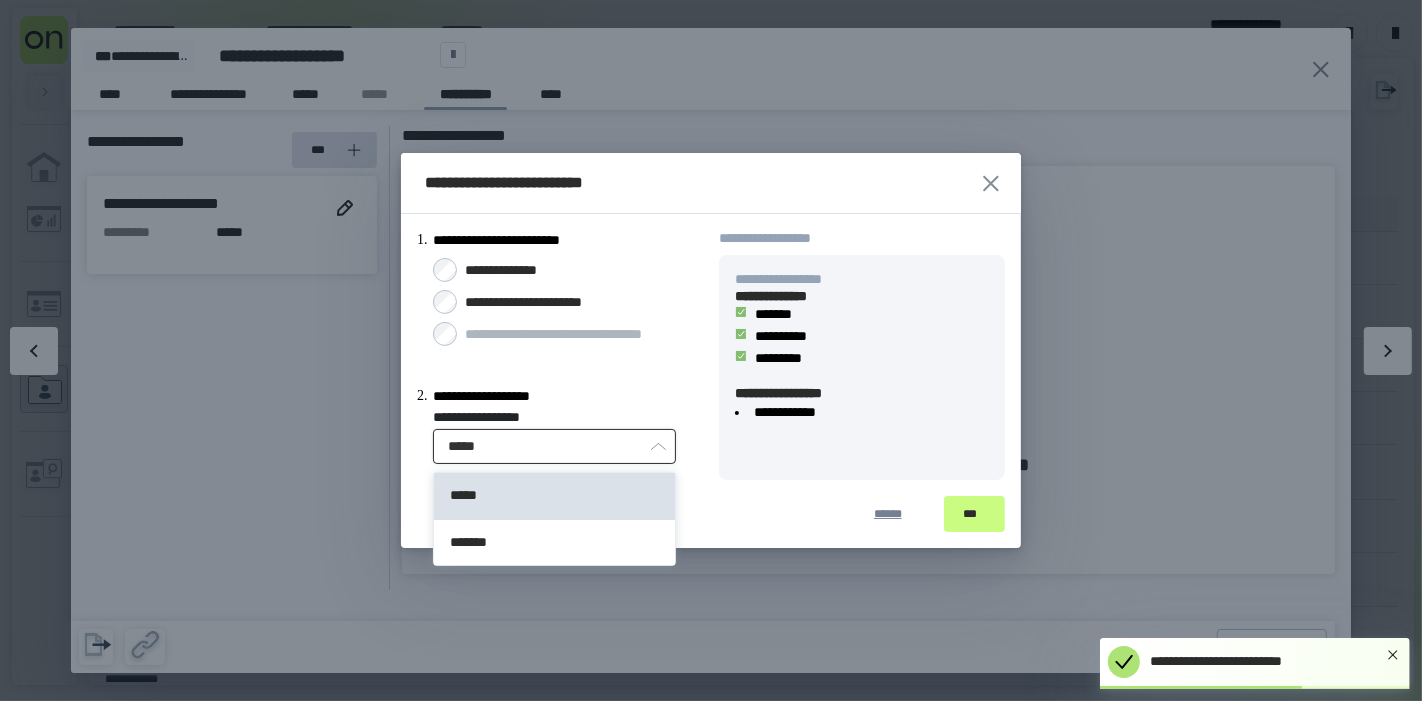 type on "*******" 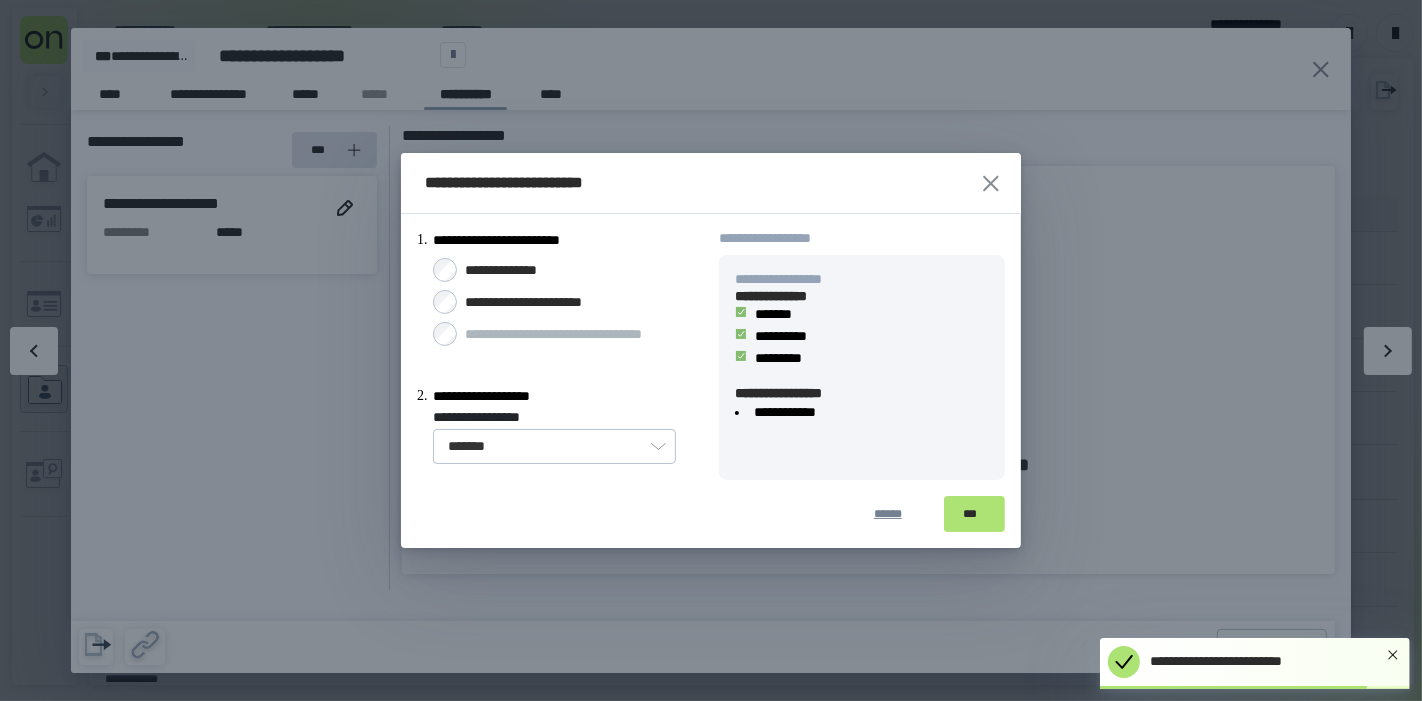 click on "***" at bounding box center [974, 514] 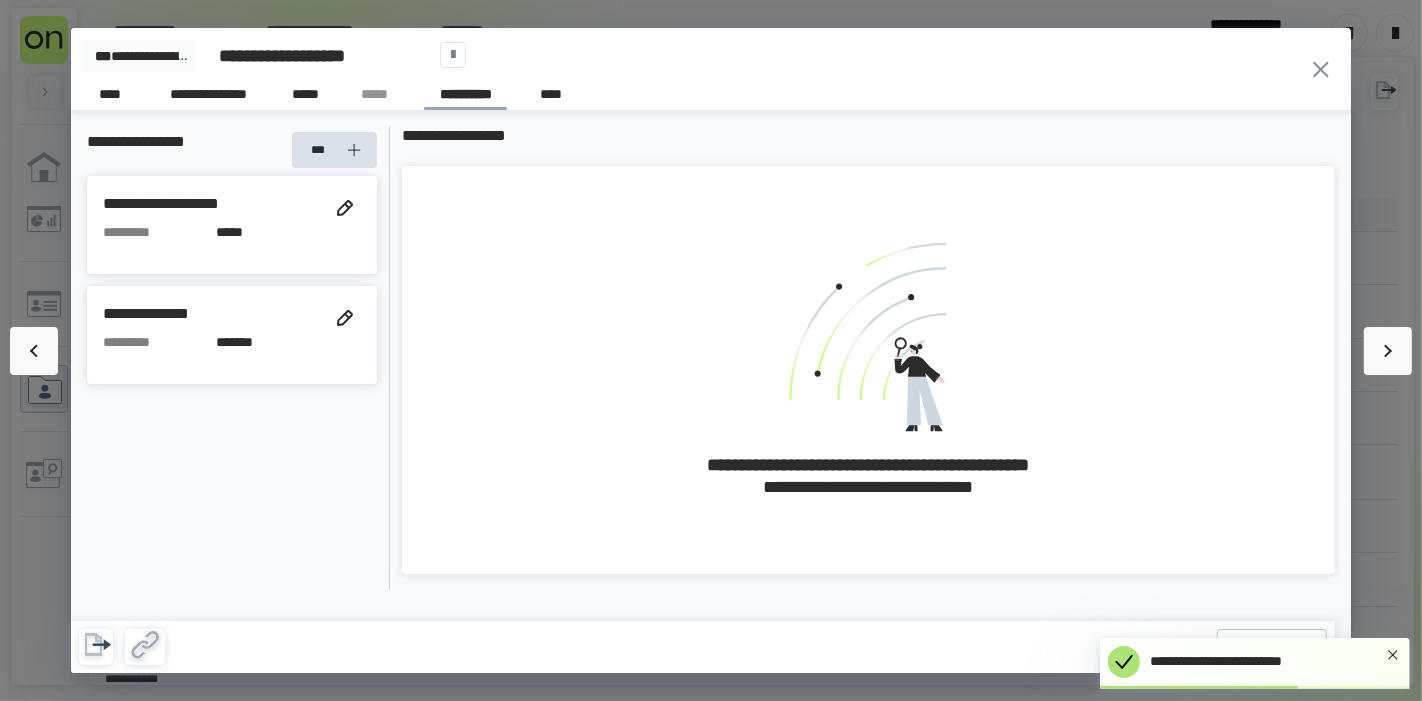 click on "**********" at bounding box center [232, 352] 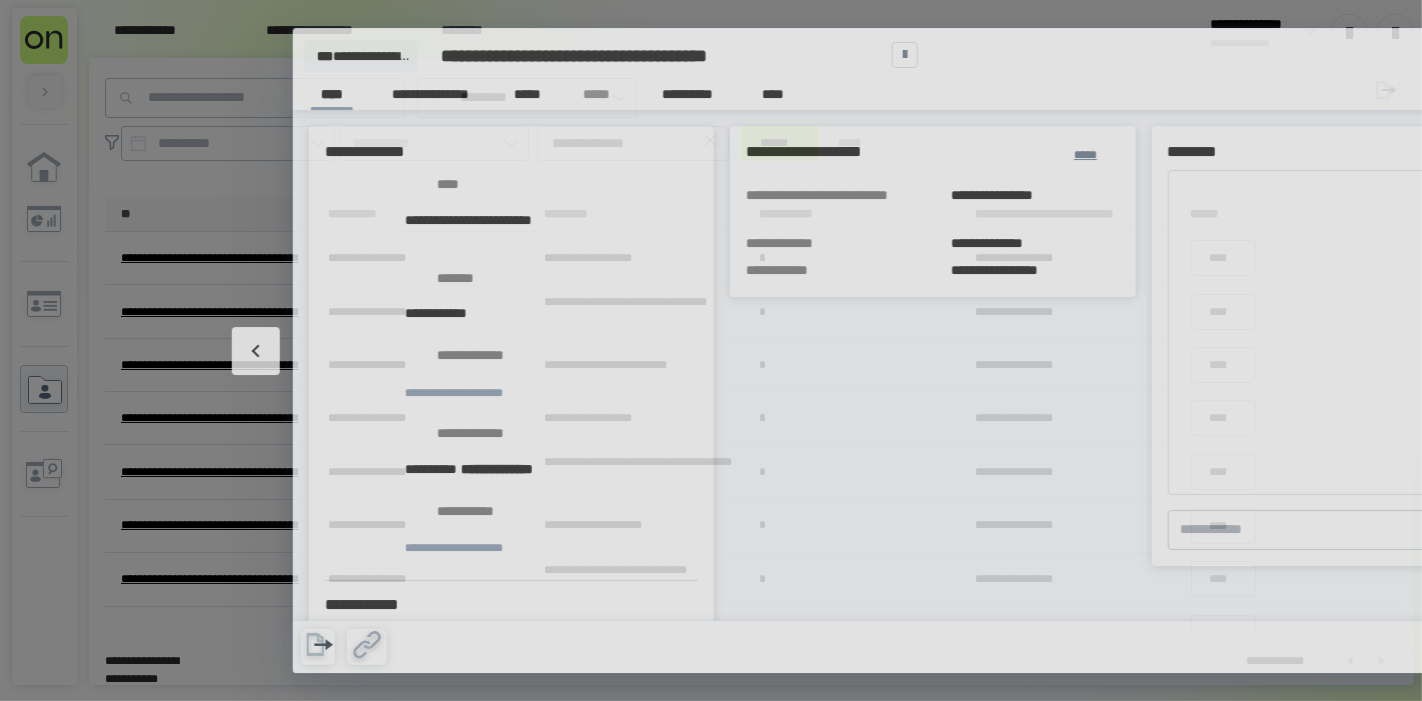 type on "*" 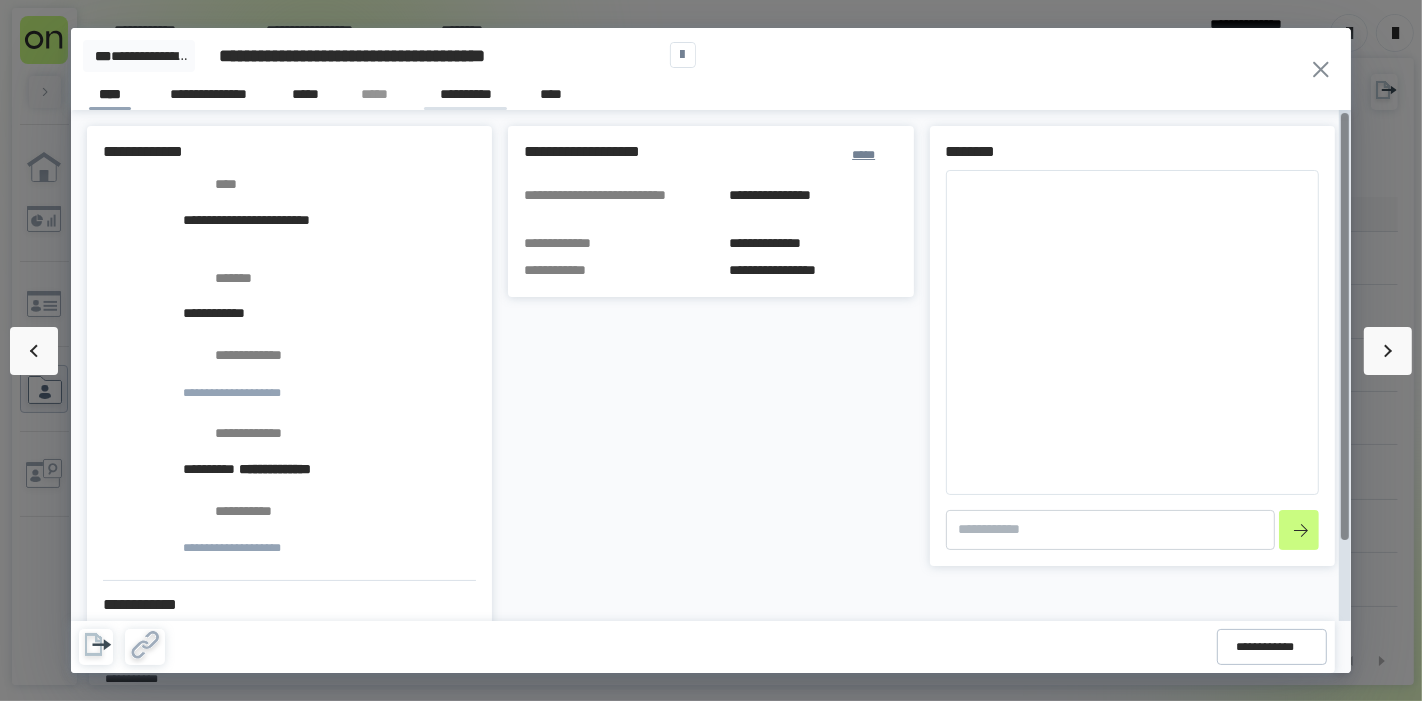 click on "**********" at bounding box center [465, 97] 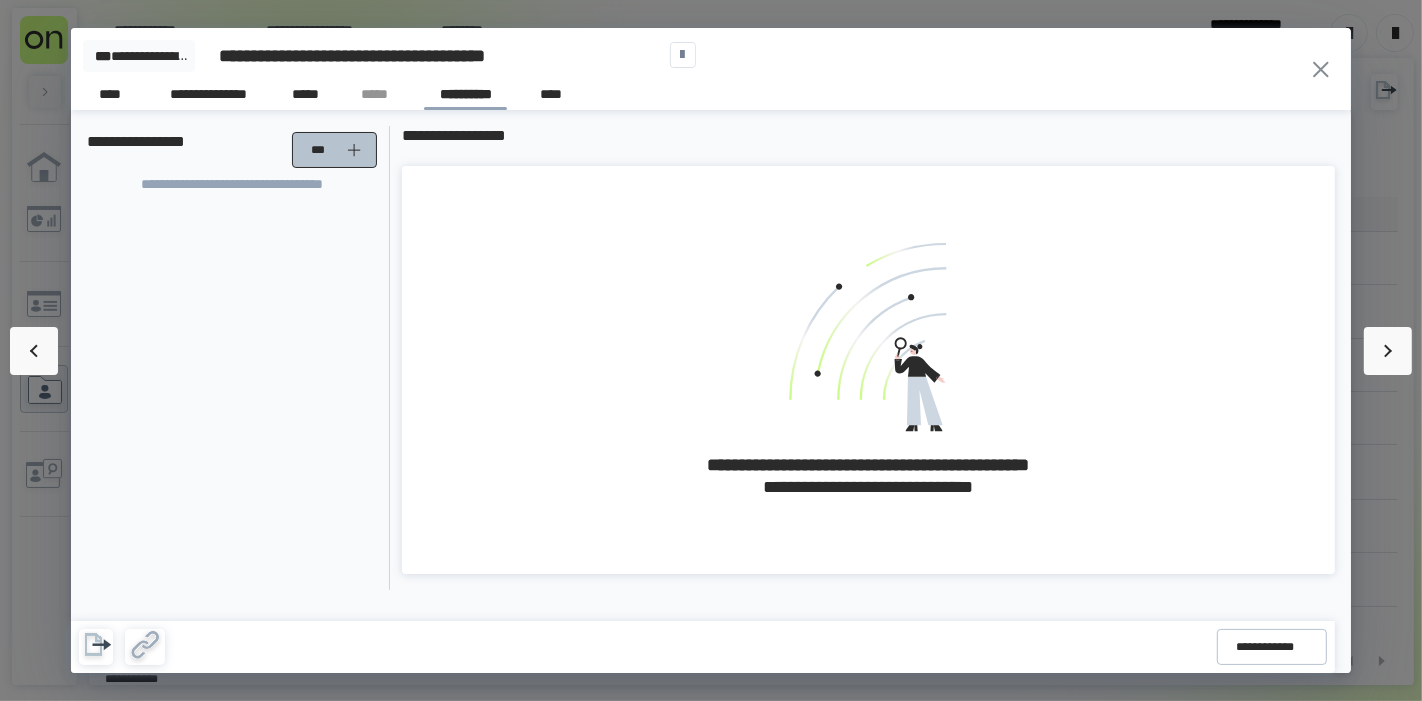click on "***" at bounding box center (322, 150) 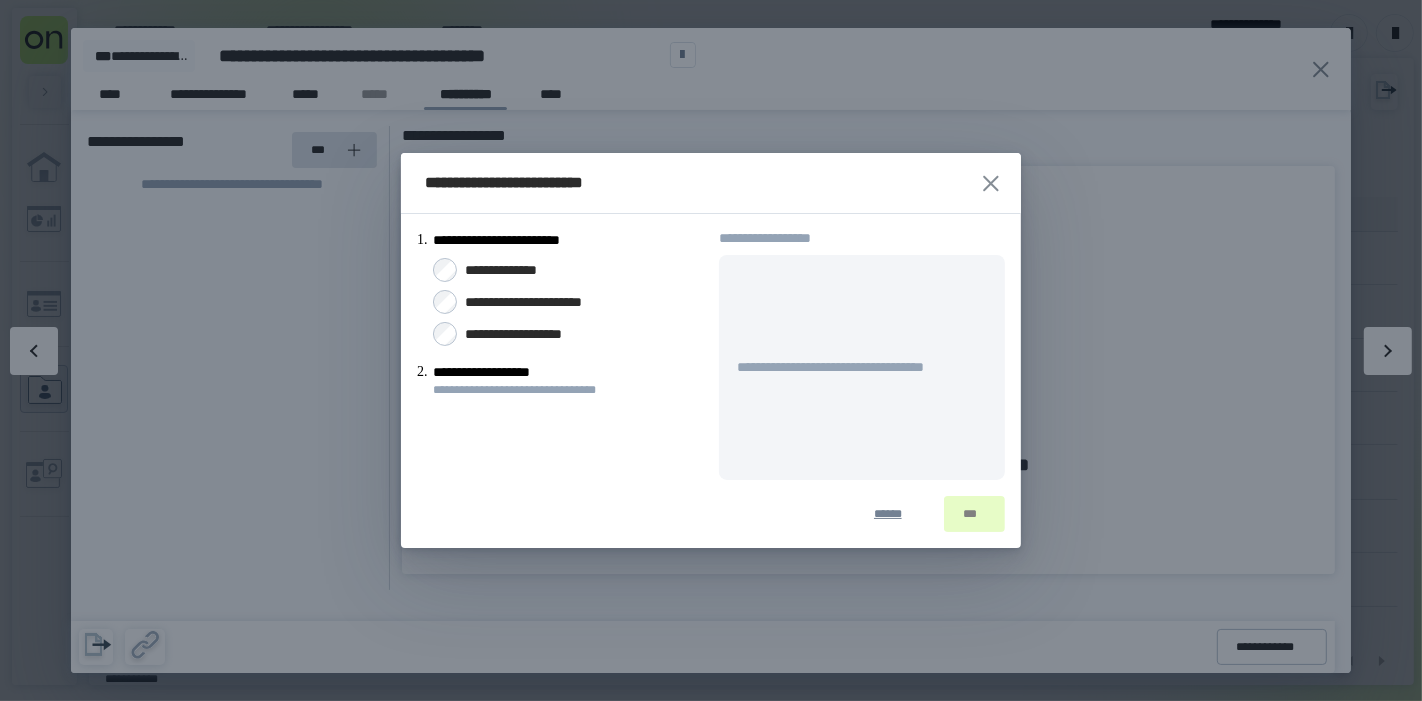 click on "**********" at bounding box center [513, 270] 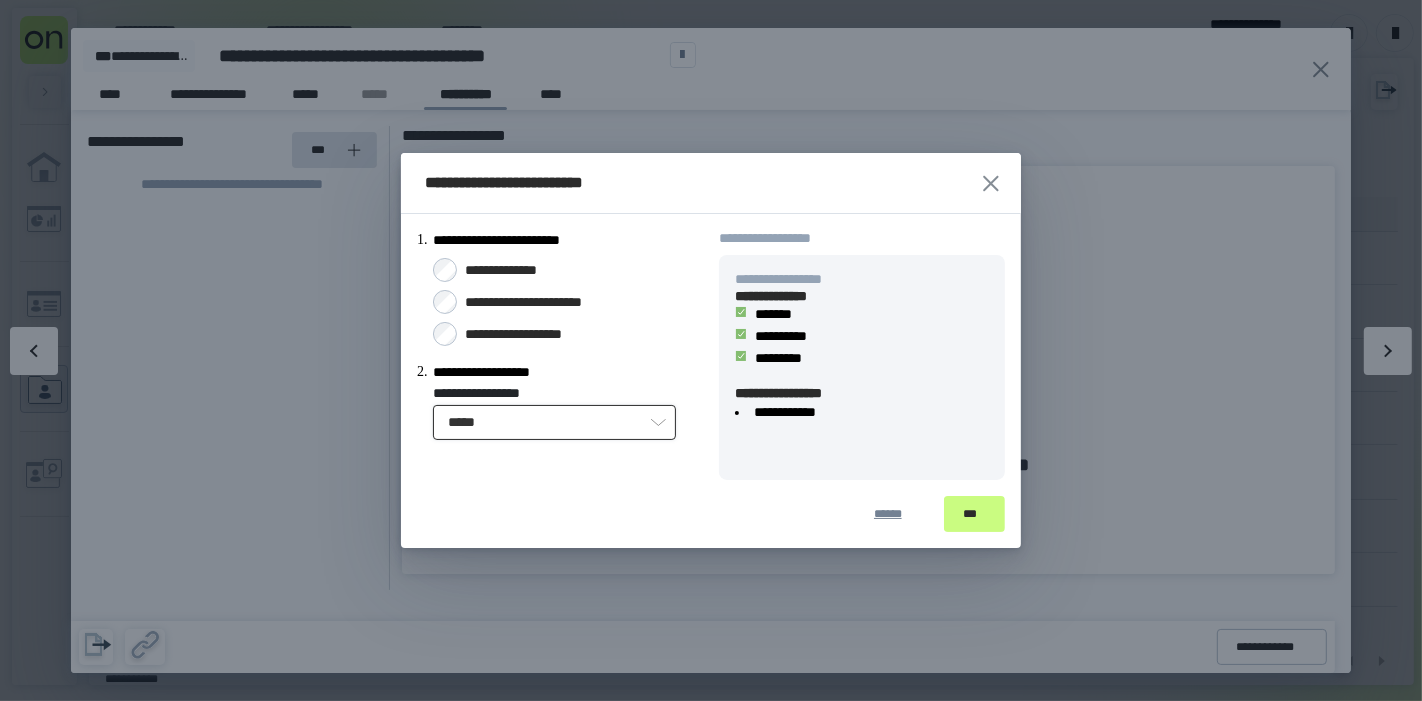 click on "*****" at bounding box center [554, 422] 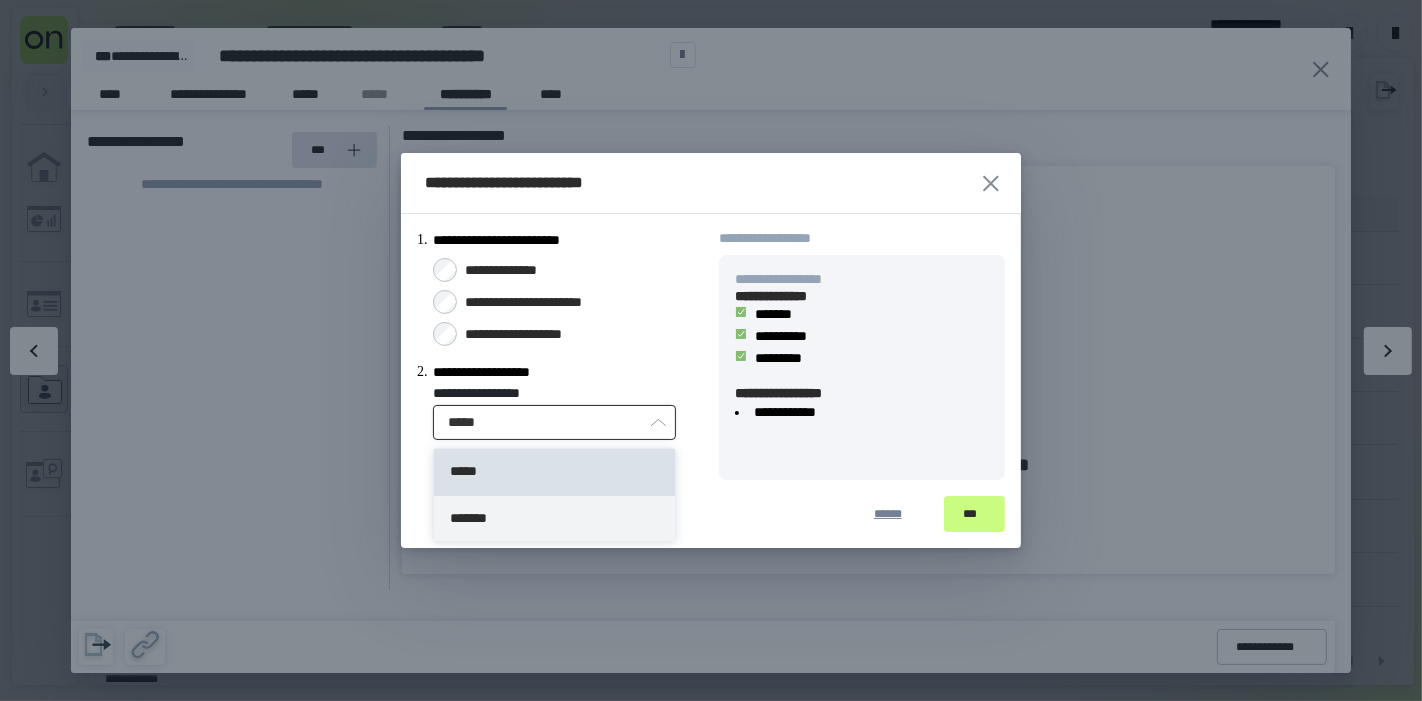 type on "*******" 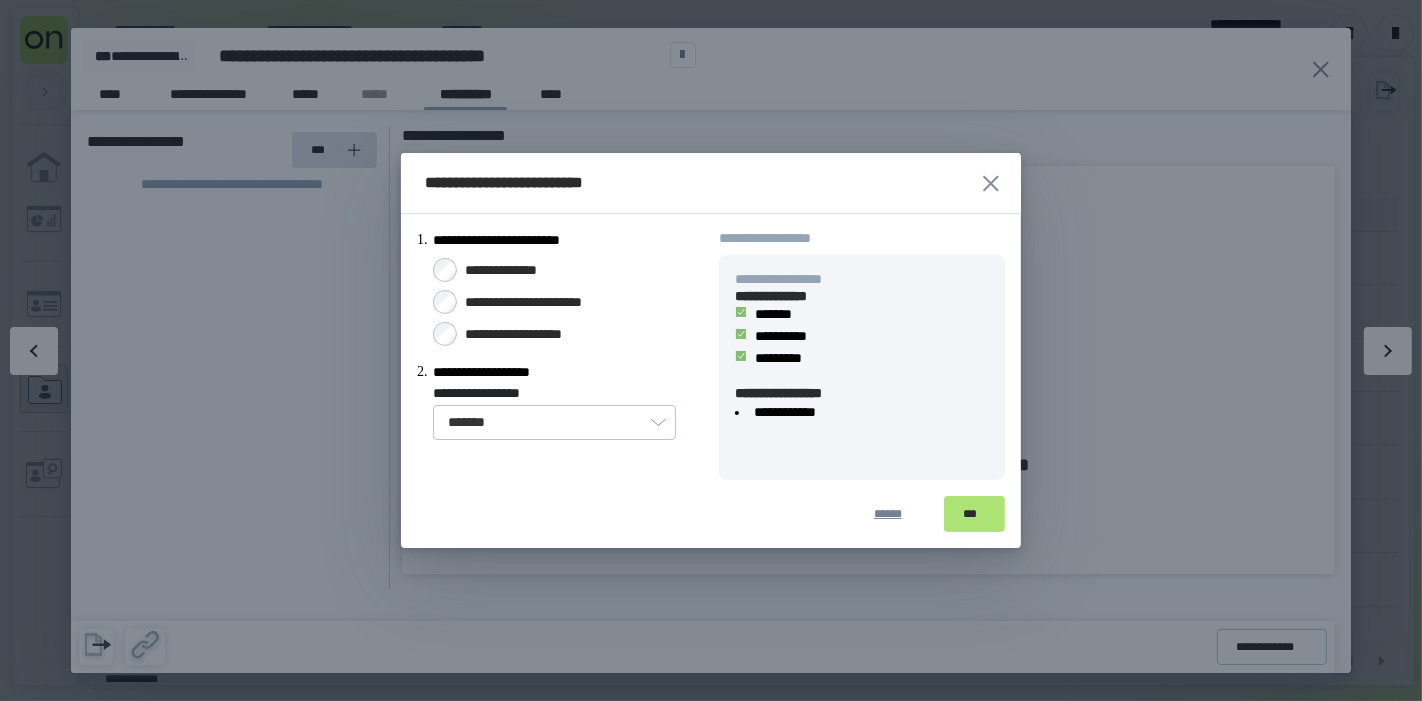 click on "***" at bounding box center (974, 514) 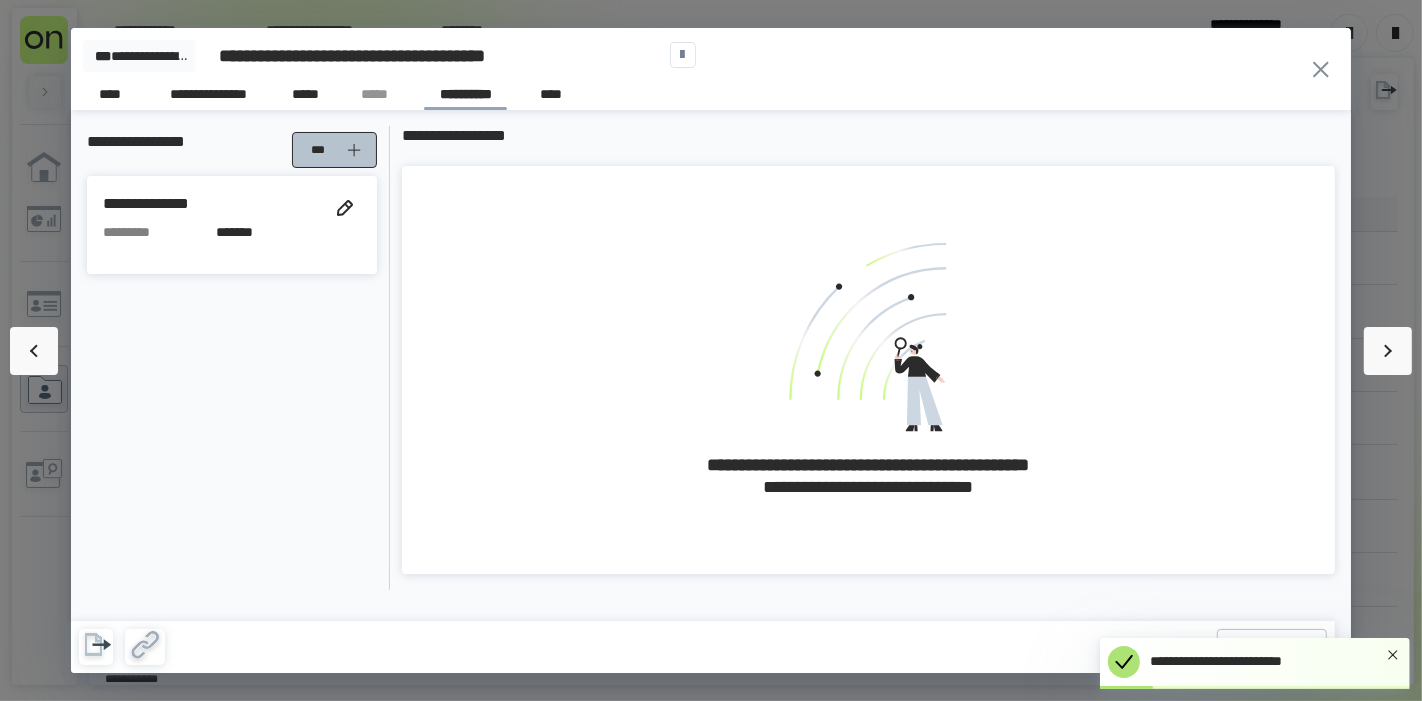 click on "***" at bounding box center (337, 150) 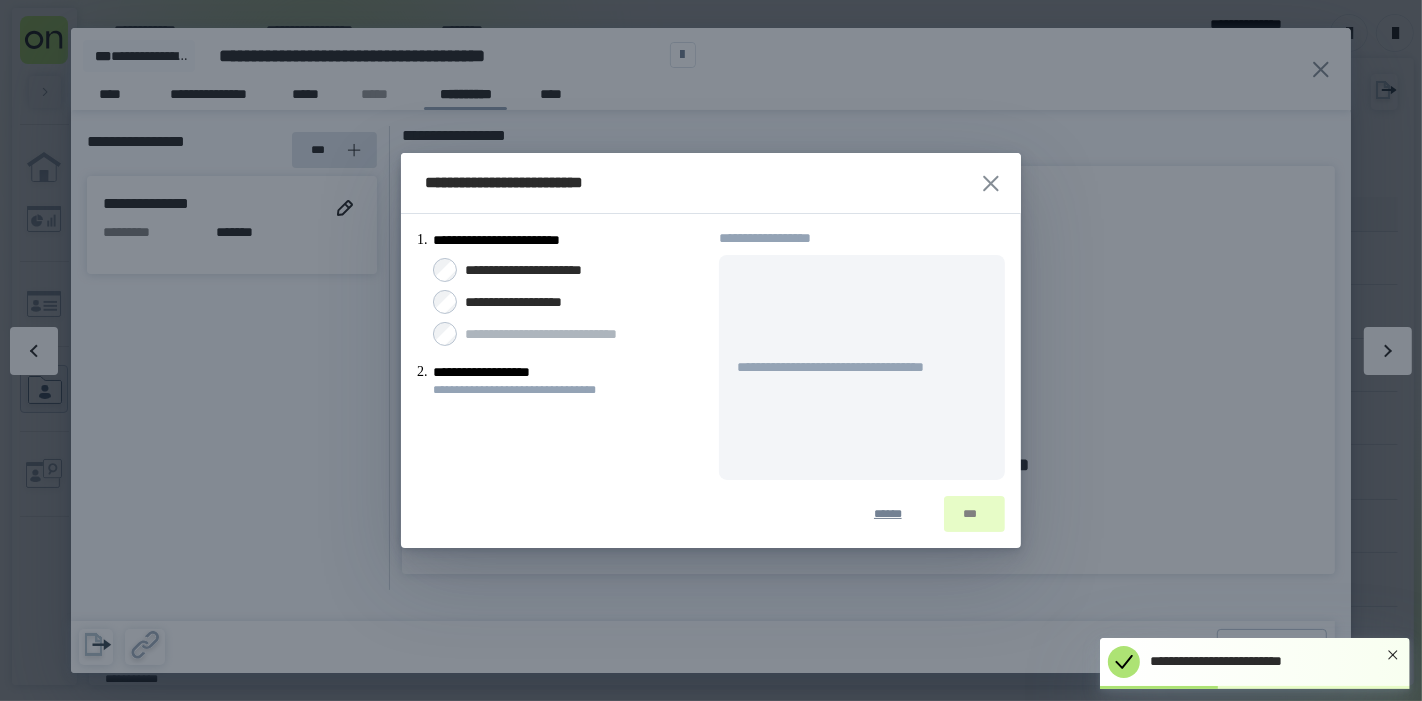 click on "**********" at bounding box center (529, 302) 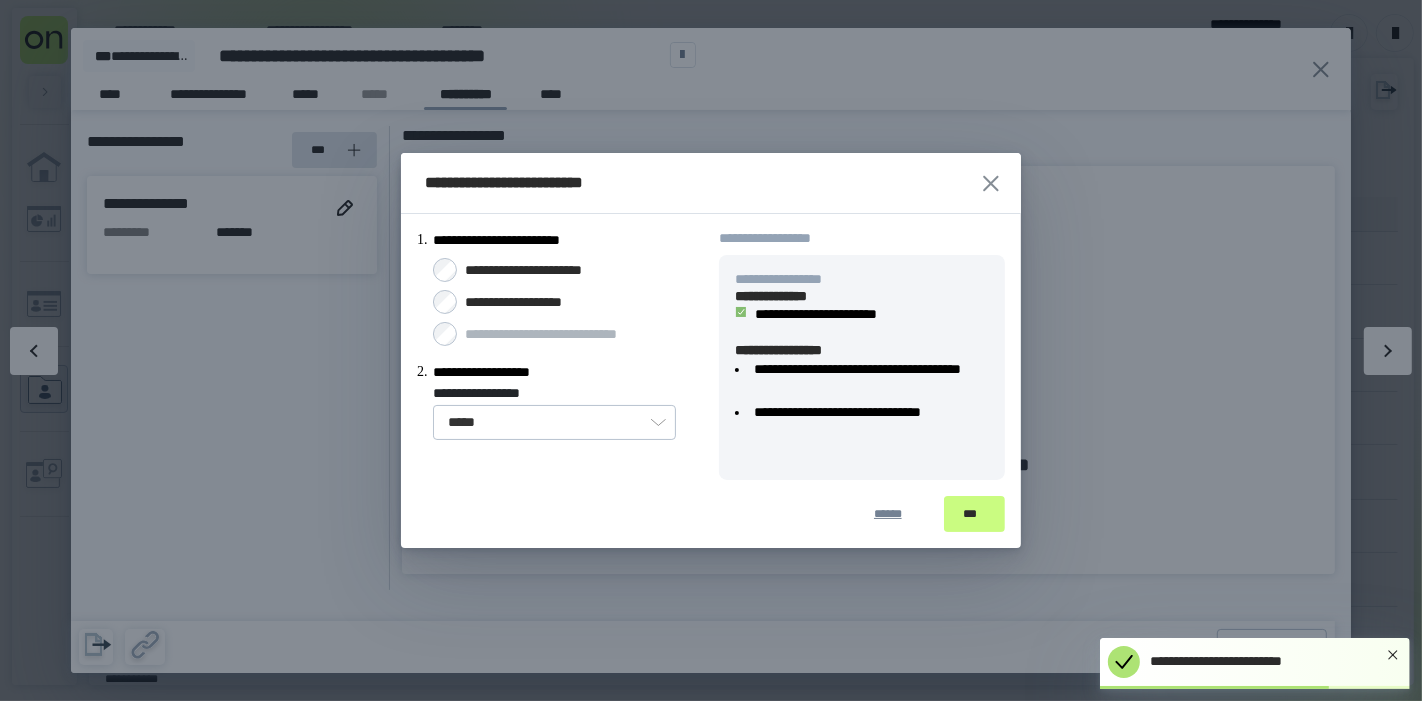 click on "***" at bounding box center [974, 514] 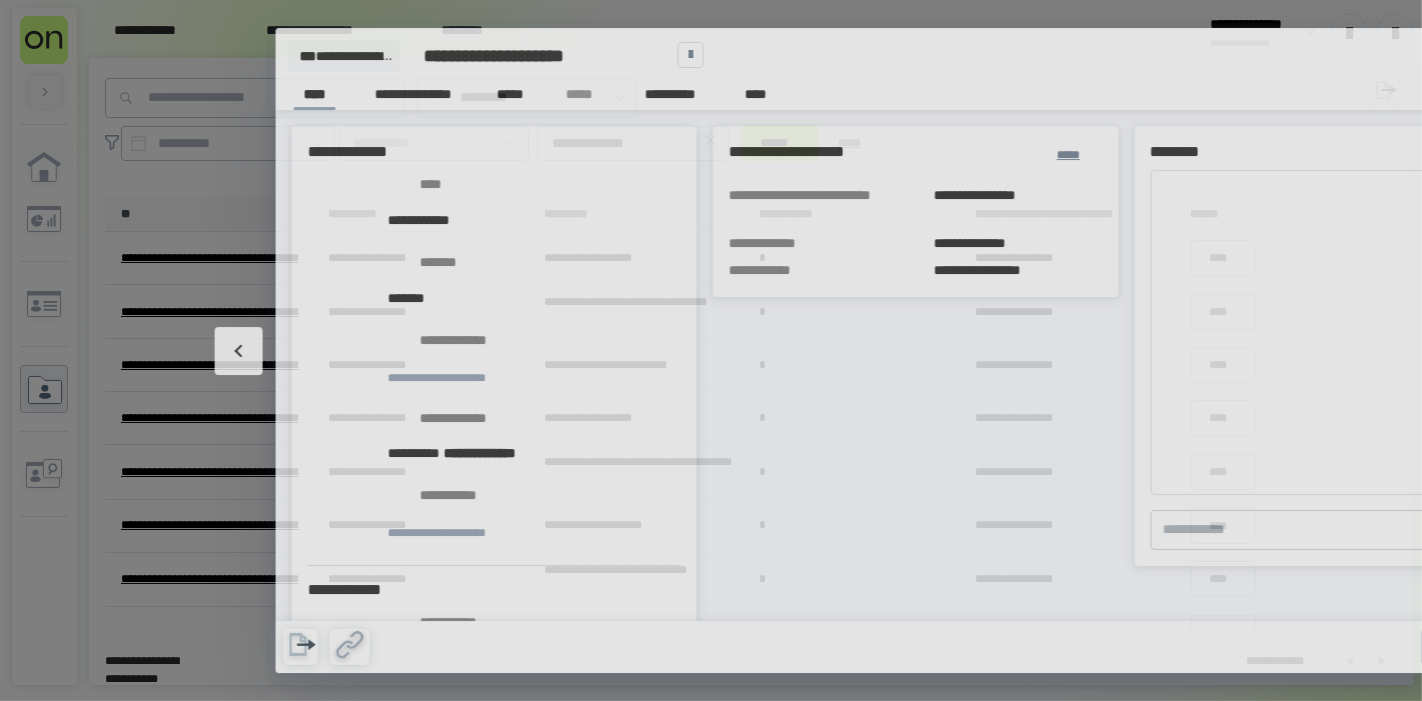 type on "*" 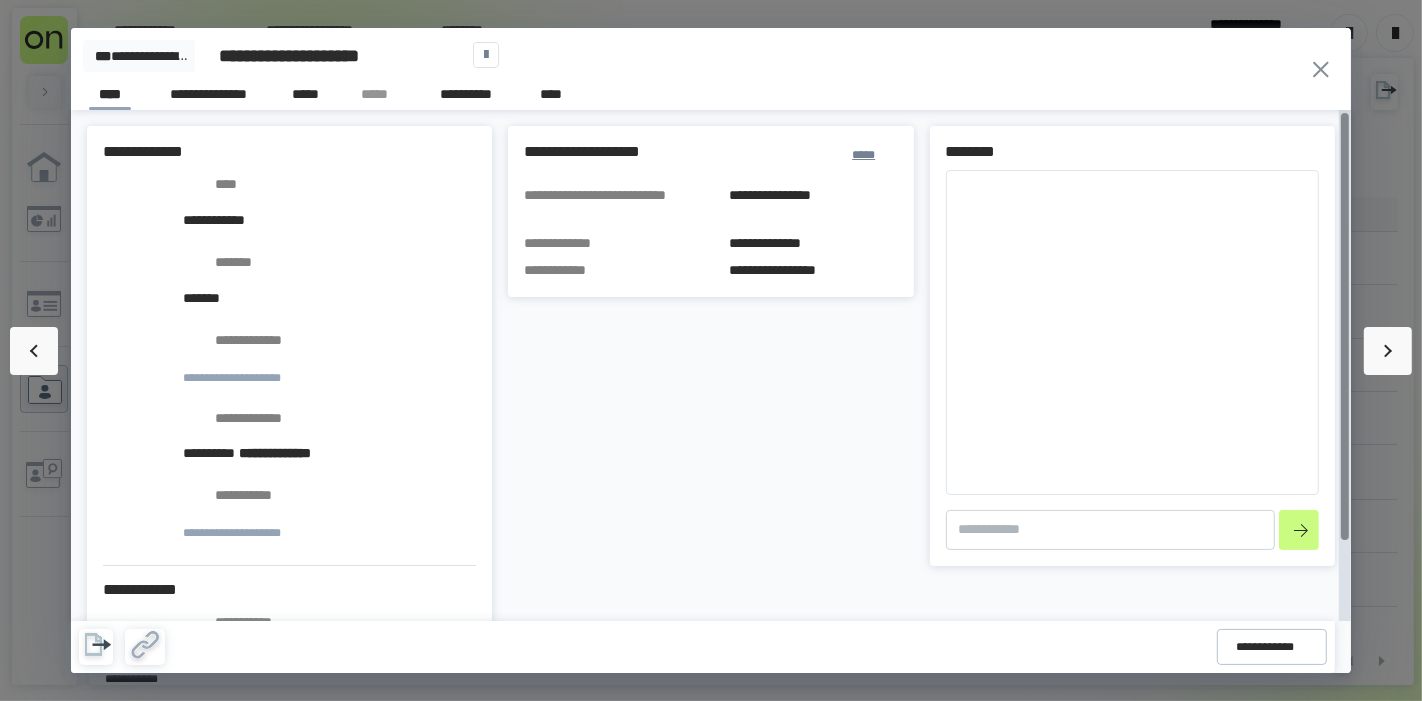 click on "**********" at bounding box center (711, 575) 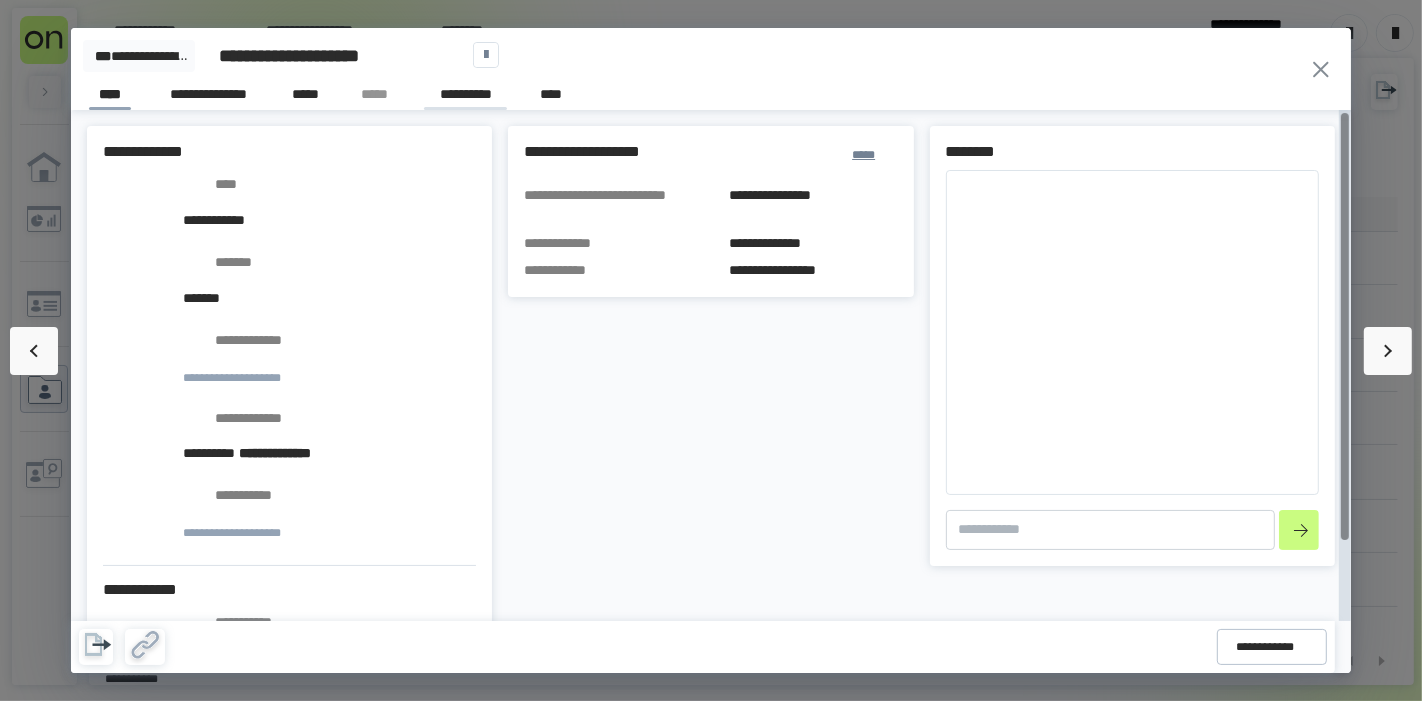 click on "**********" at bounding box center (465, 97) 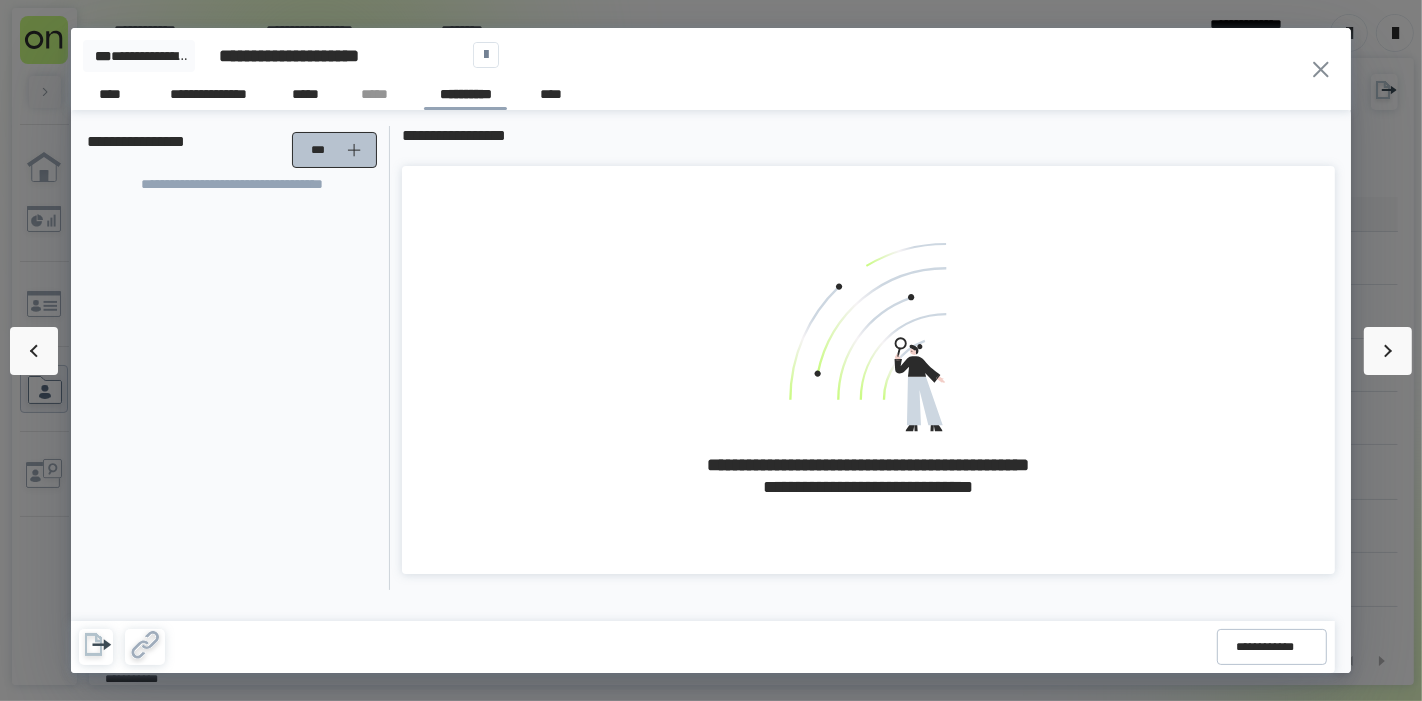 click on "***" at bounding box center (334, 150) 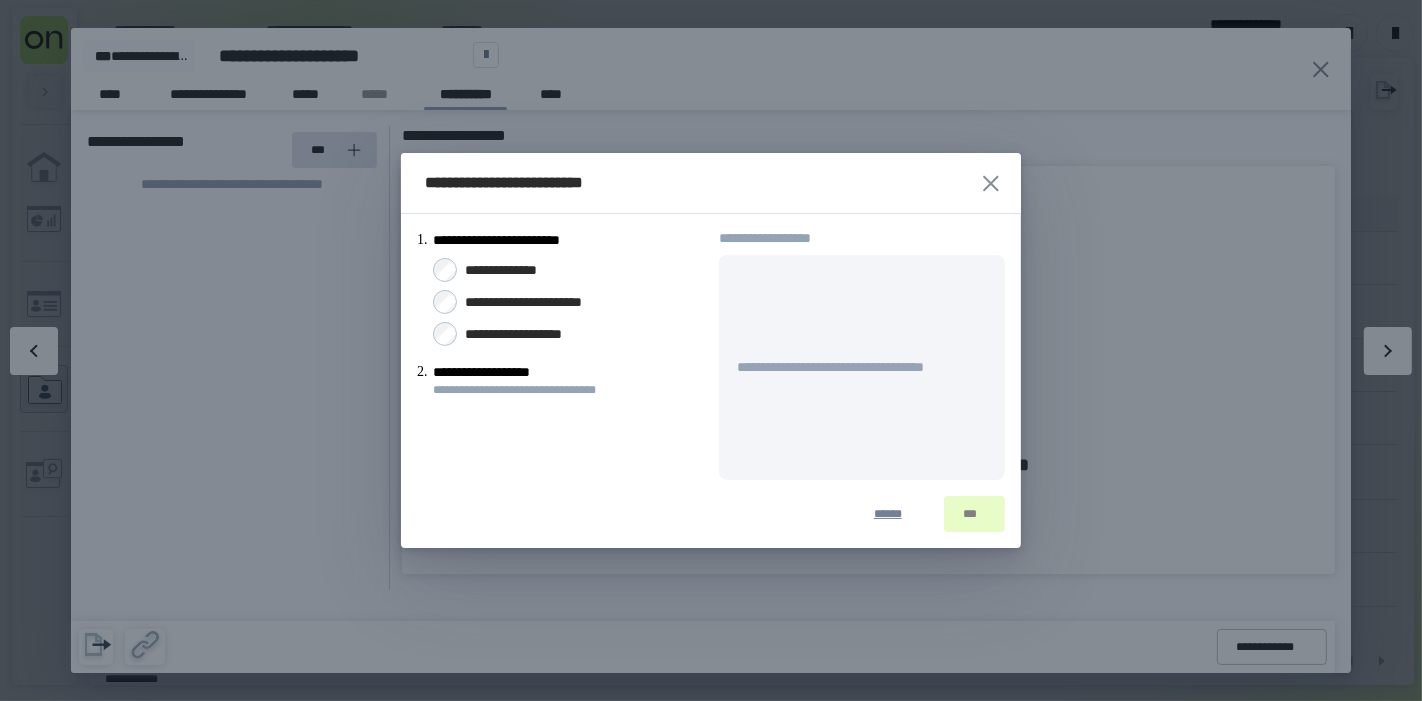 click on "**********" at bounding box center (513, 270) 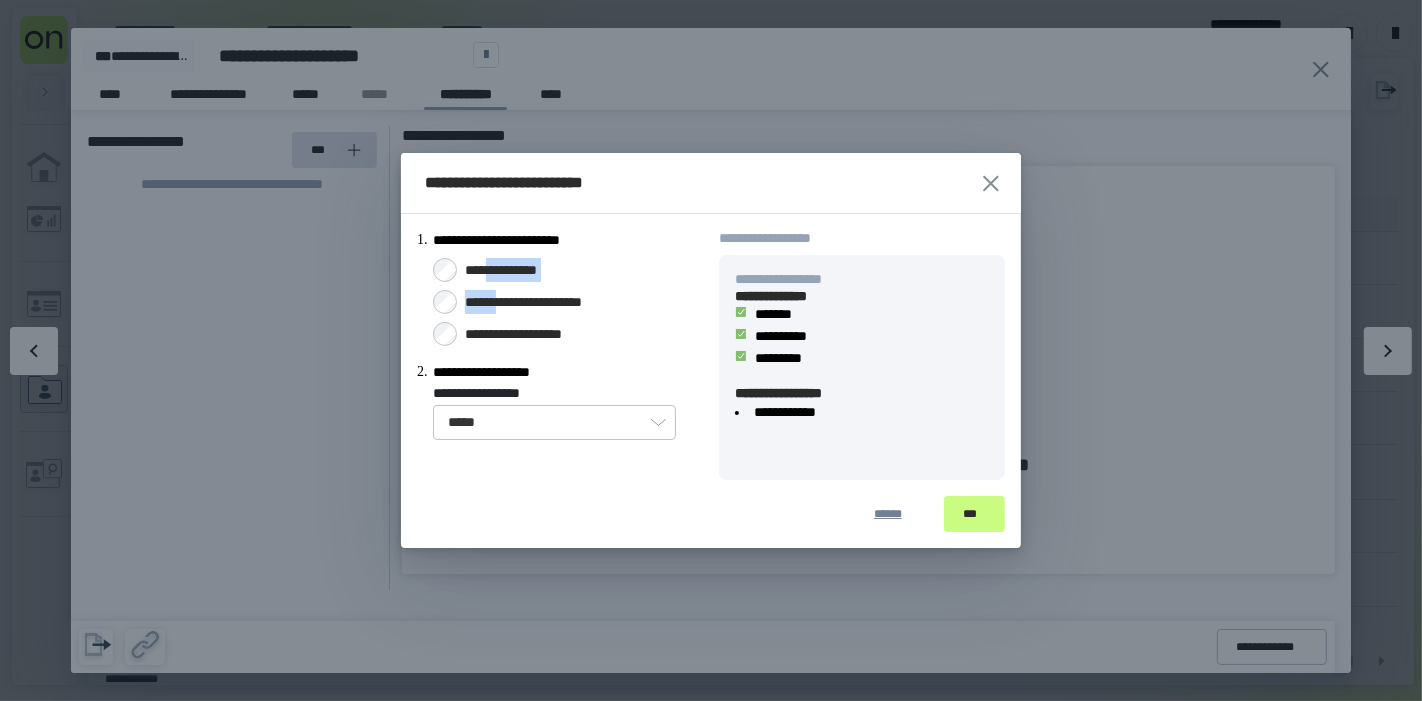drag, startPoint x: 522, startPoint y: 311, endPoint x: 551, endPoint y: 361, distance: 57.801384 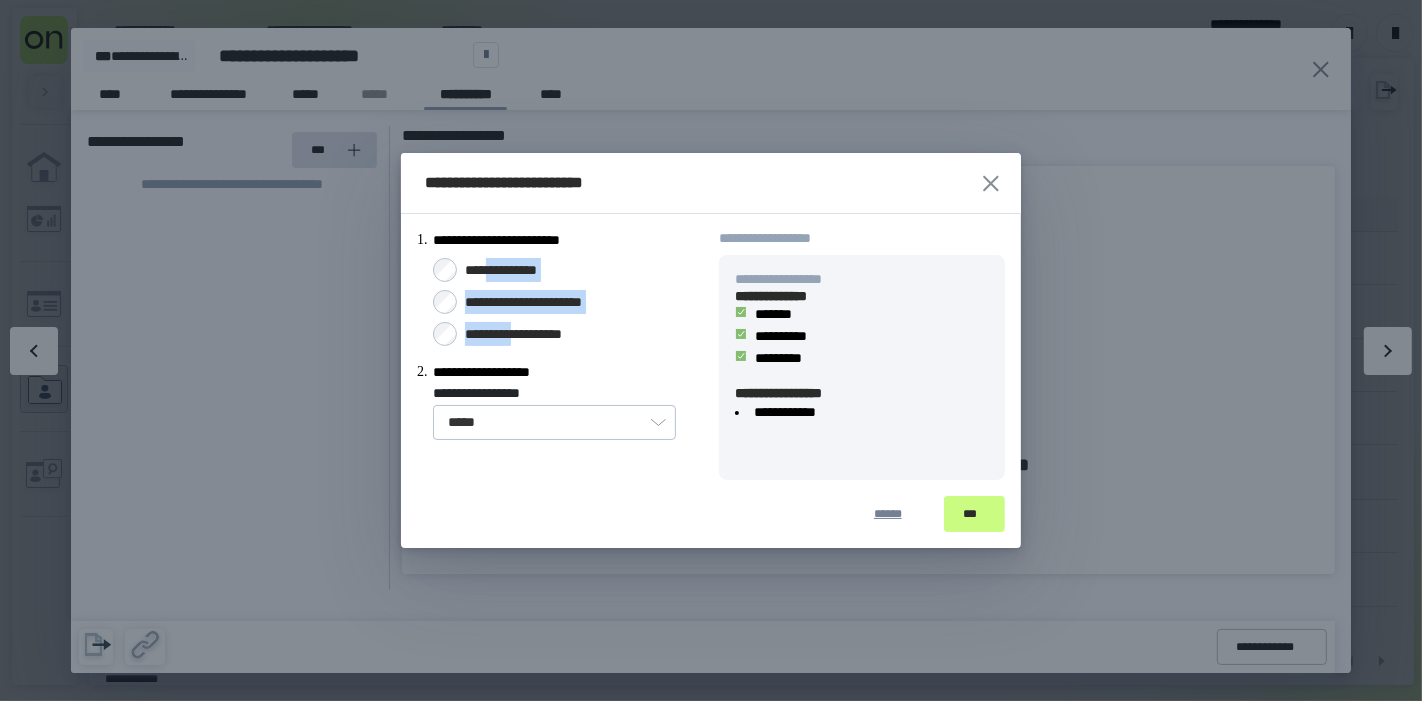 click on "**********" at bounding box center [513, 270] 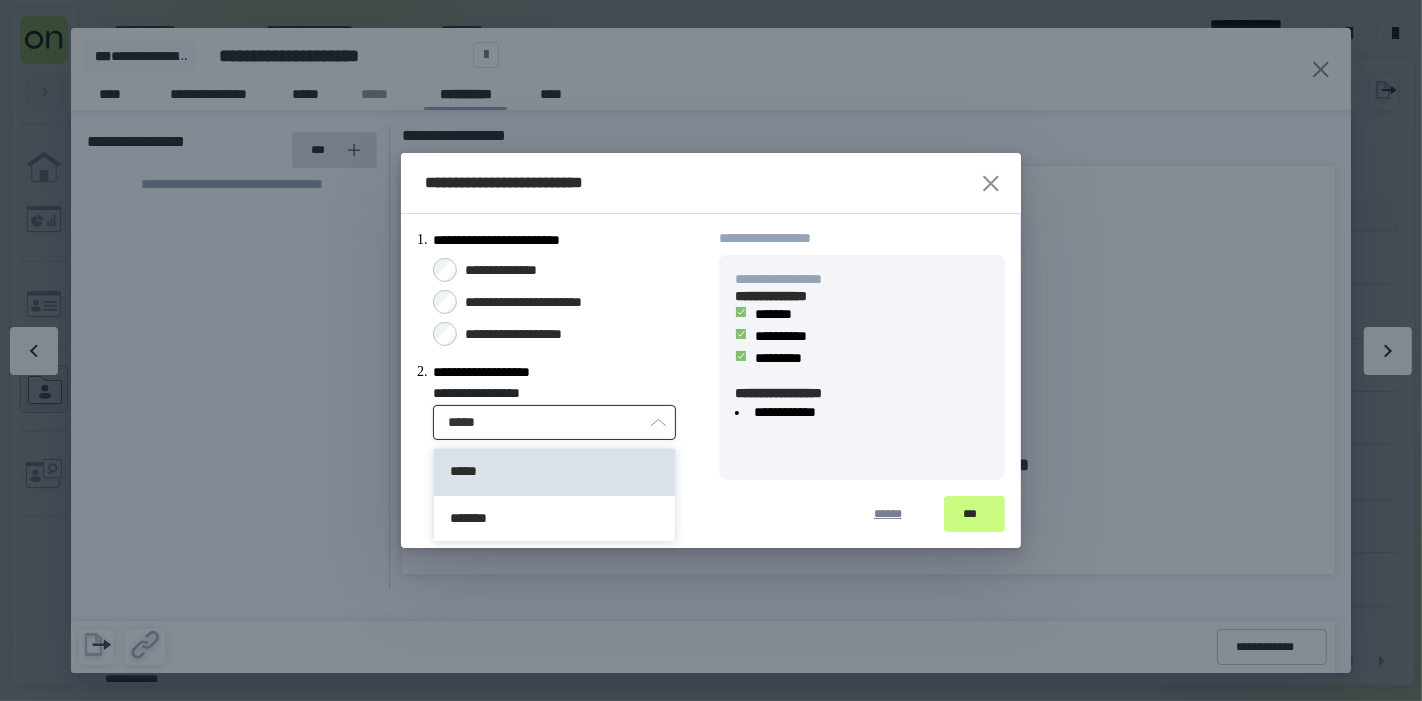 click on "*****" at bounding box center [554, 422] 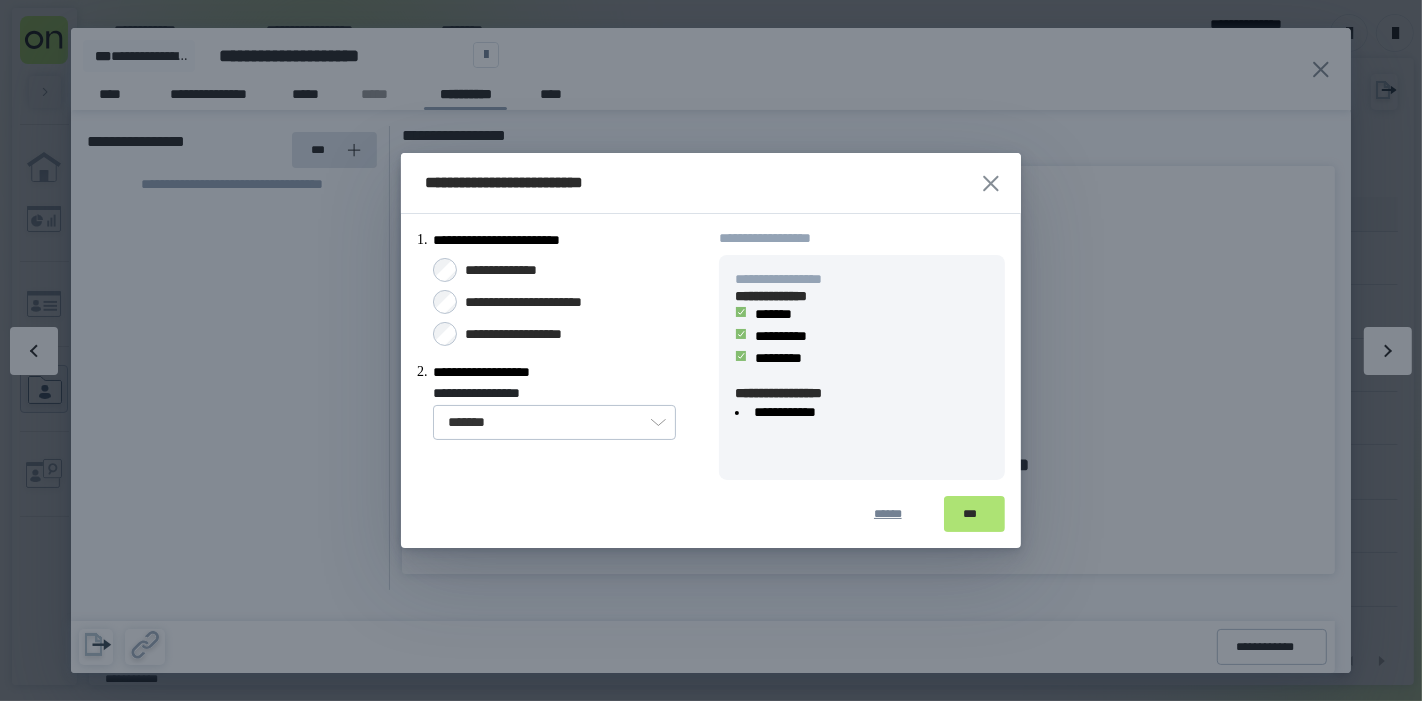 click on "***" at bounding box center [974, 514] 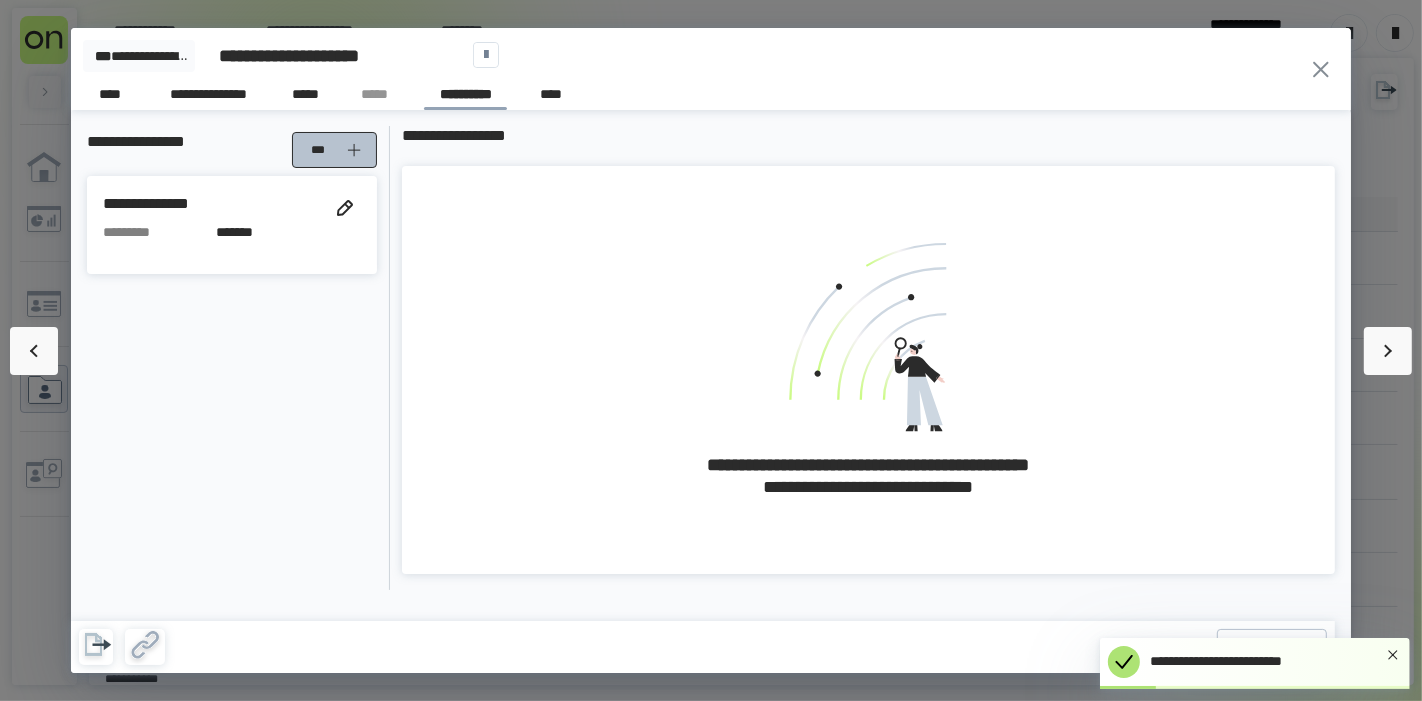 click on "***" at bounding box center (322, 150) 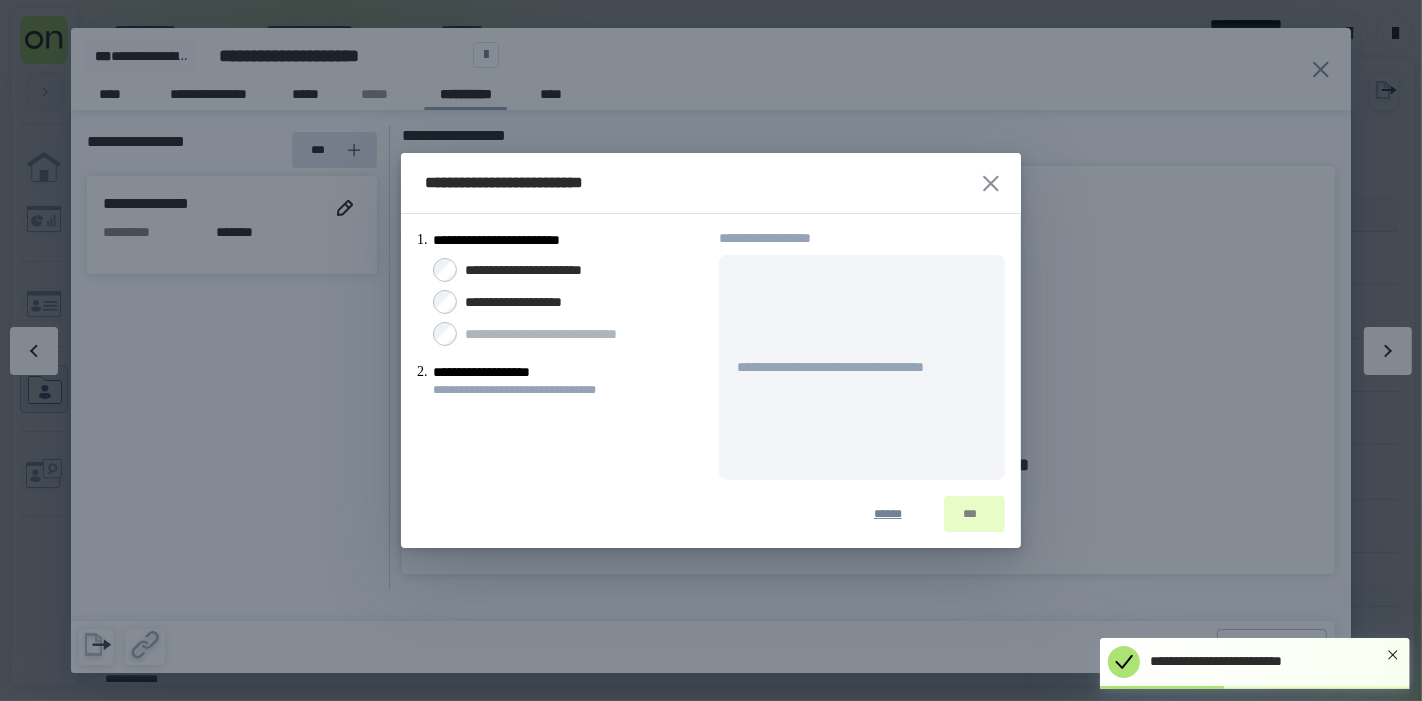 click on "**********" at bounding box center [529, 302] 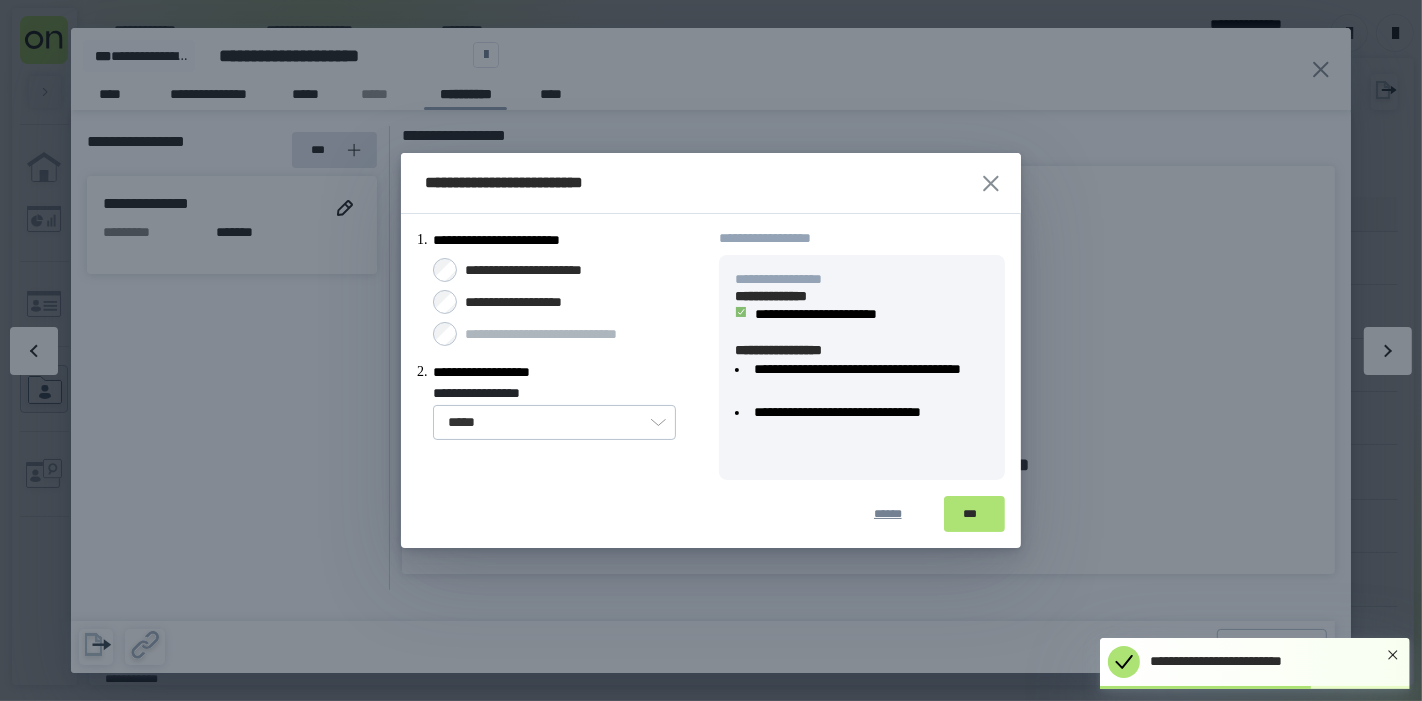 click on "***" at bounding box center [974, 514] 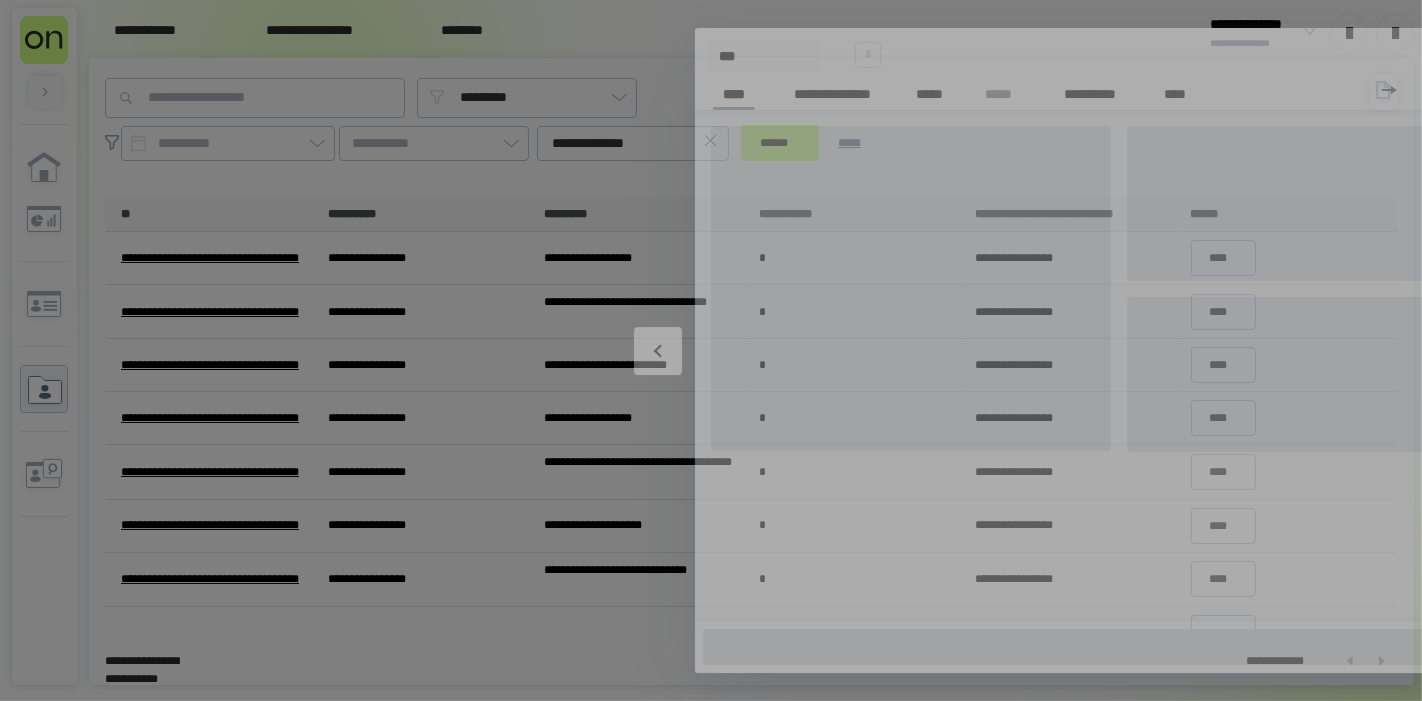 type on "*" 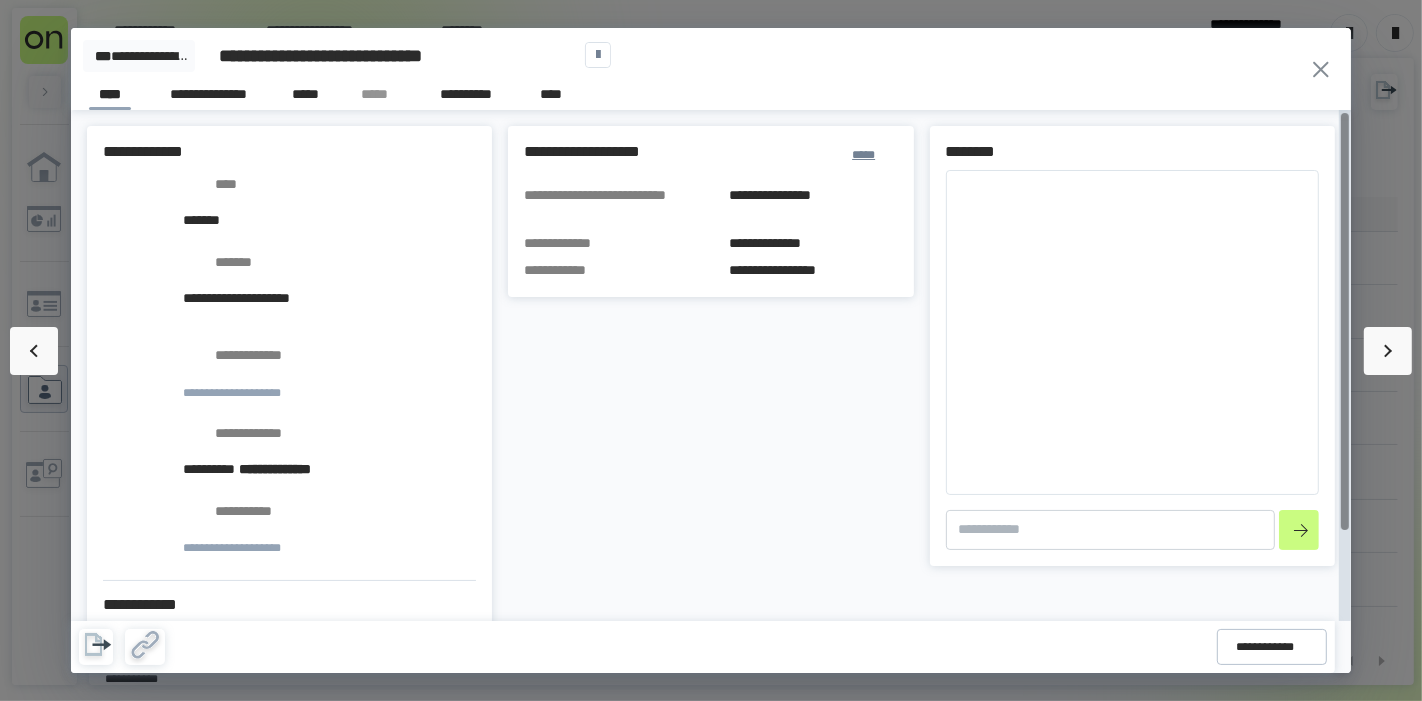 click on "**********" at bounding box center (711, 583) 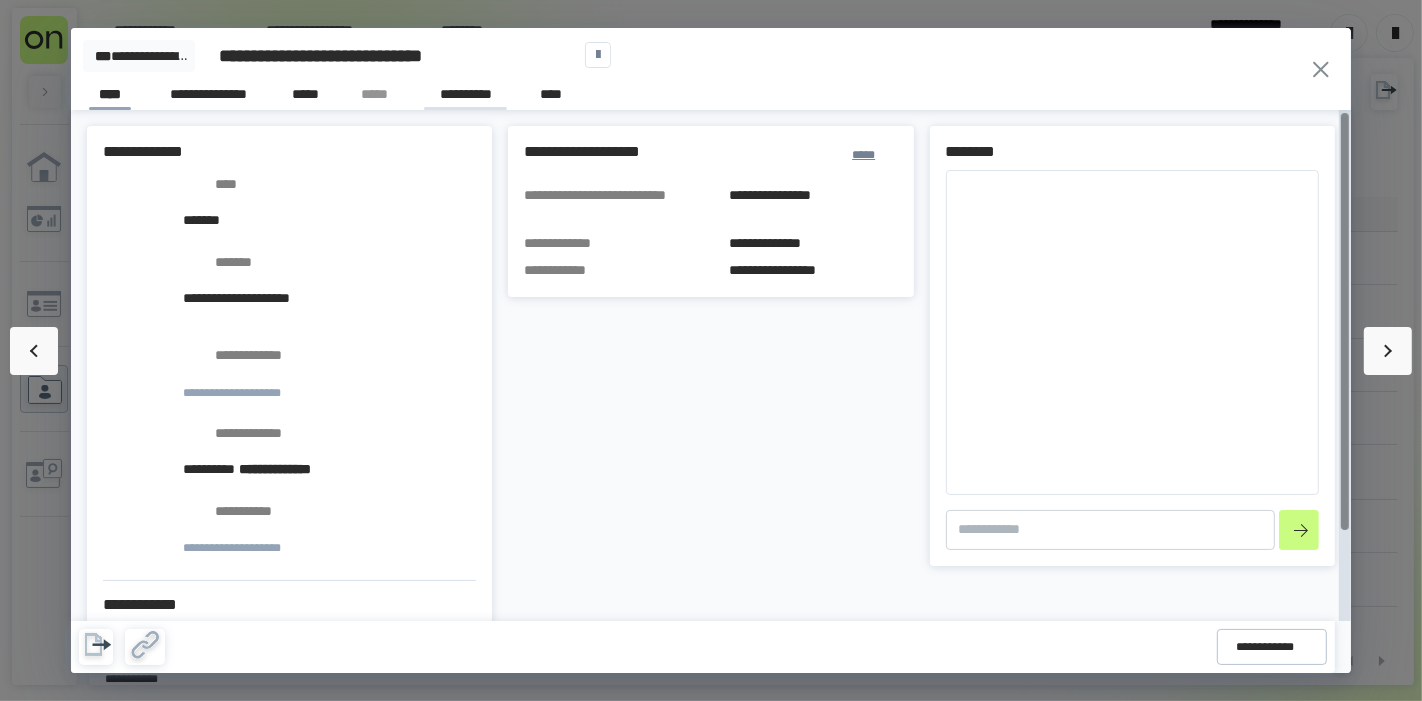 click on "**********" at bounding box center (465, 97) 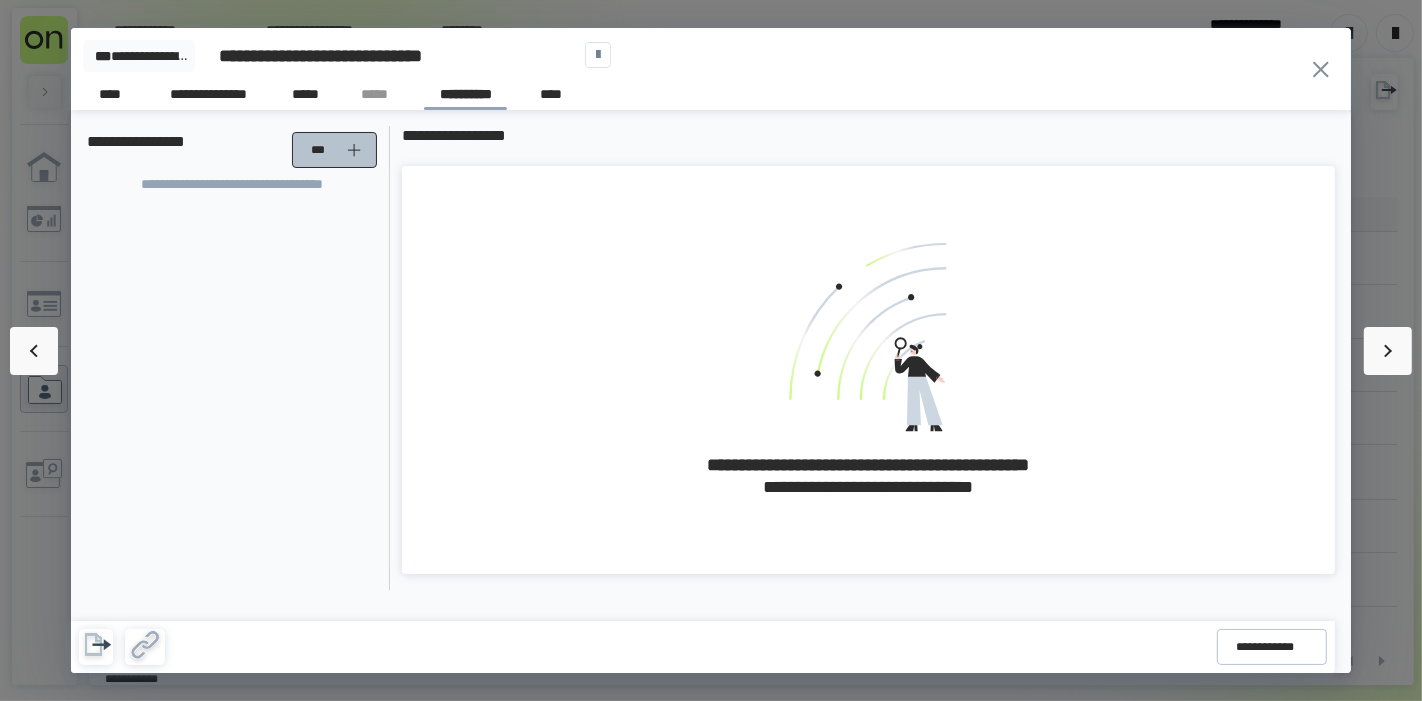 click 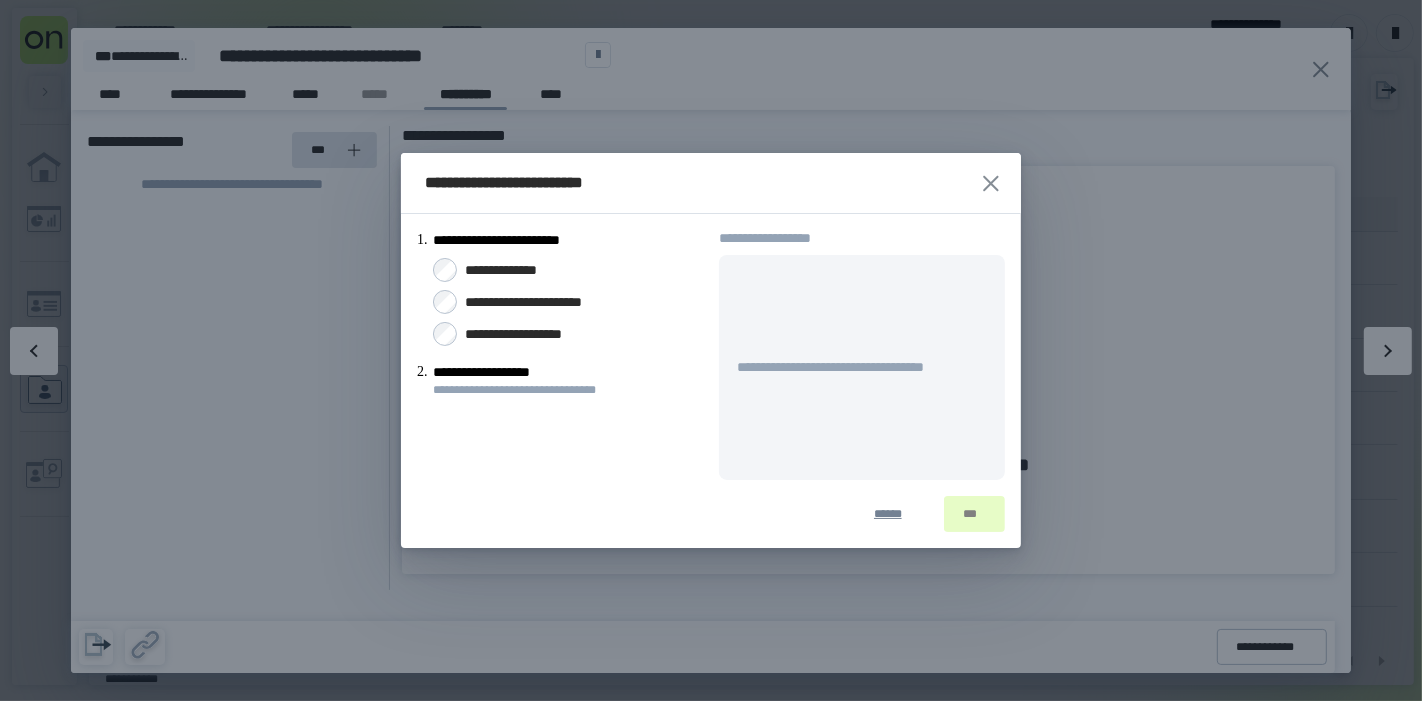 click on "**********" at bounding box center (513, 270) 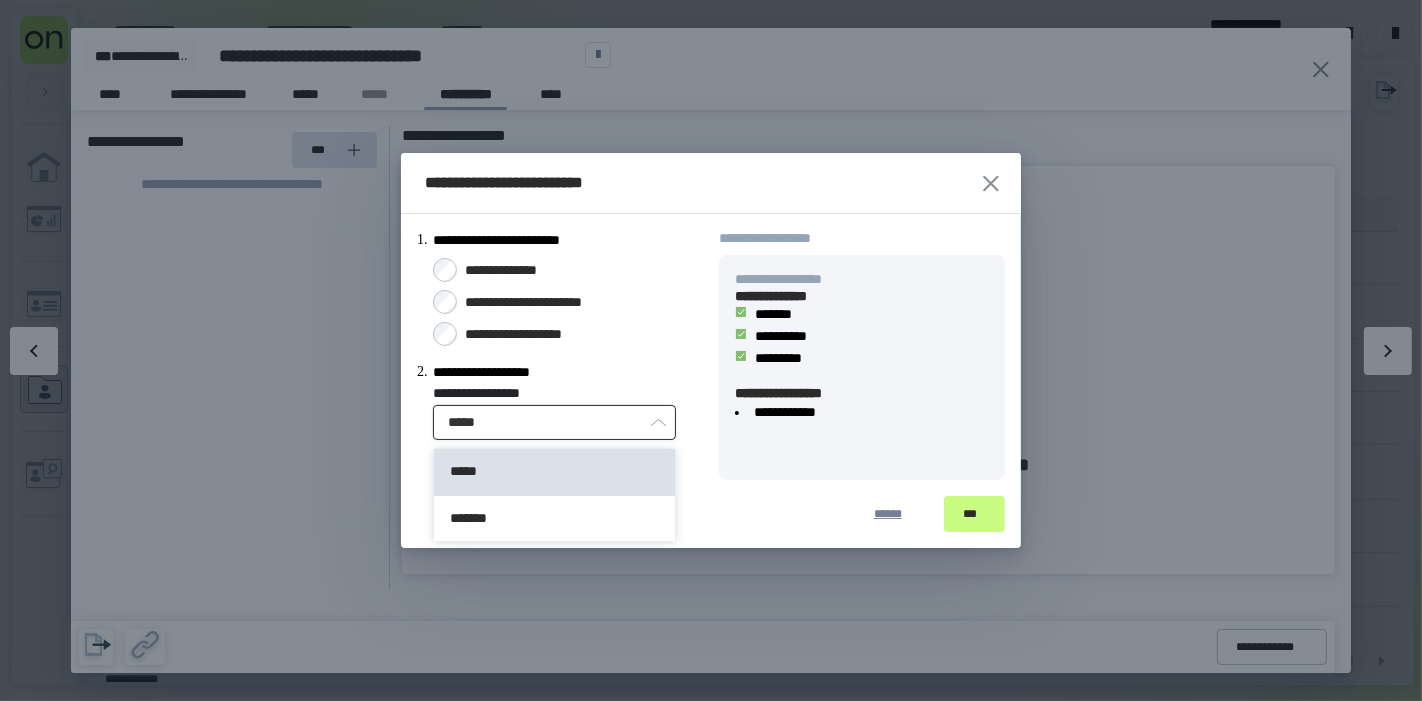 click on "*****" at bounding box center [554, 422] 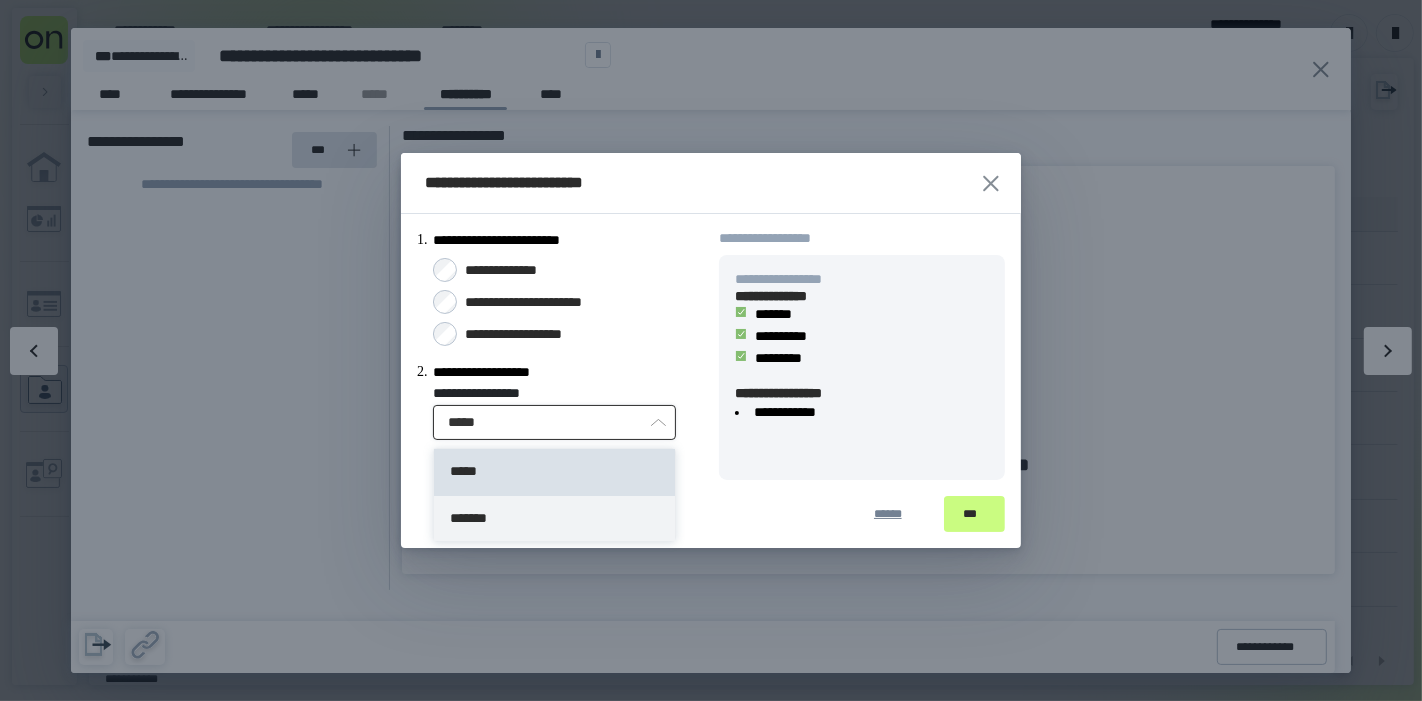 type on "*******" 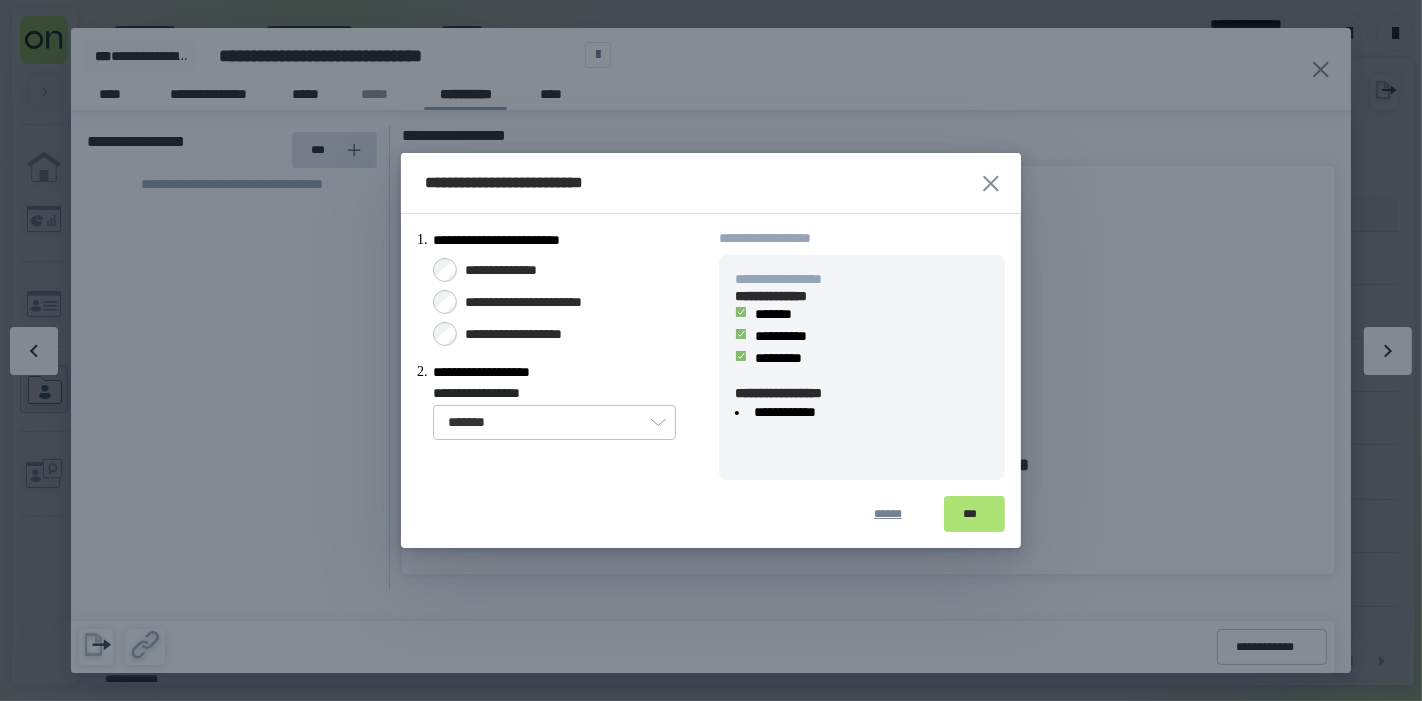 click on "***" at bounding box center [974, 514] 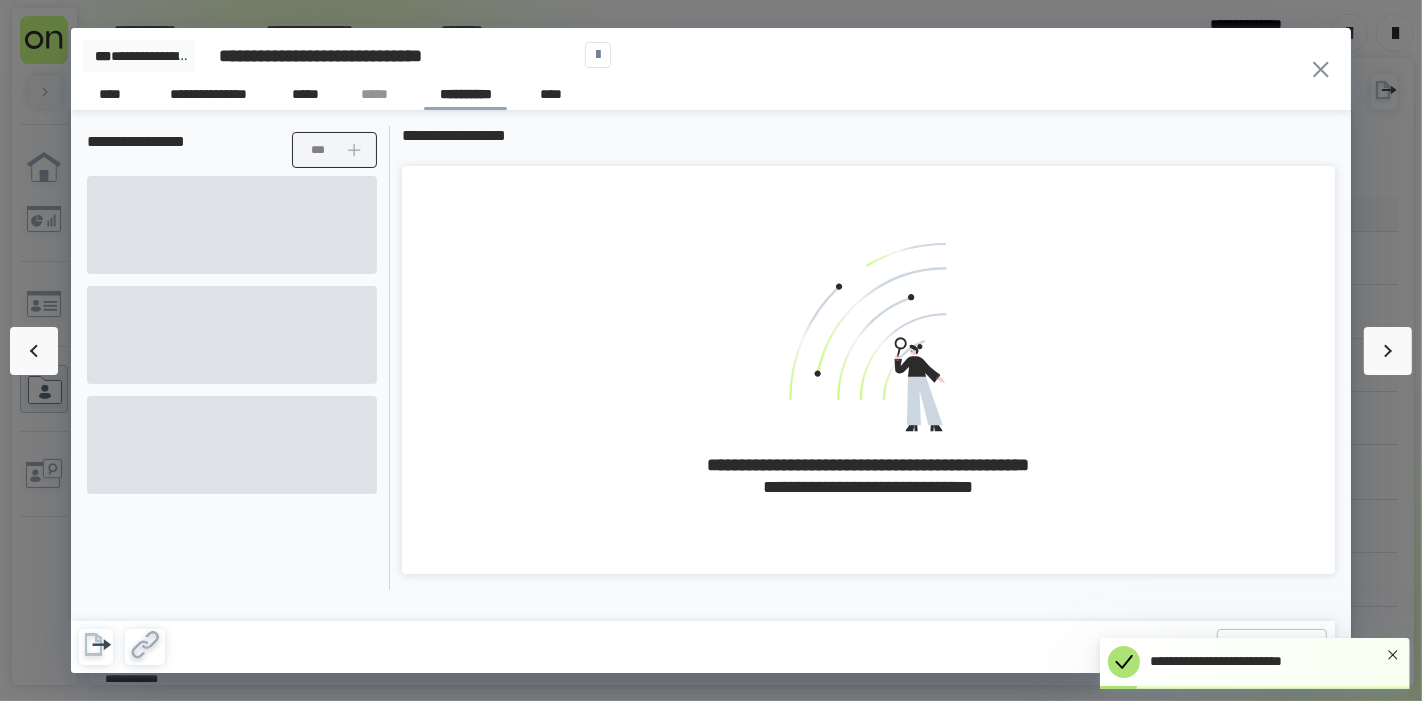 click on "***" at bounding box center [322, 150] 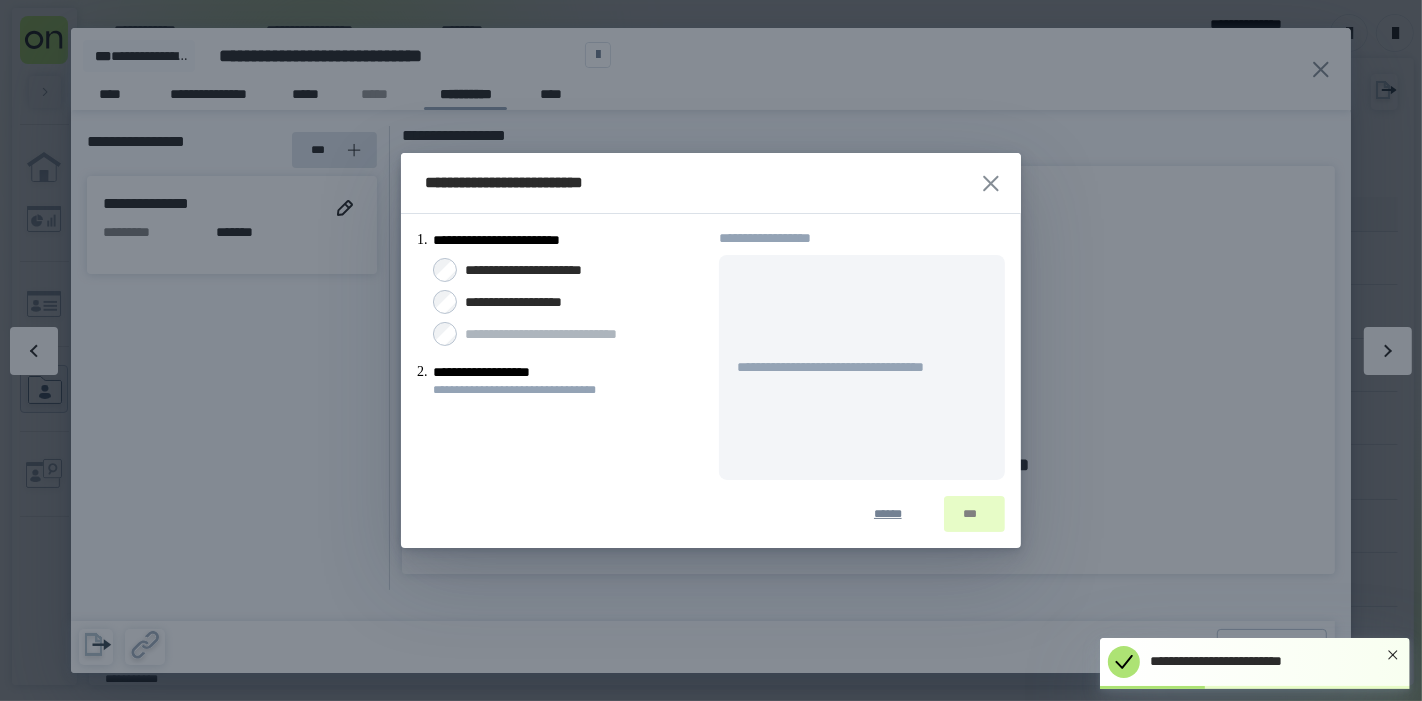 click on "**********" at bounding box center (529, 302) 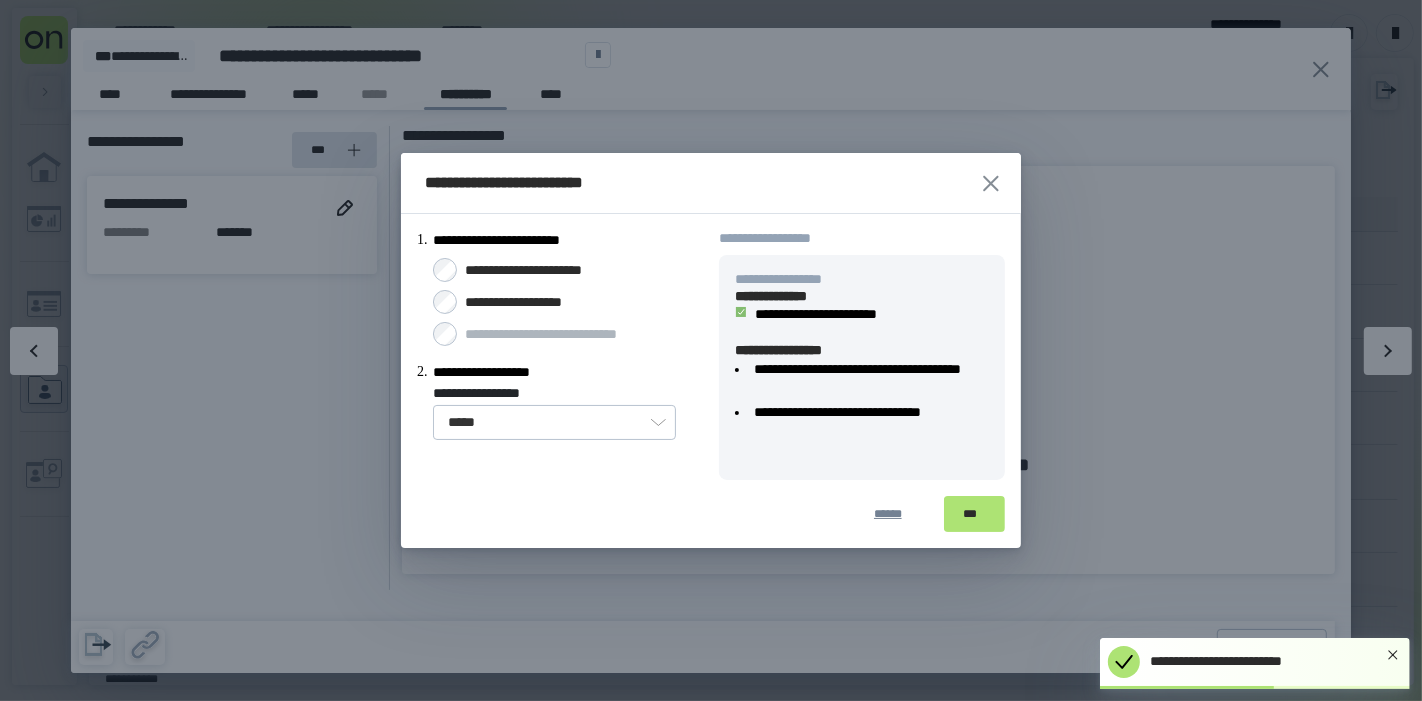 click on "***" at bounding box center [974, 514] 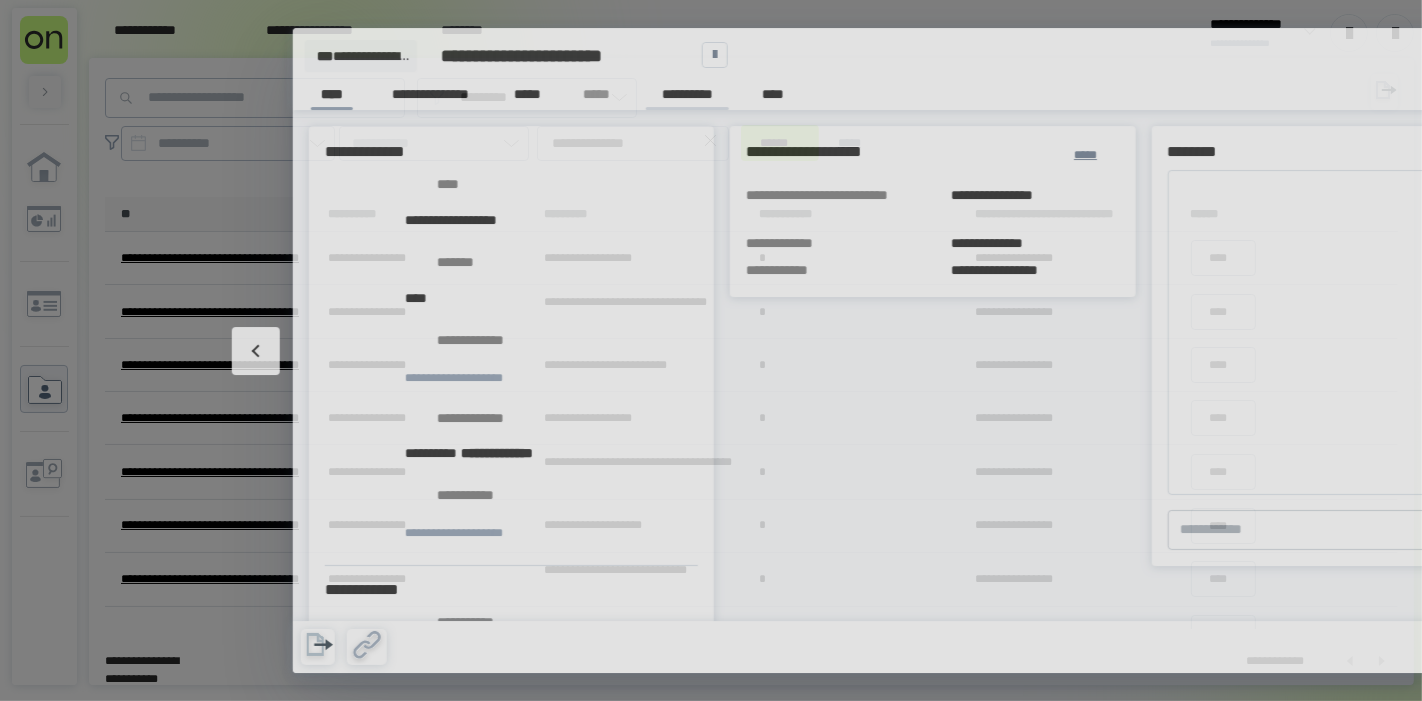 type on "*" 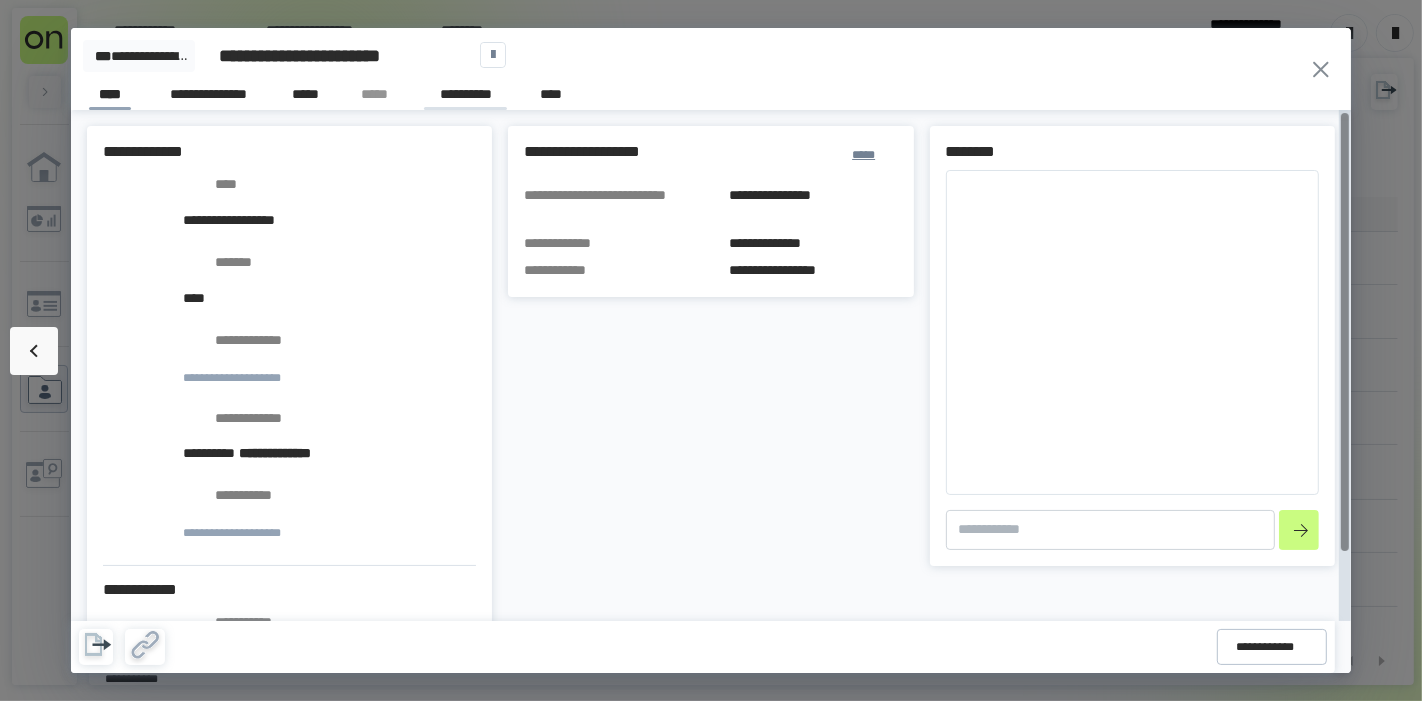 click on "**********" at bounding box center (465, 97) 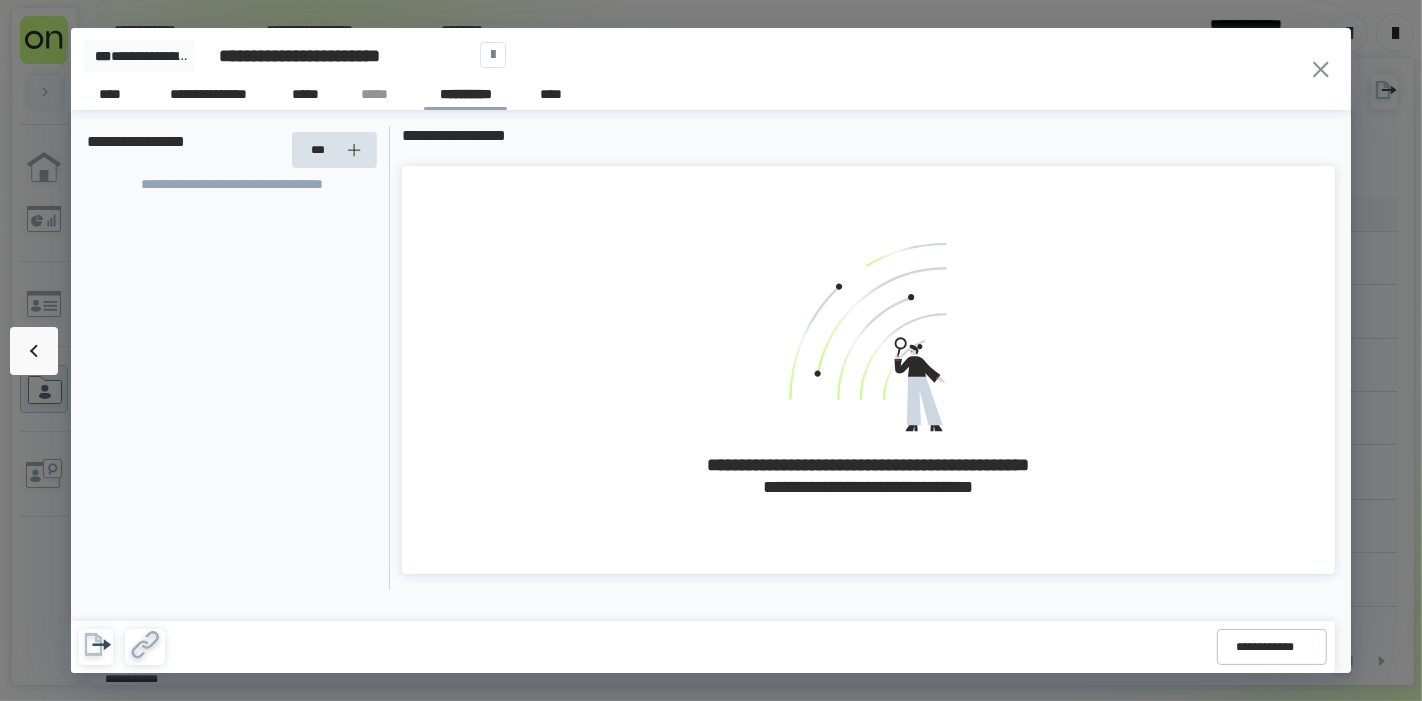 click on "**********" at bounding box center (232, 162) 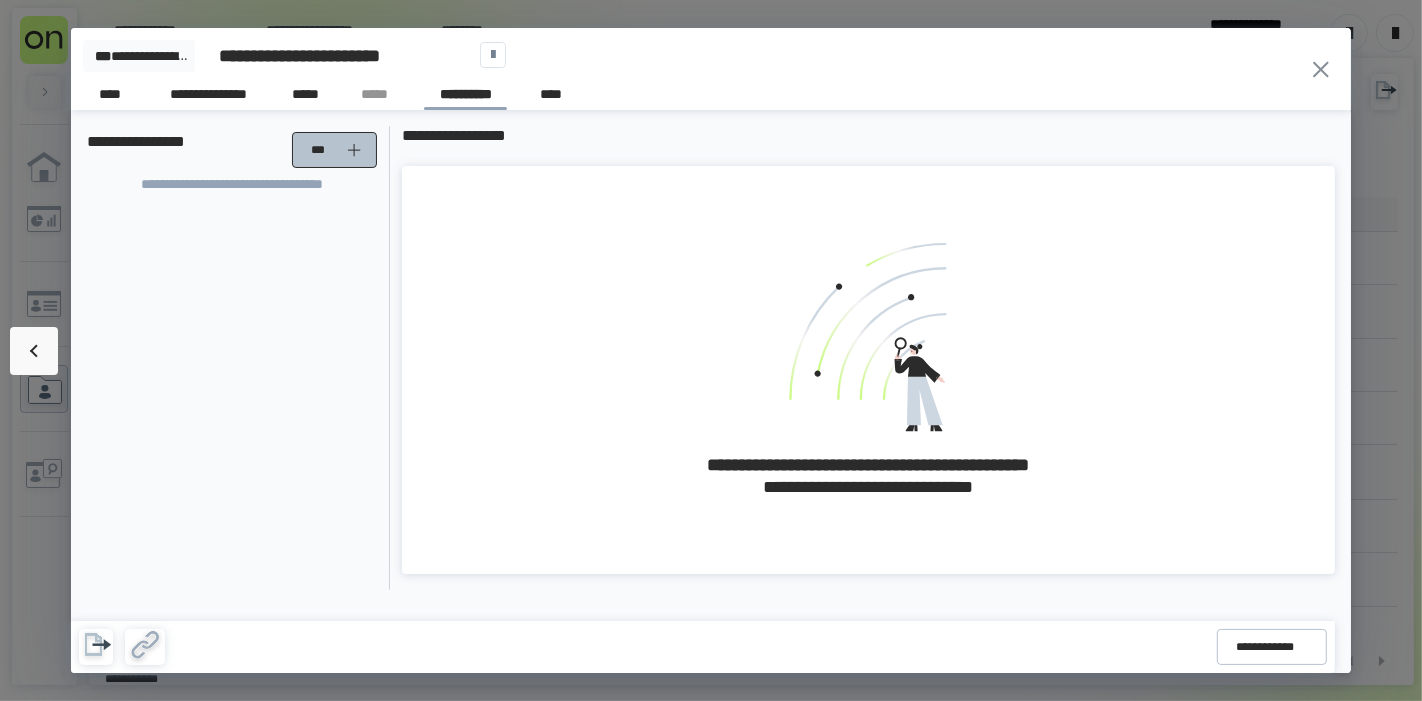 click on "***" at bounding box center [337, 150] 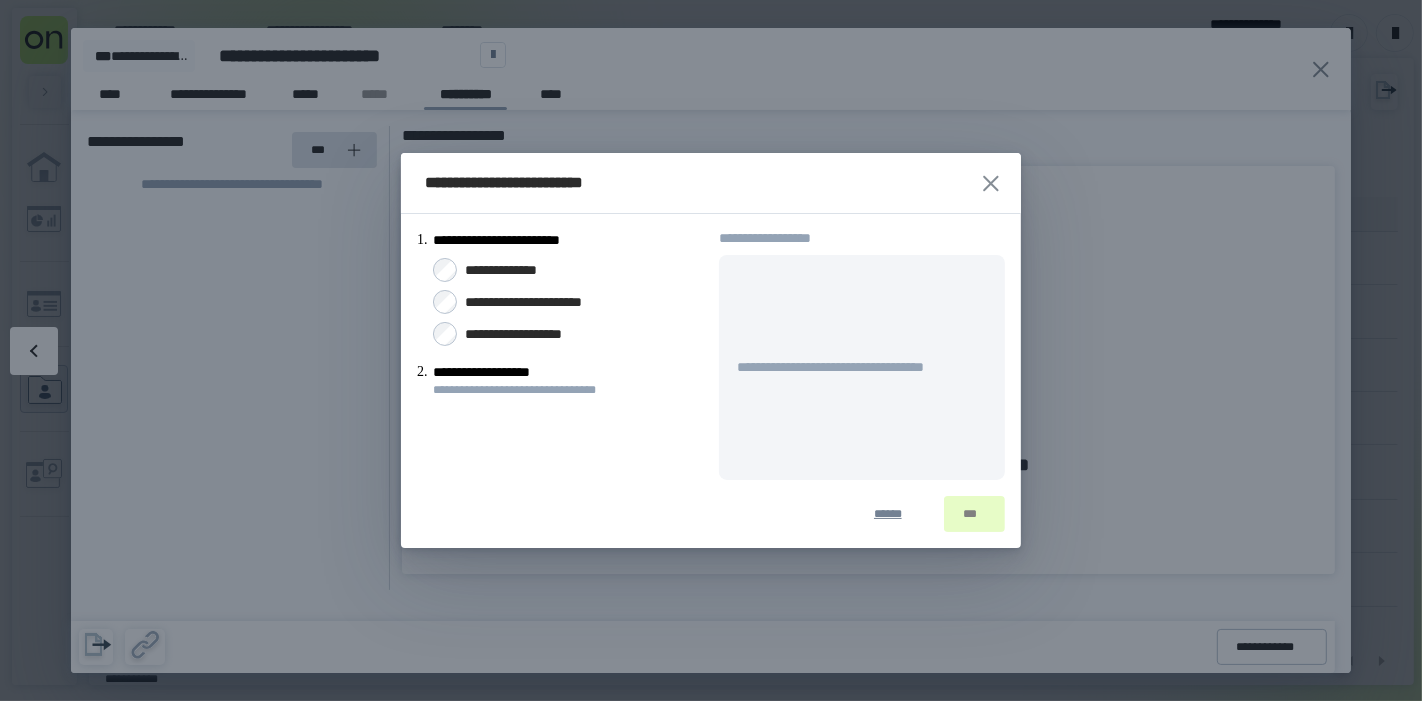 drag, startPoint x: 488, startPoint y: 268, endPoint x: 493, endPoint y: 285, distance: 17.720045 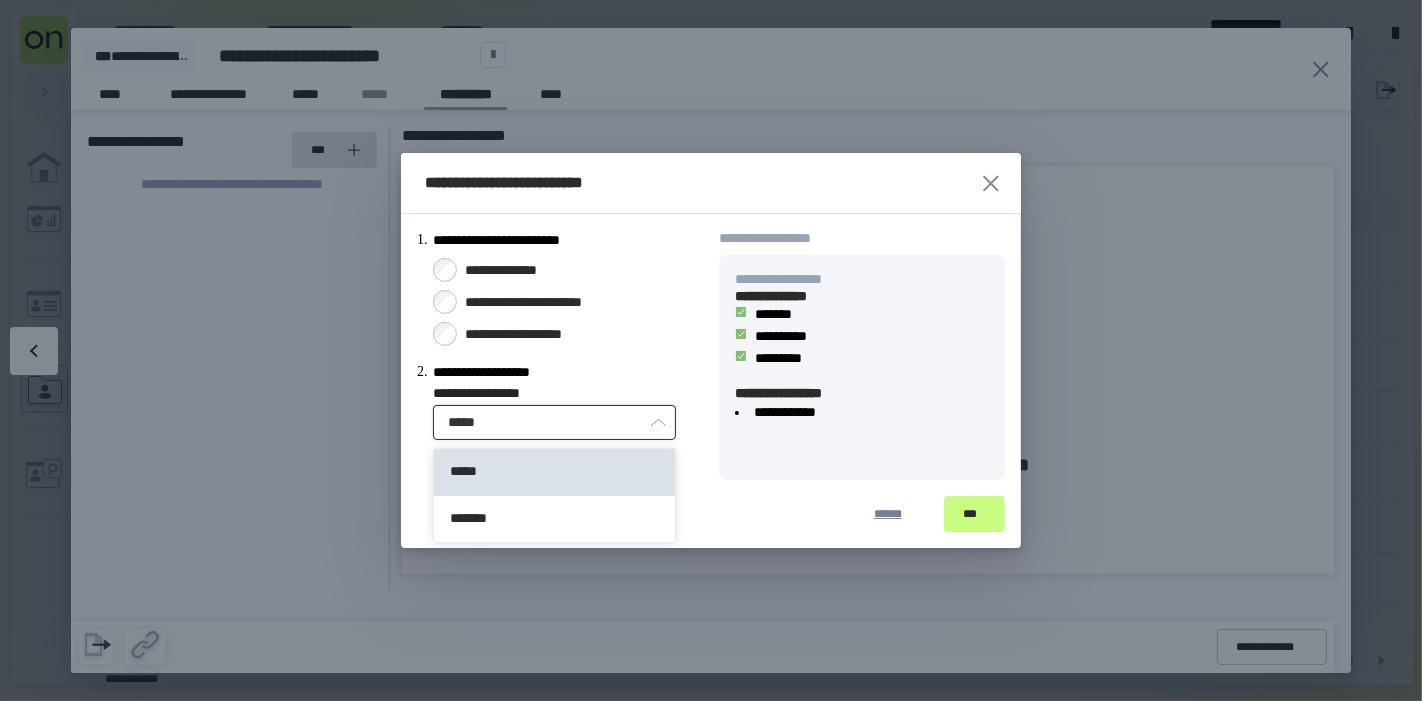 click on "*****" at bounding box center (554, 422) 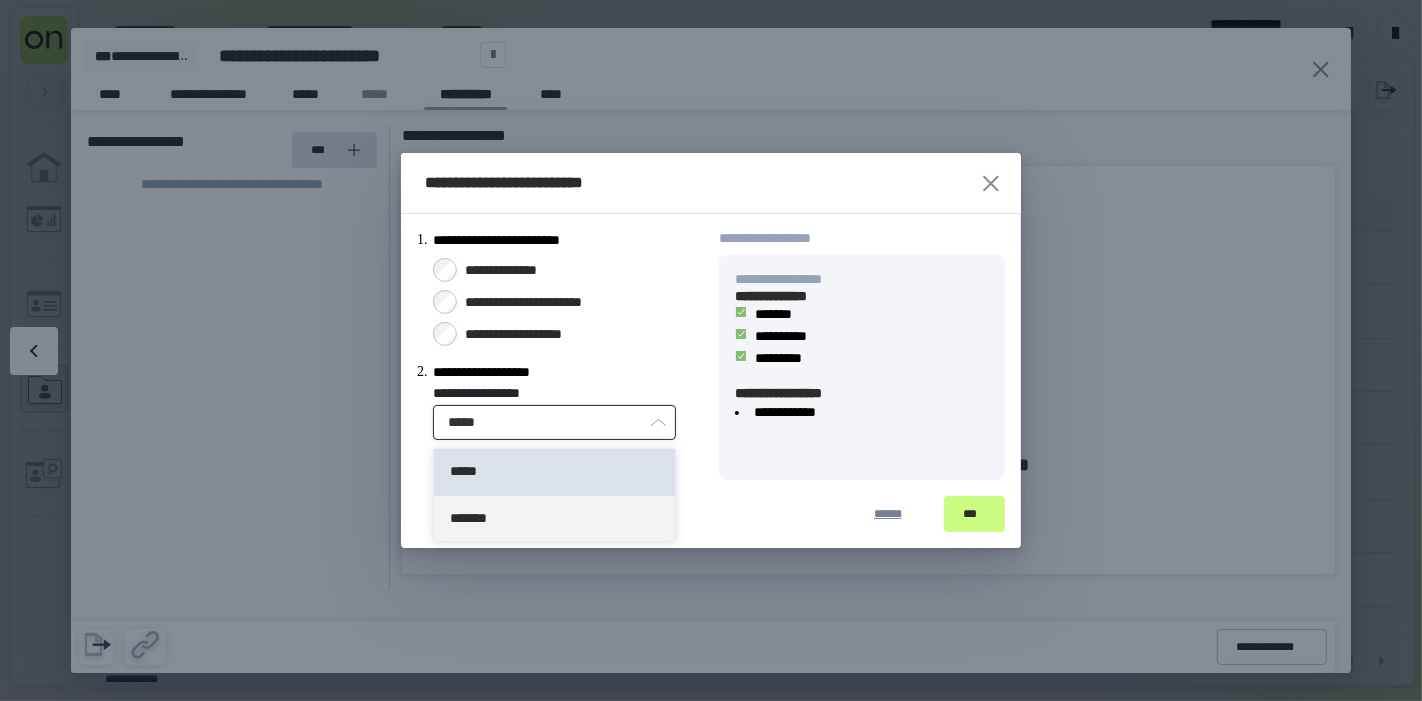 type on "*******" 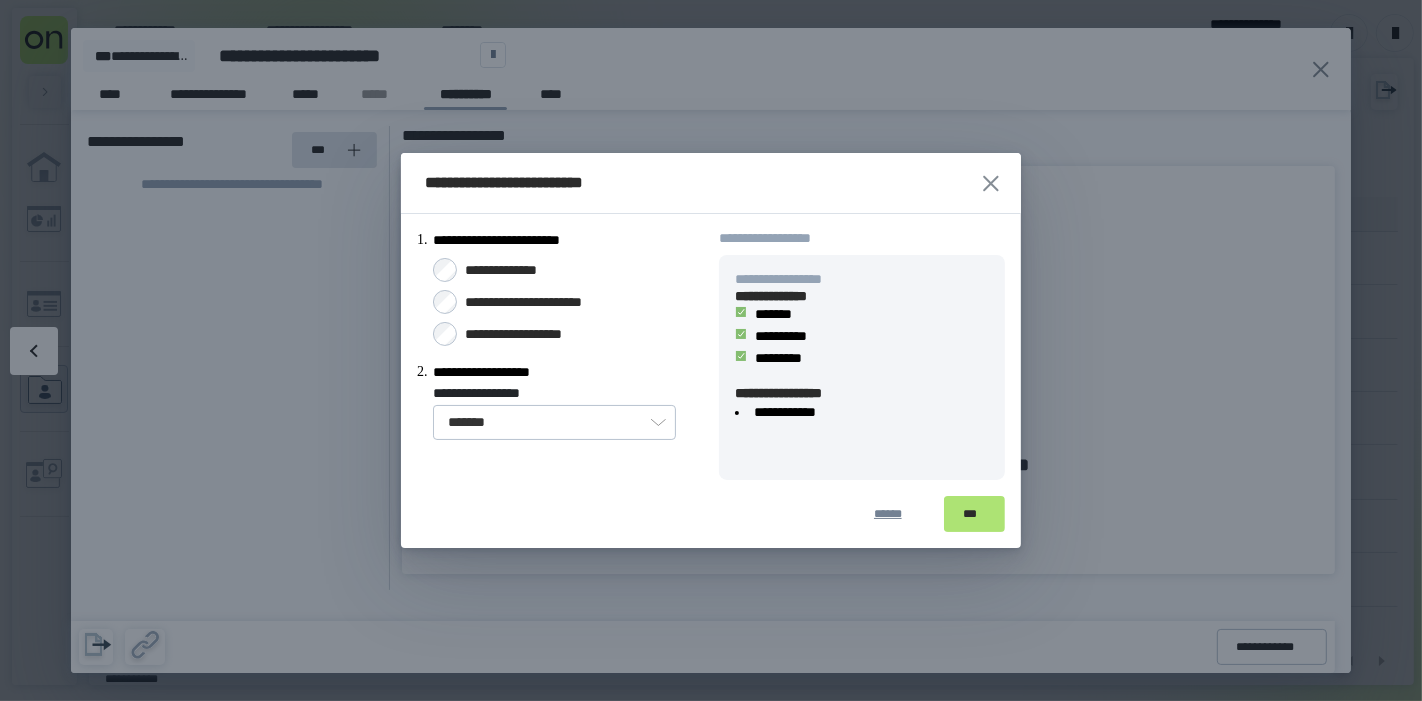 click on "***" at bounding box center [974, 514] 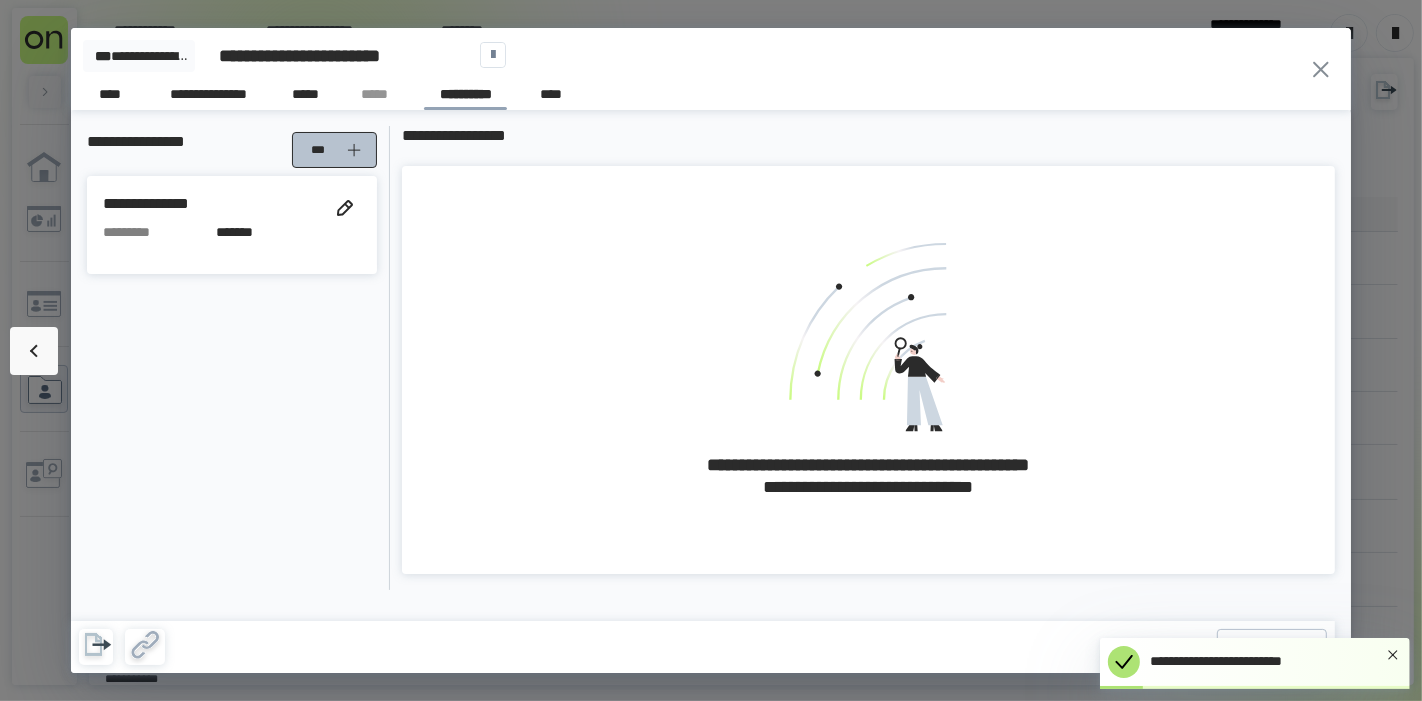 click on "***" at bounding box center [322, 150] 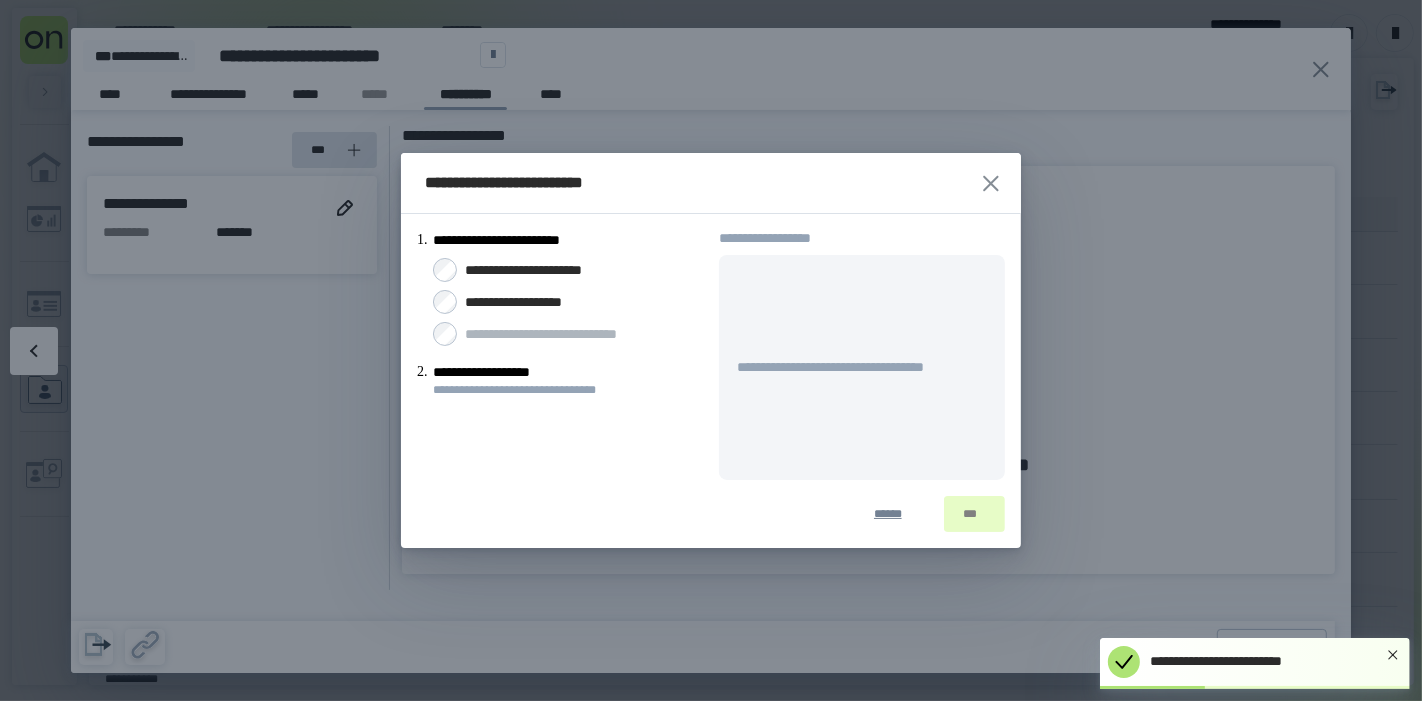 click on "**********" at bounding box center [529, 302] 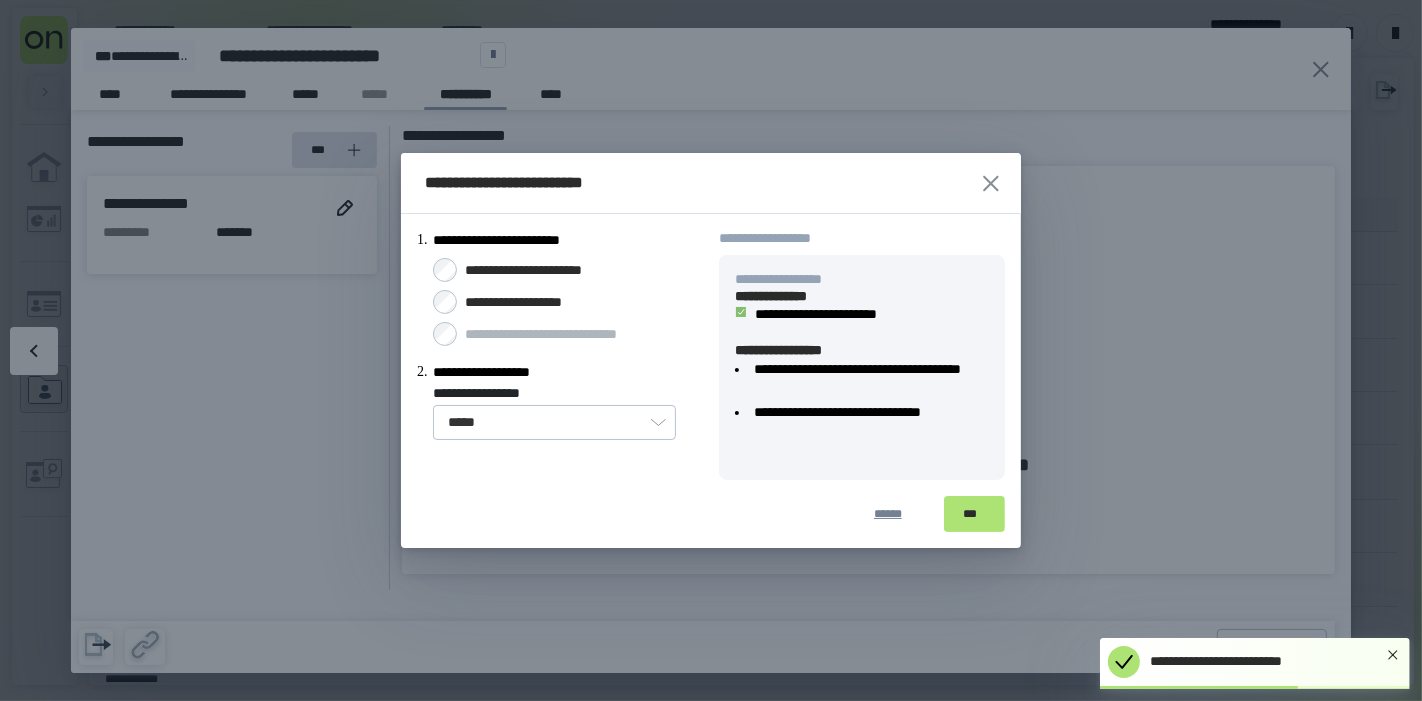 click on "***" at bounding box center [974, 514] 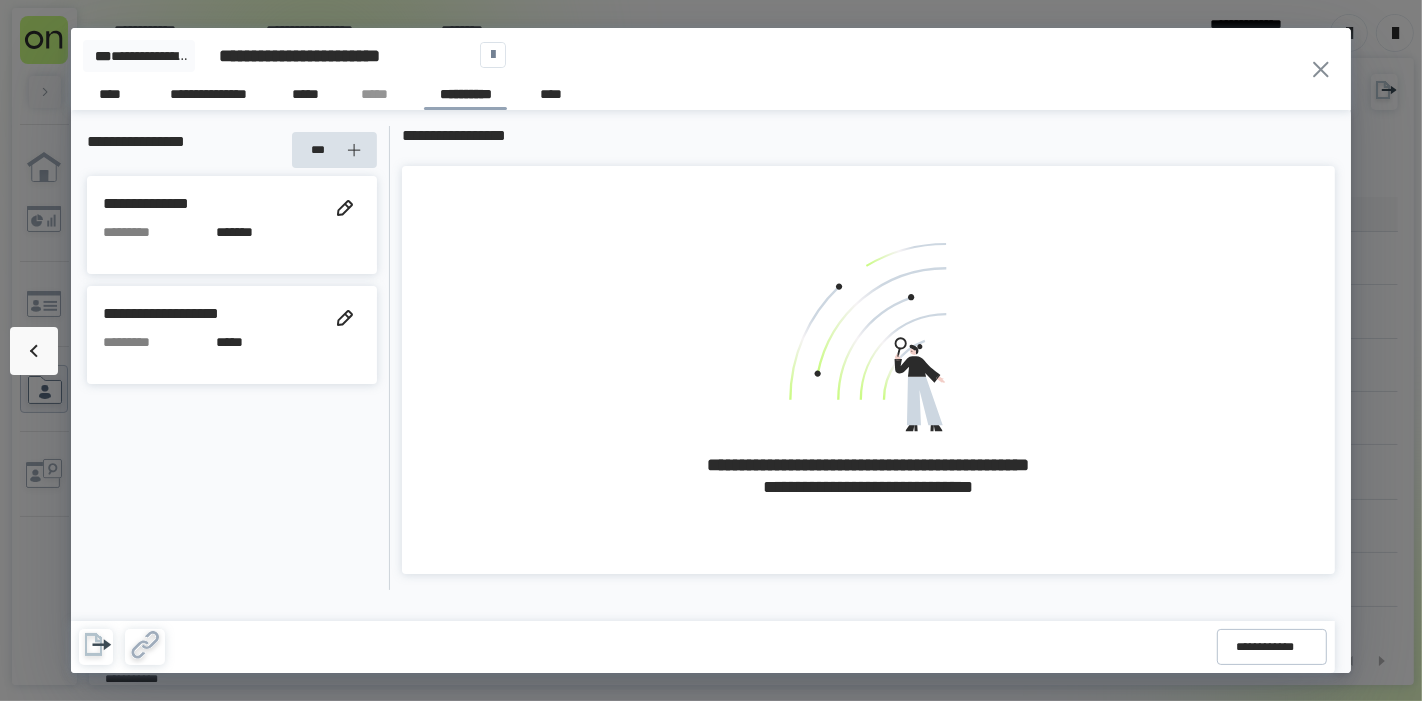 click on "**********" at bounding box center [232, 352] 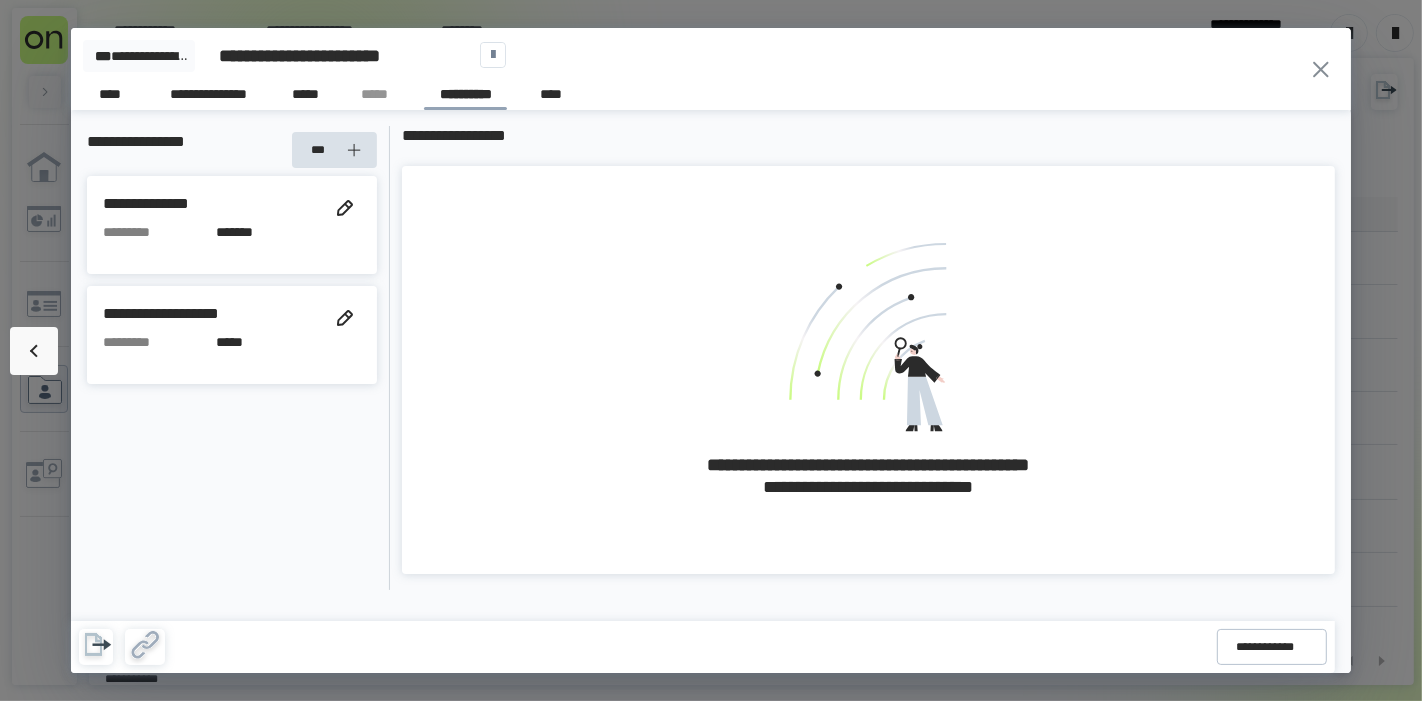 click 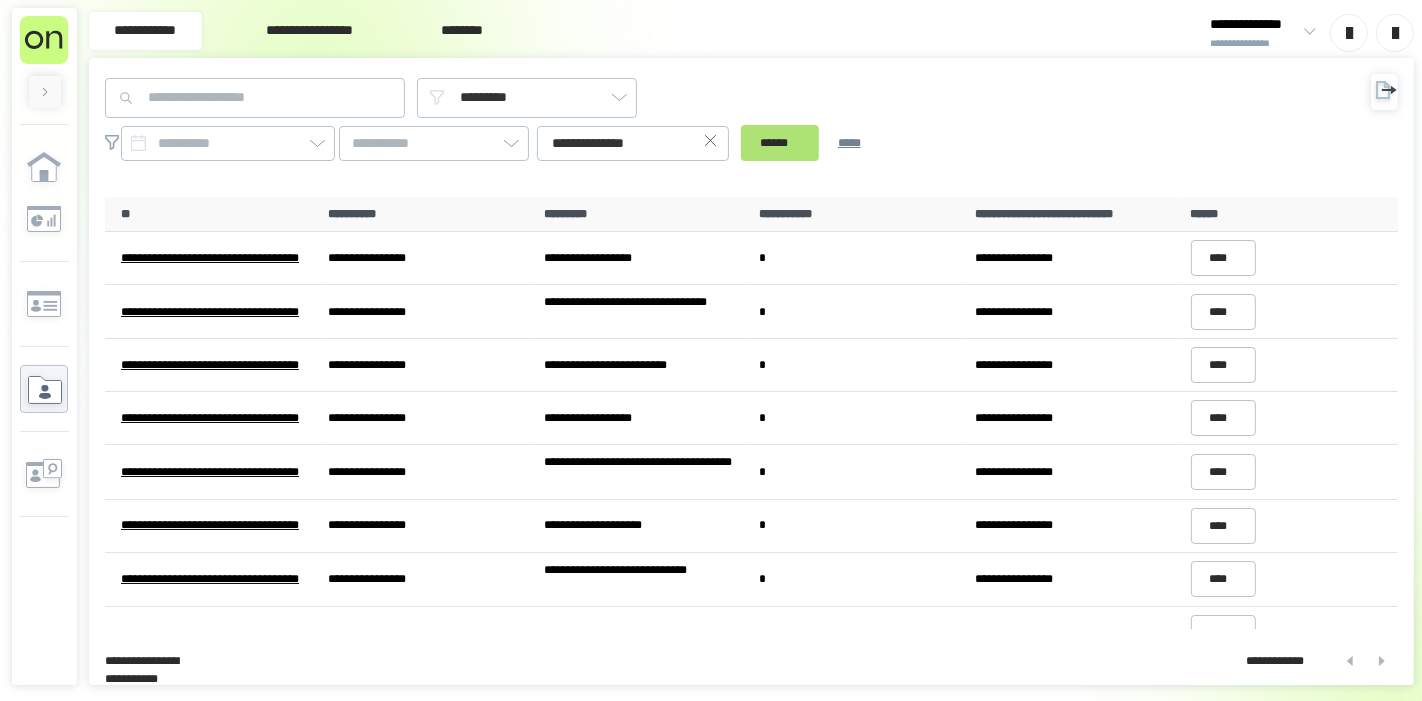 click on "******" at bounding box center (780, 143) 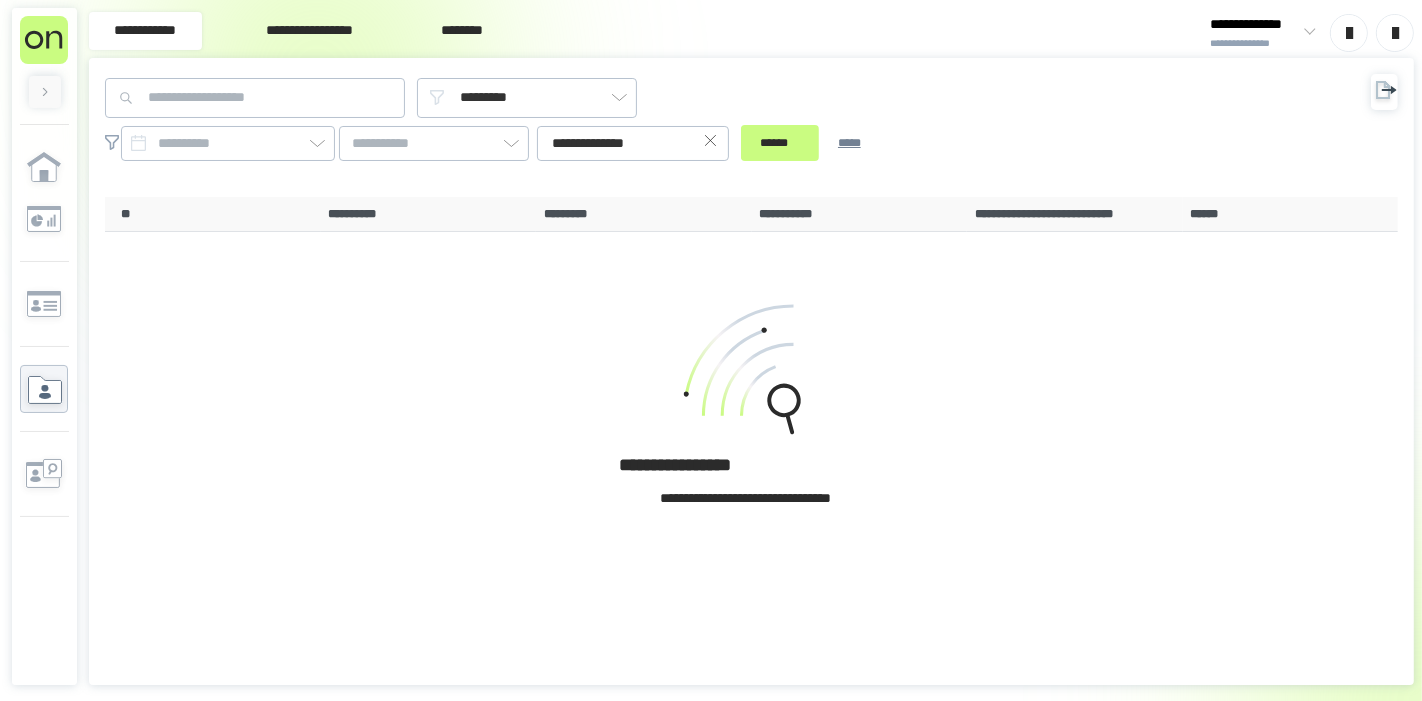 click on "**********" at bounding box center [309, 31] 